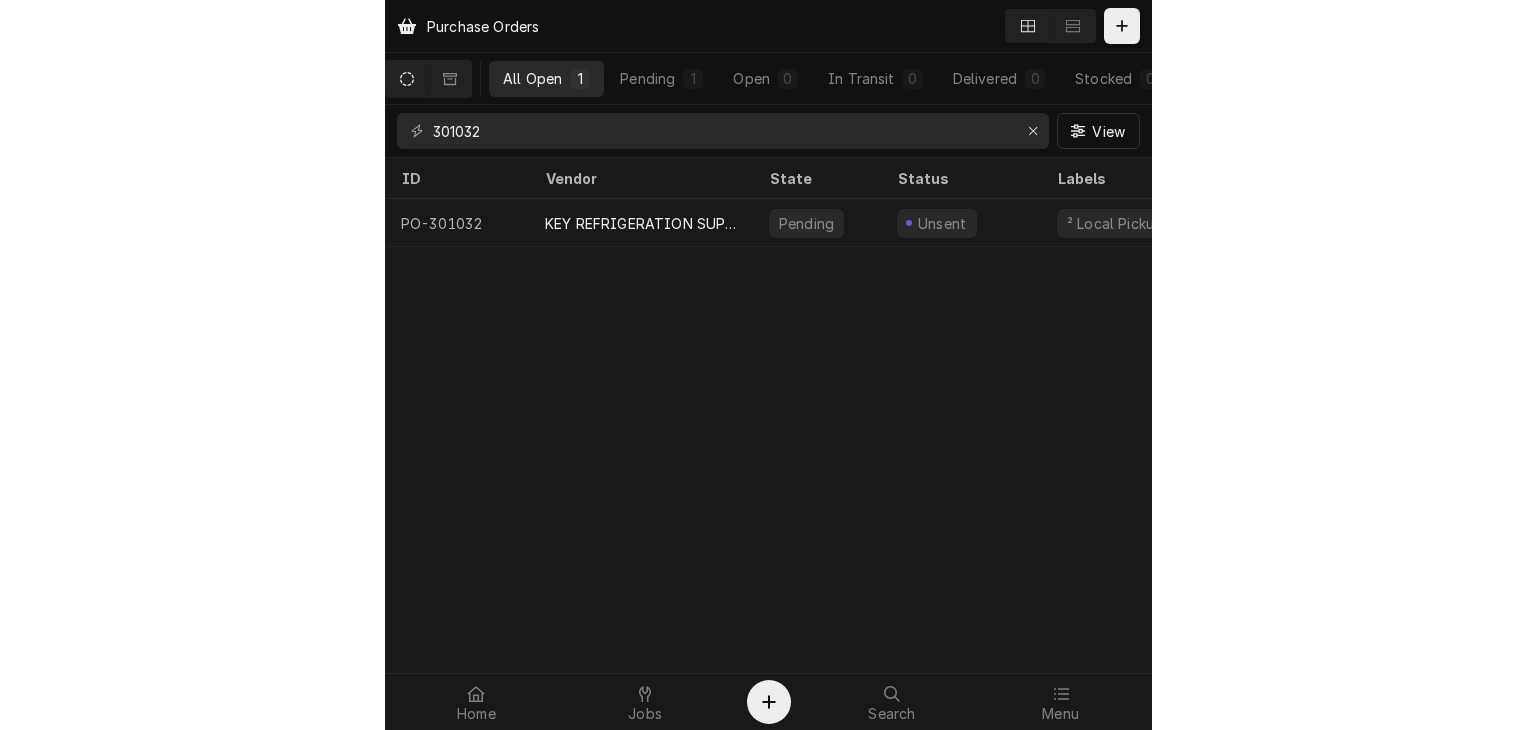 scroll, scrollTop: 0, scrollLeft: 0, axis: both 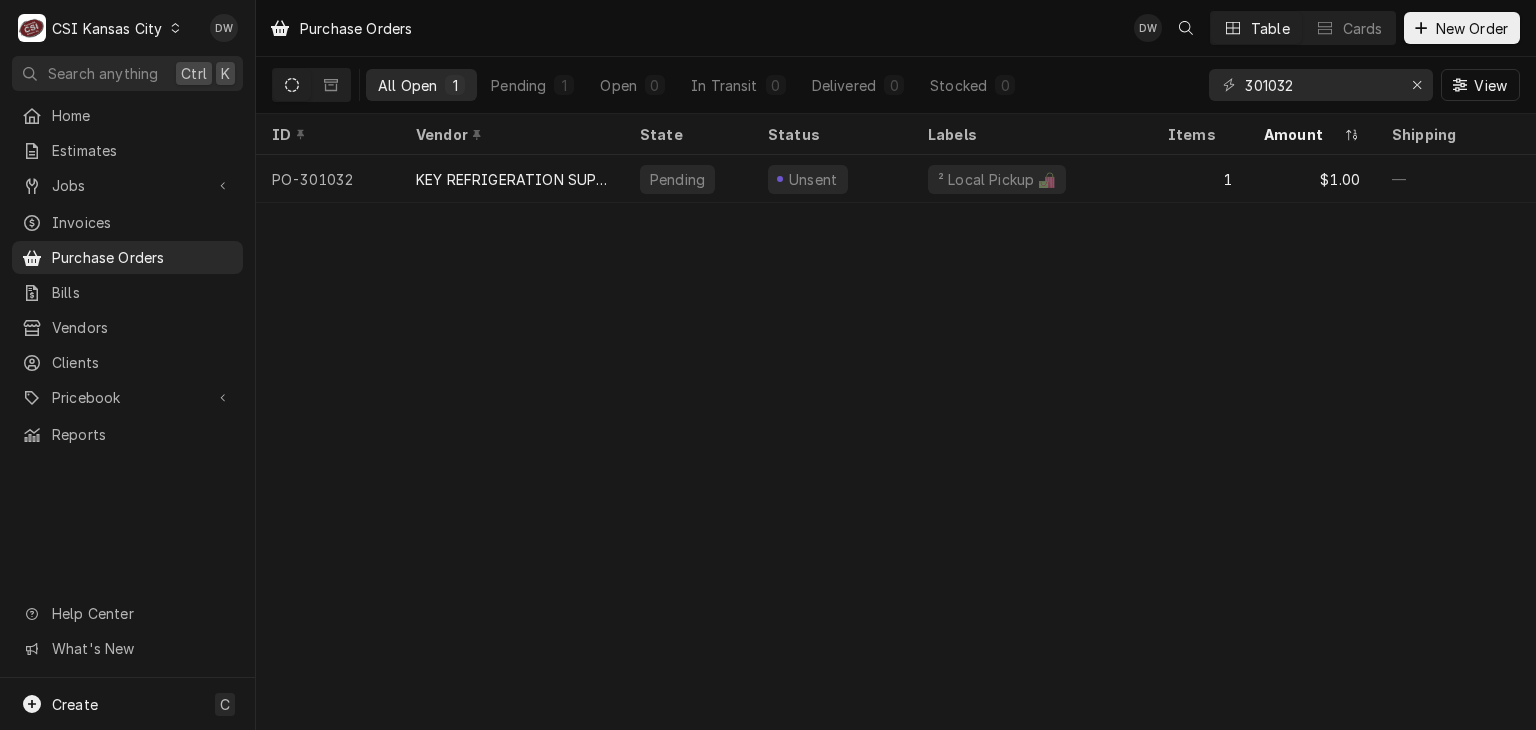 click 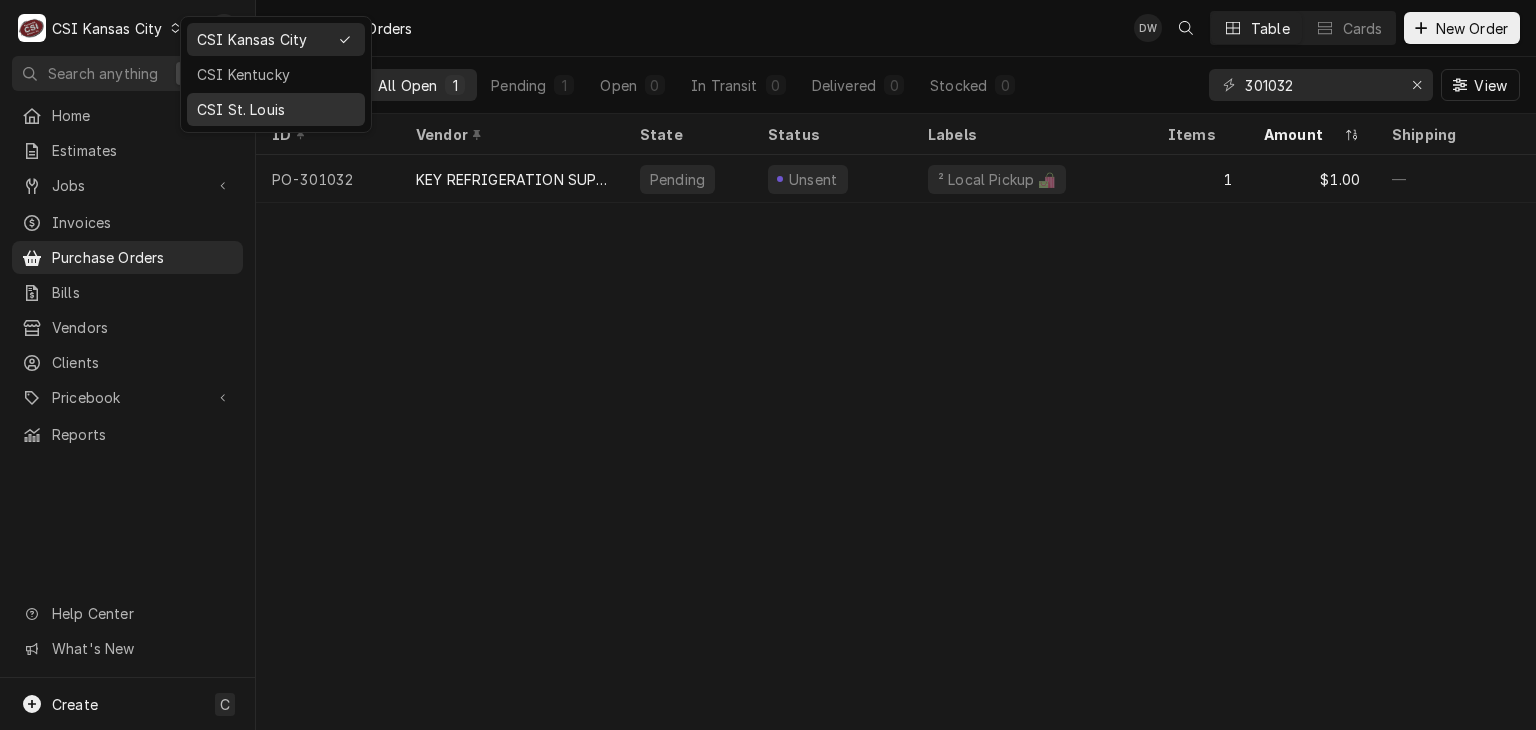click on "CSI St. Louis" at bounding box center (276, 109) 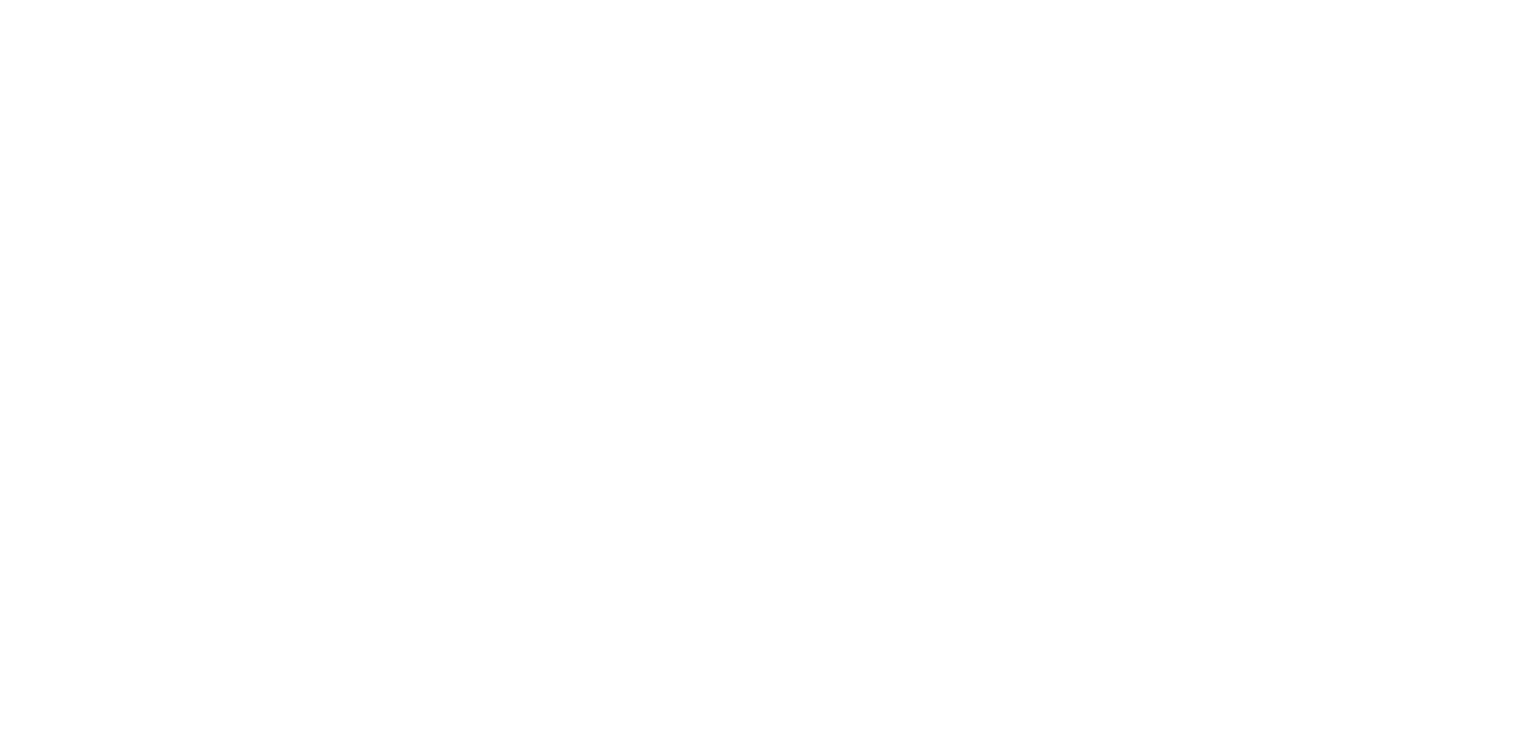 scroll, scrollTop: 0, scrollLeft: 0, axis: both 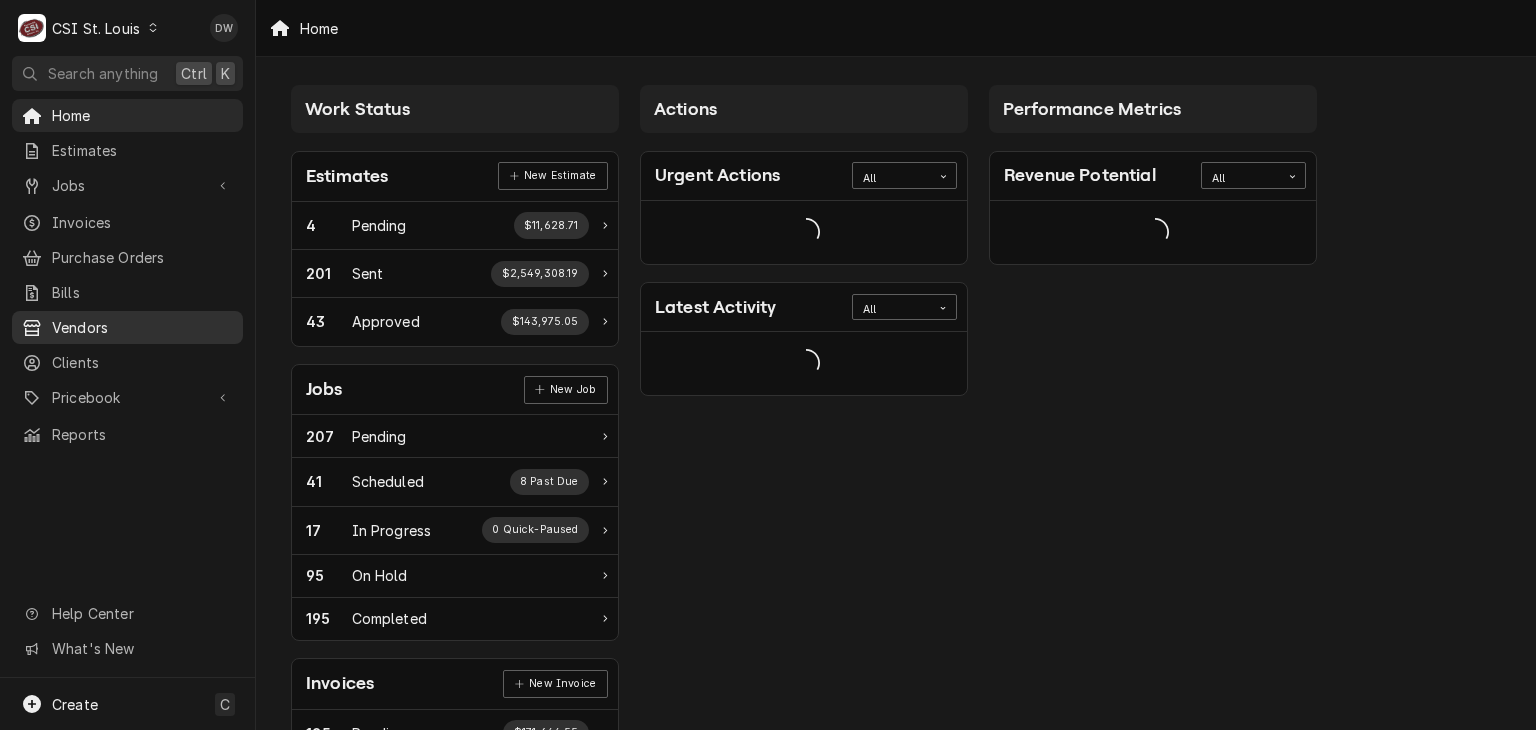 click on "Vendors" at bounding box center [142, 327] 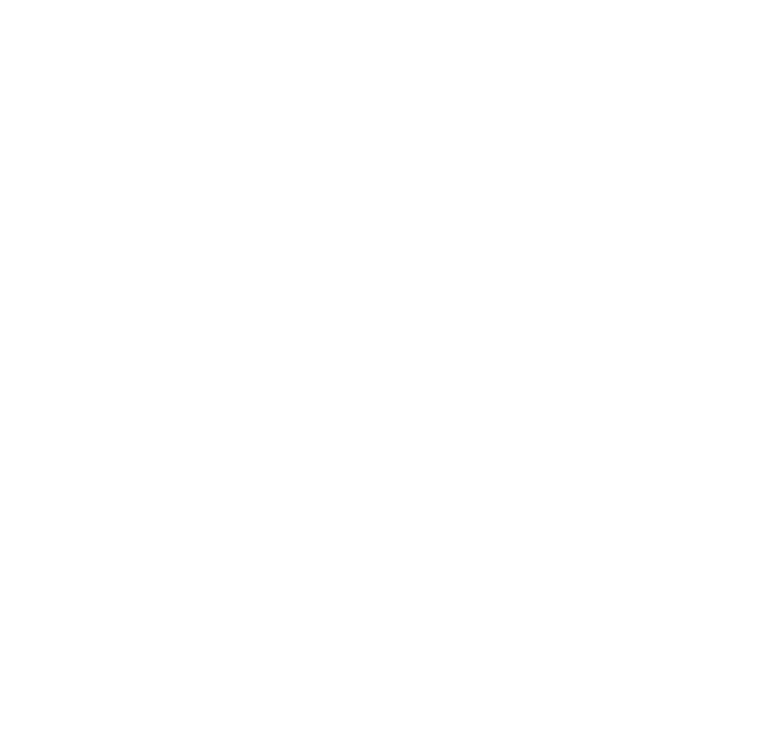scroll, scrollTop: 0, scrollLeft: 0, axis: both 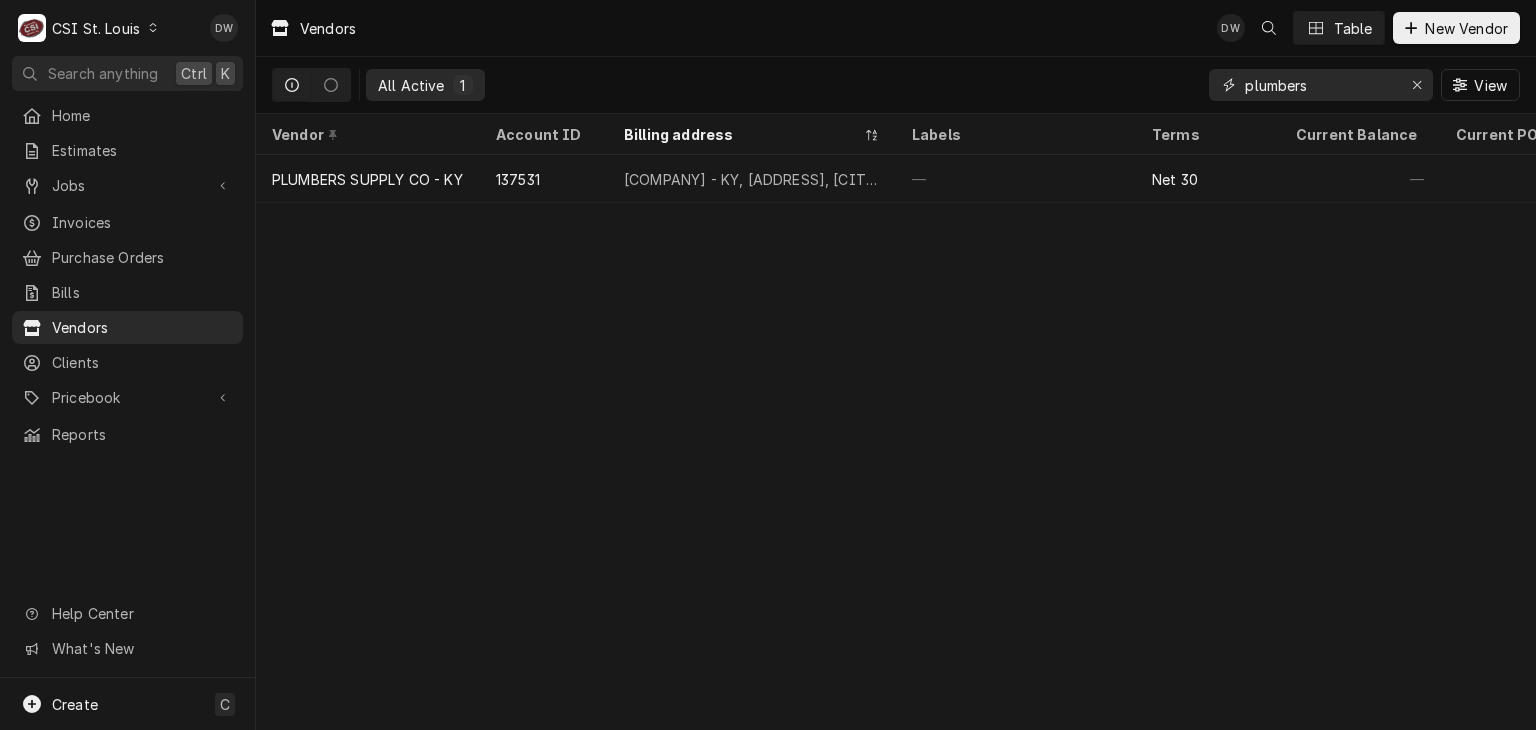drag, startPoint x: 1316, startPoint y: 89, endPoint x: 1138, endPoint y: 72, distance: 178.80995 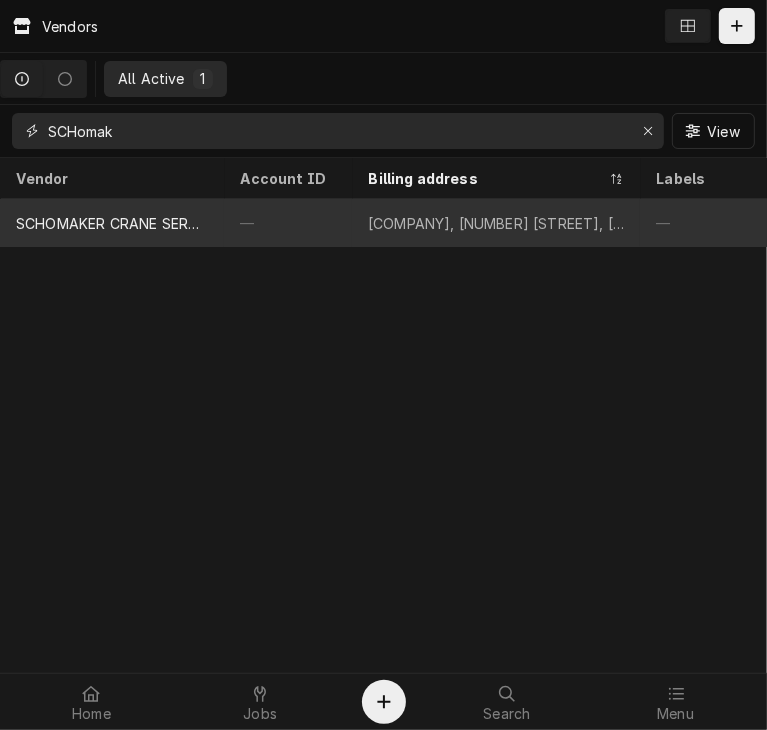 type on "SCHomak" 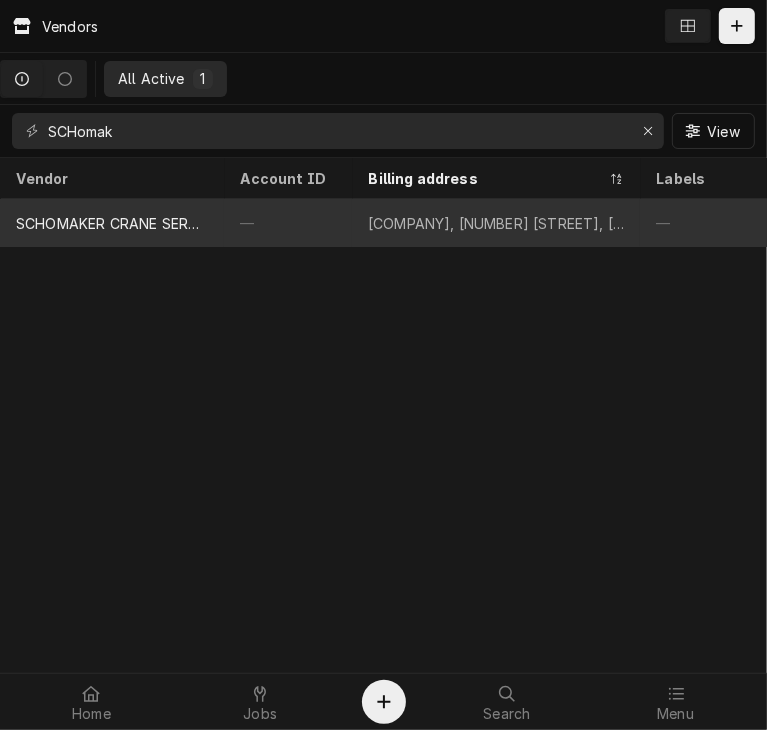 click on "SCHOMAKER CRANE SERVICE" at bounding box center [112, 223] 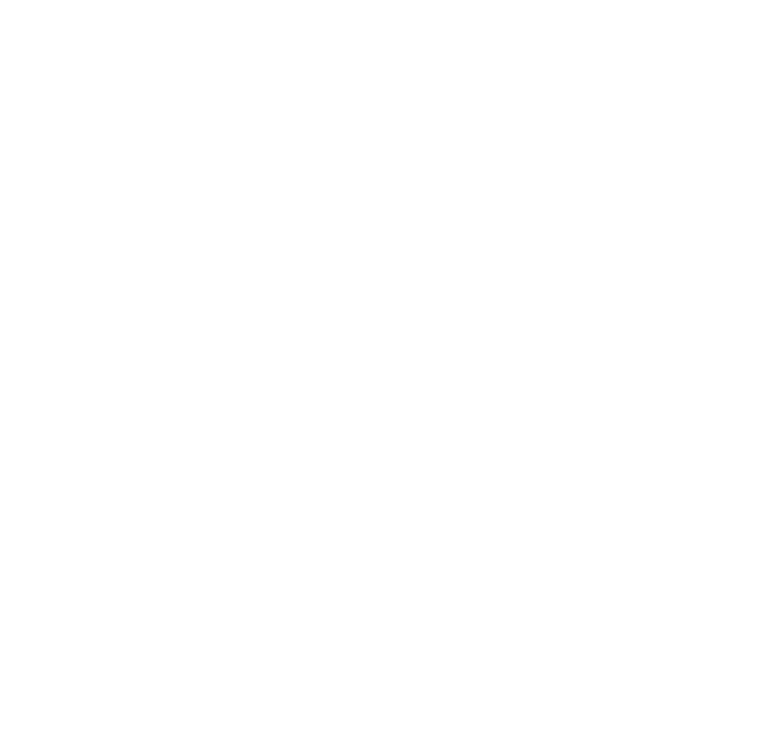 scroll, scrollTop: 0, scrollLeft: 0, axis: both 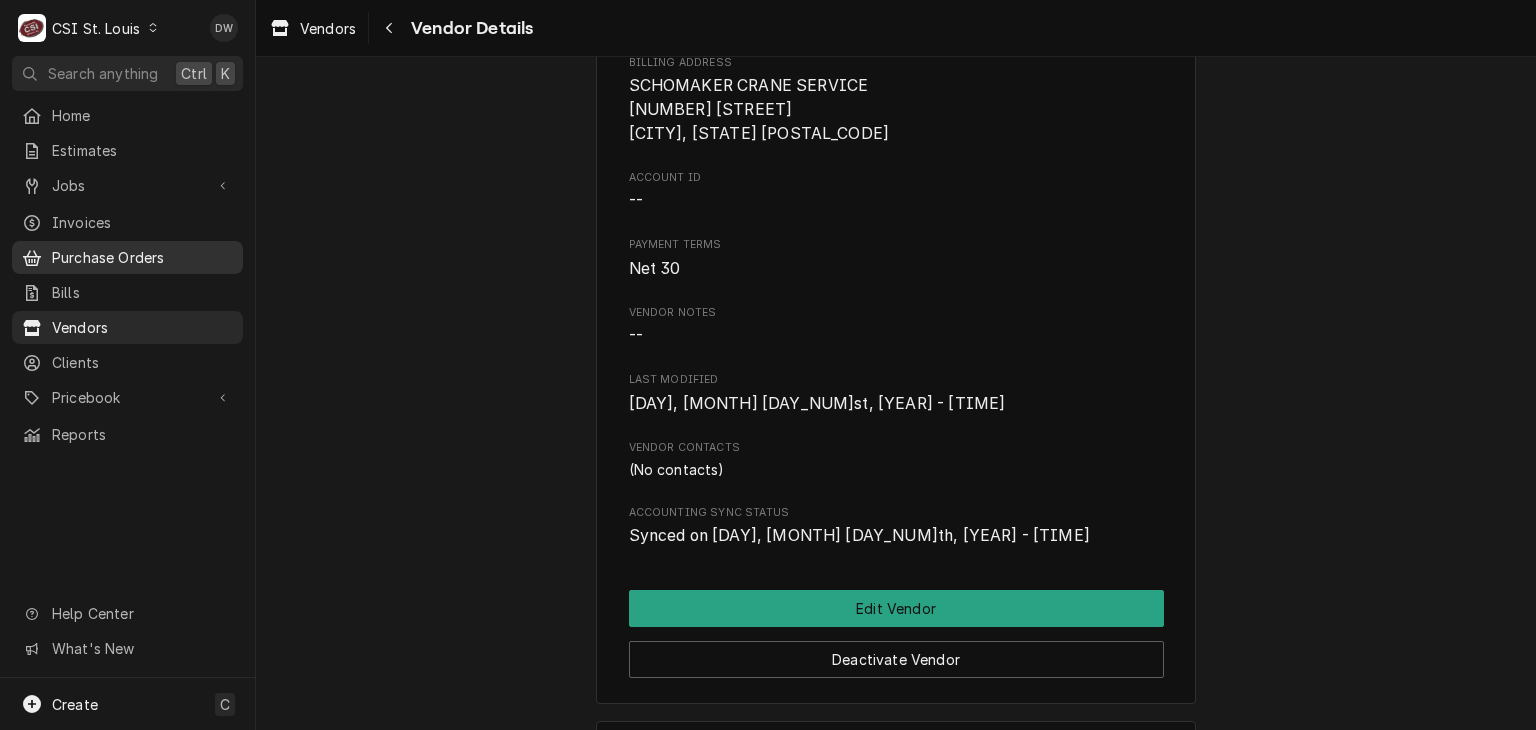 click on "Purchase Orders" at bounding box center (127, 257) 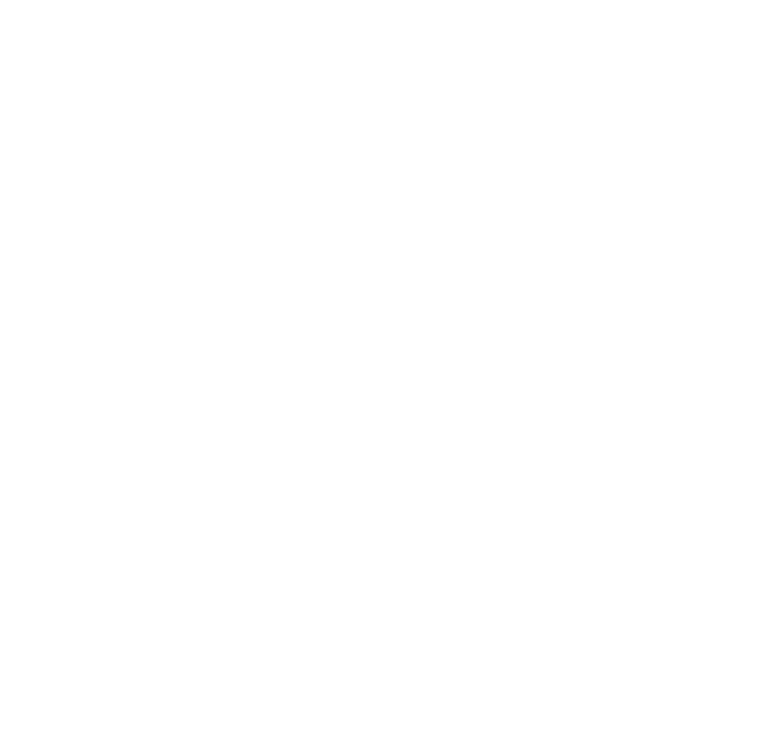 scroll, scrollTop: 0, scrollLeft: 0, axis: both 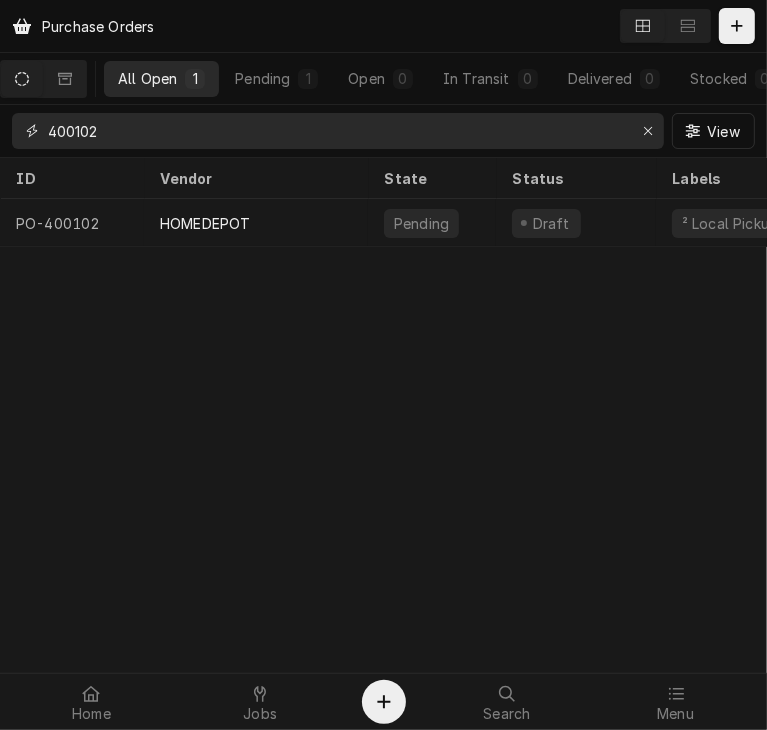 drag, startPoint x: 129, startPoint y: 133, endPoint x: 12, endPoint y: 130, distance: 117.03845 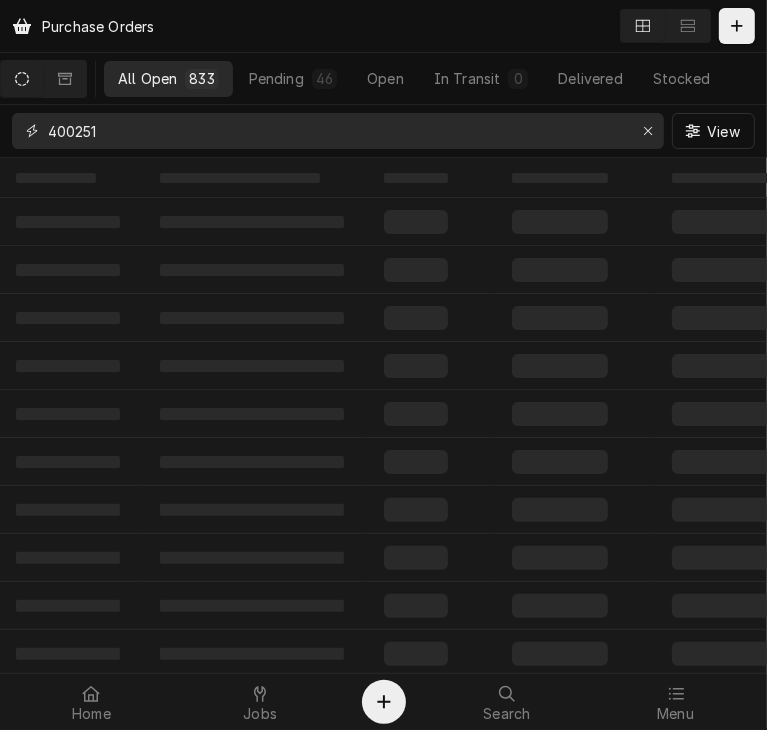 type on "400251" 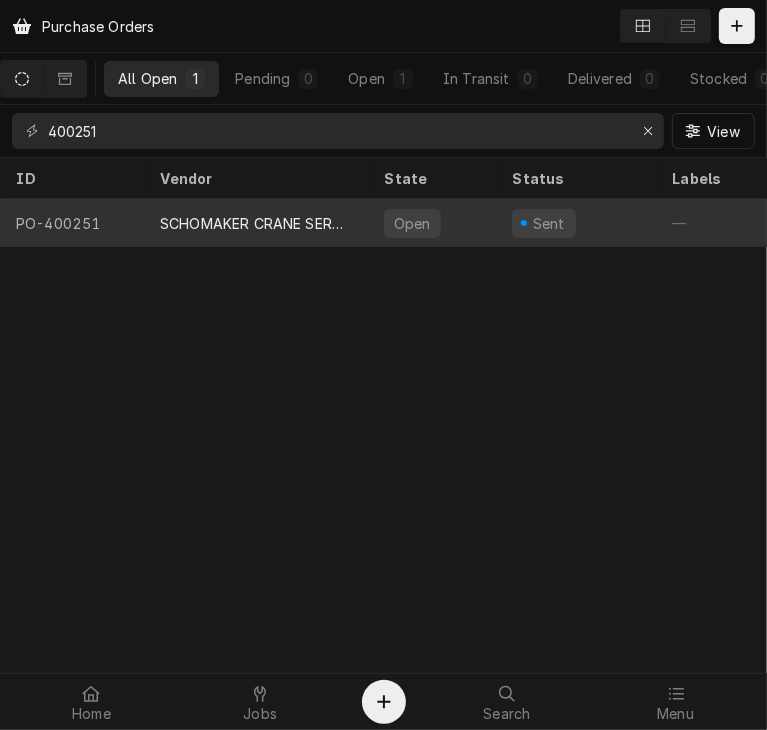 click on "SCHOMAKER CRANE SERVICE" at bounding box center (256, 223) 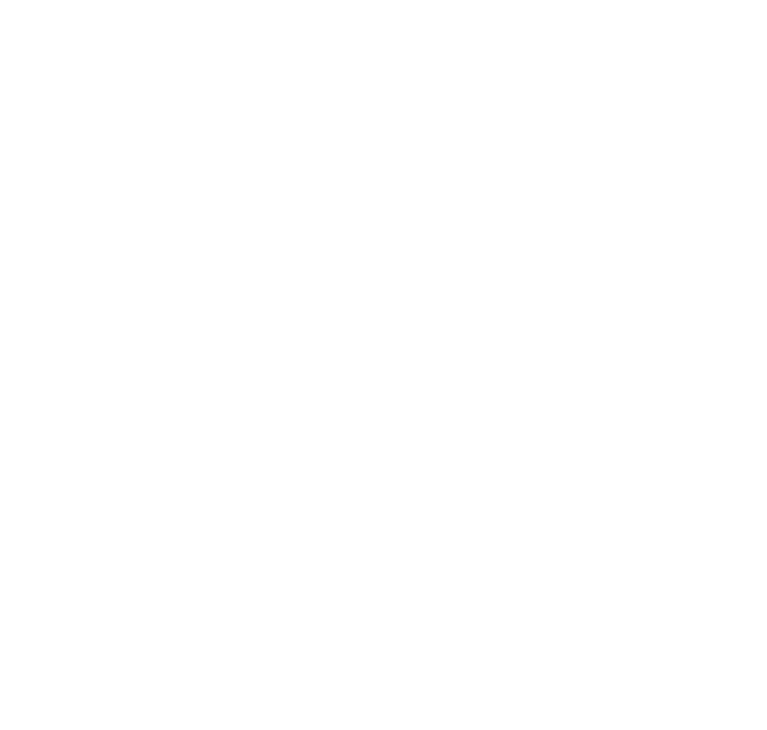 scroll, scrollTop: 0, scrollLeft: 0, axis: both 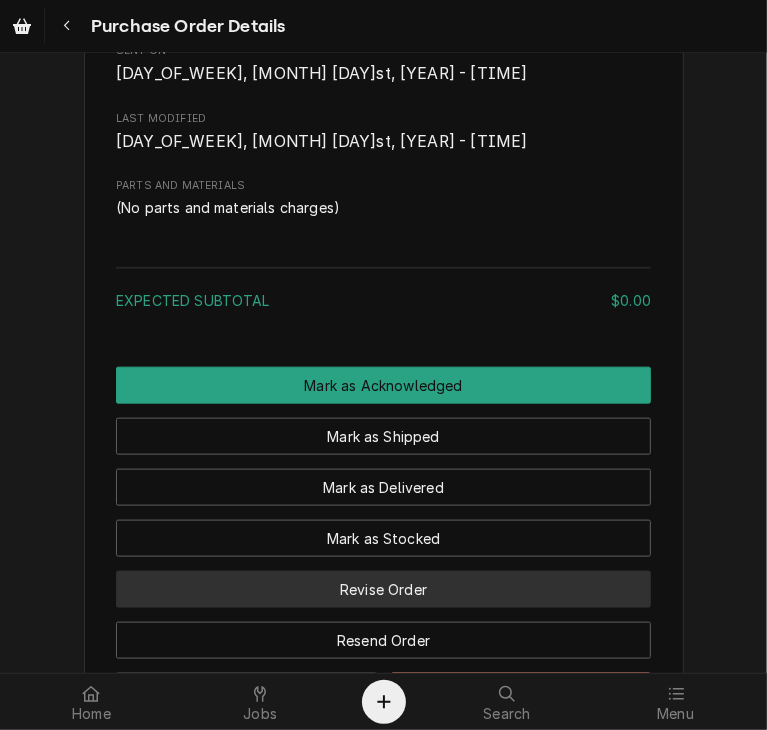 click on "Revise Order" at bounding box center [383, 589] 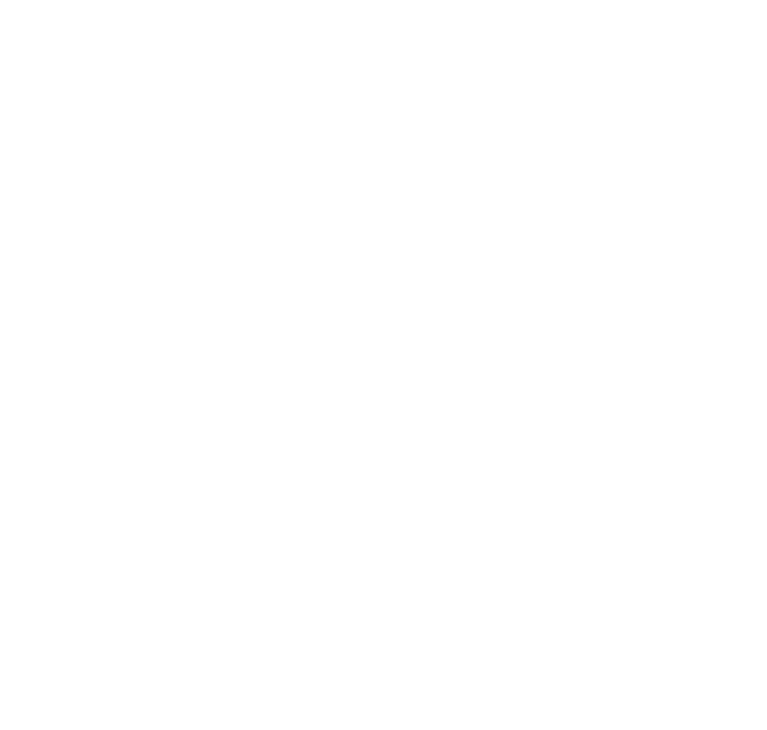 scroll, scrollTop: 0, scrollLeft: 0, axis: both 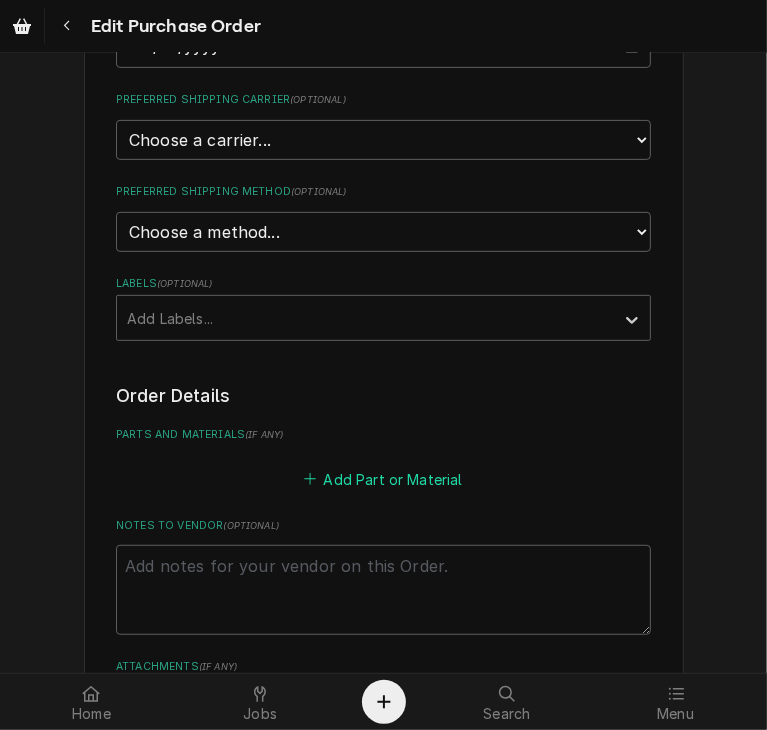 click on "Add Part or Material" at bounding box center (383, 479) 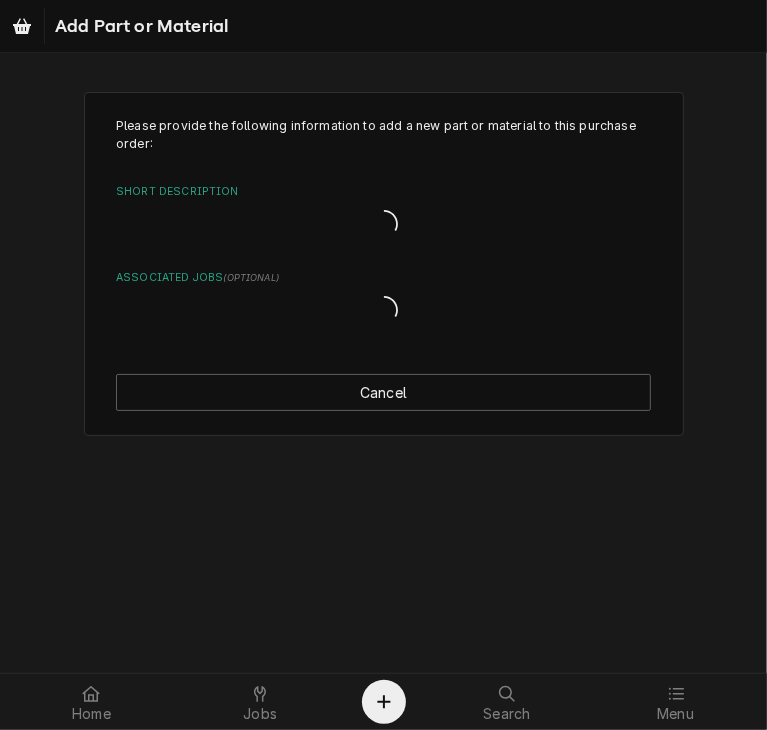 scroll, scrollTop: 0, scrollLeft: 0, axis: both 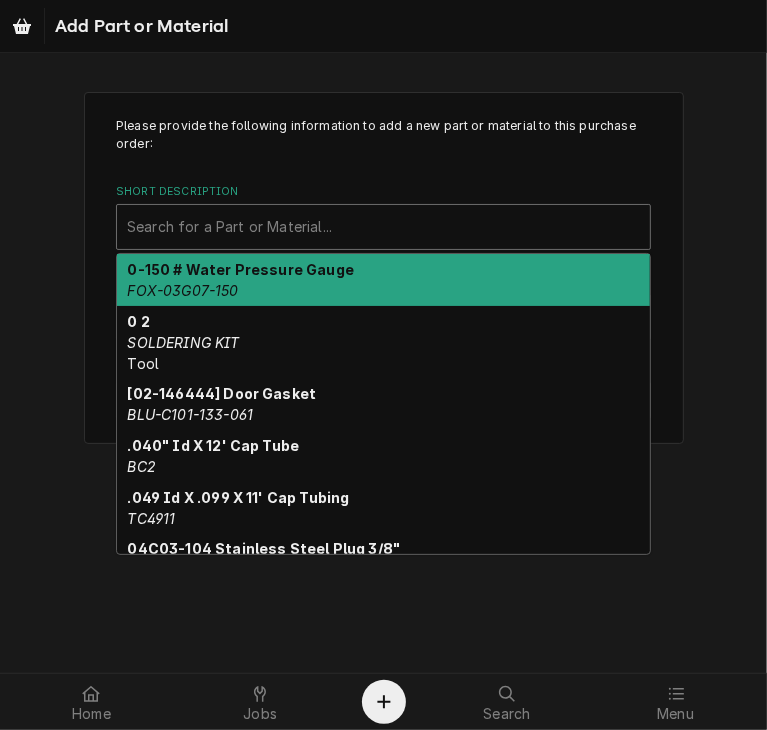 click at bounding box center [383, 227] 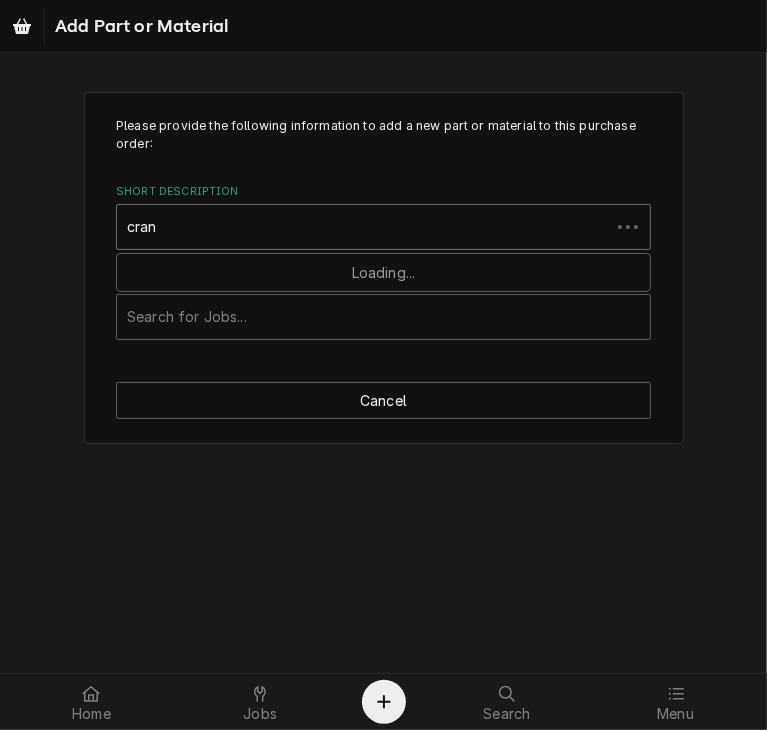 type on "crane" 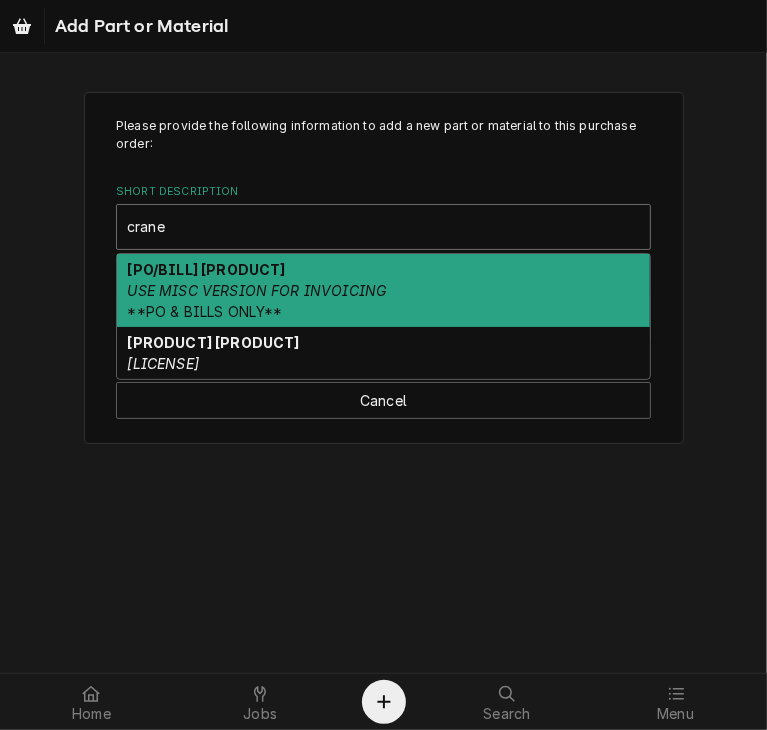 click on "[PO/BILL] Crane/Lift Charge USE MISC VERSION FOR INVOICING **PO & BILLS ONLY**" at bounding box center (383, 290) 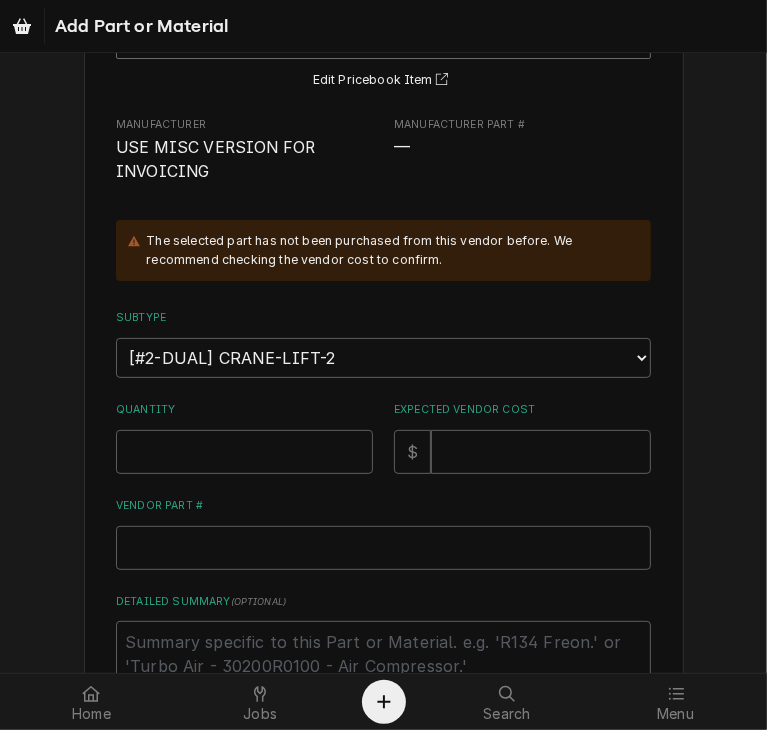 scroll, scrollTop: 200, scrollLeft: 0, axis: vertical 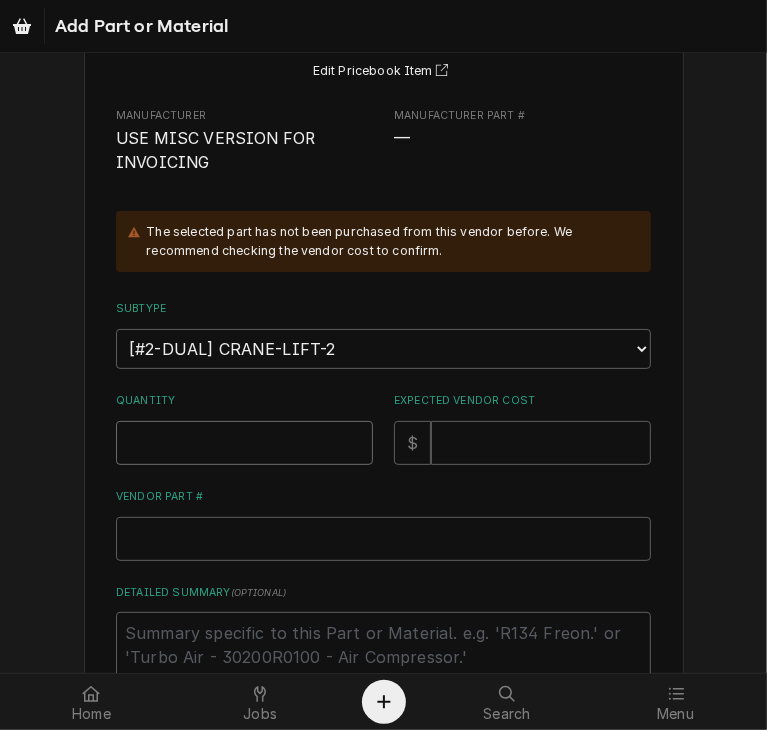 click on "Quantity" at bounding box center [244, 443] 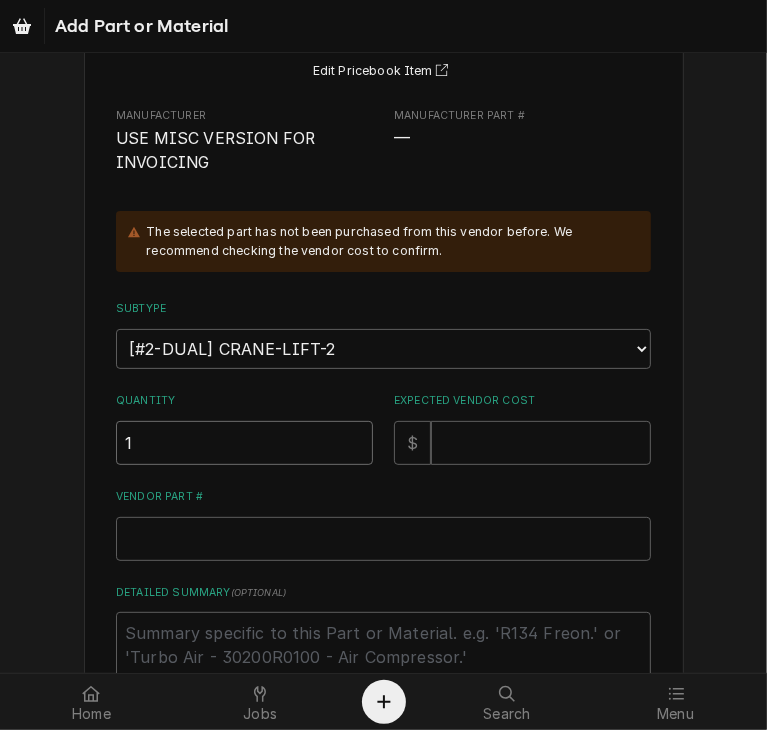 type on "1" 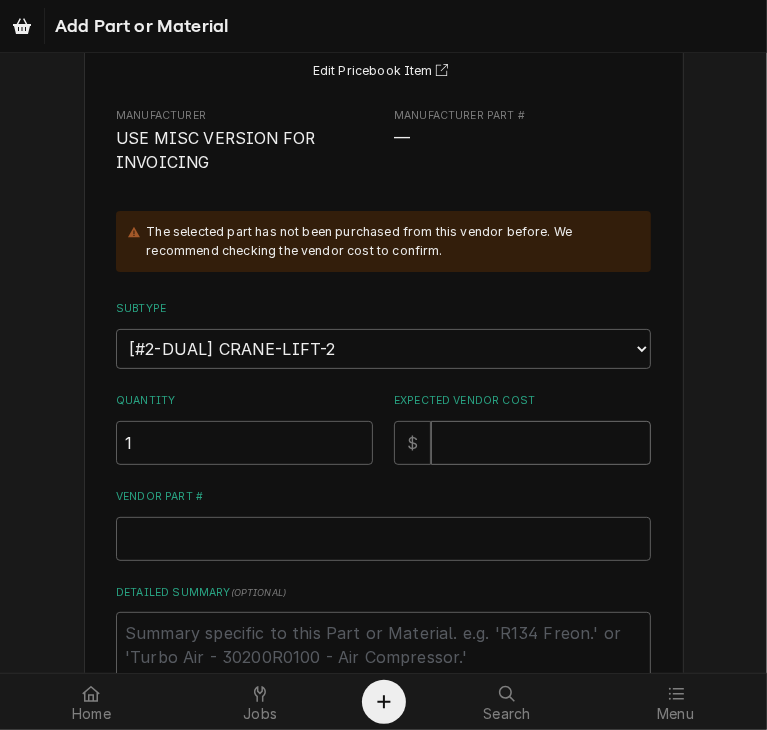 click on "Expected Vendor Cost" at bounding box center [541, 443] 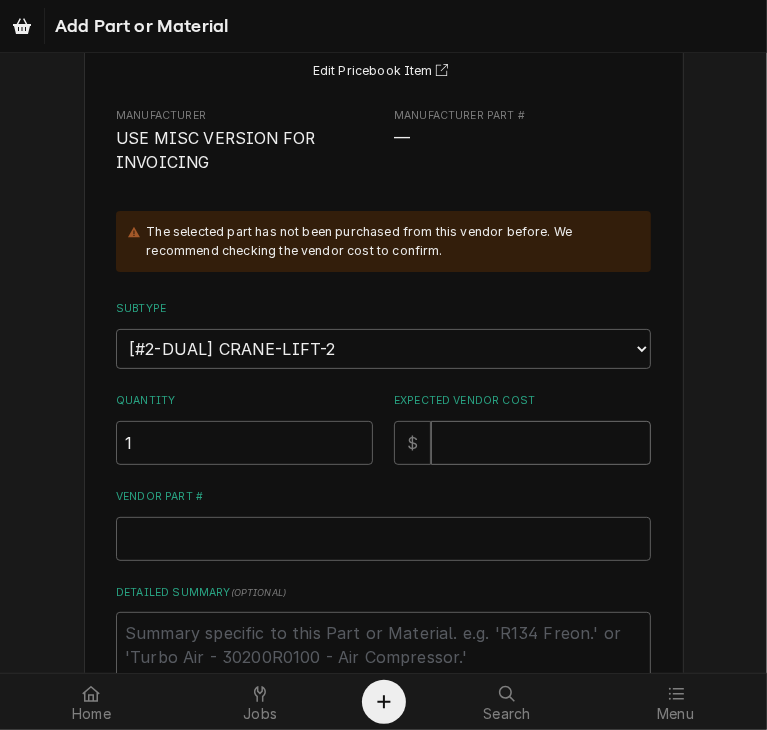 type on "x" 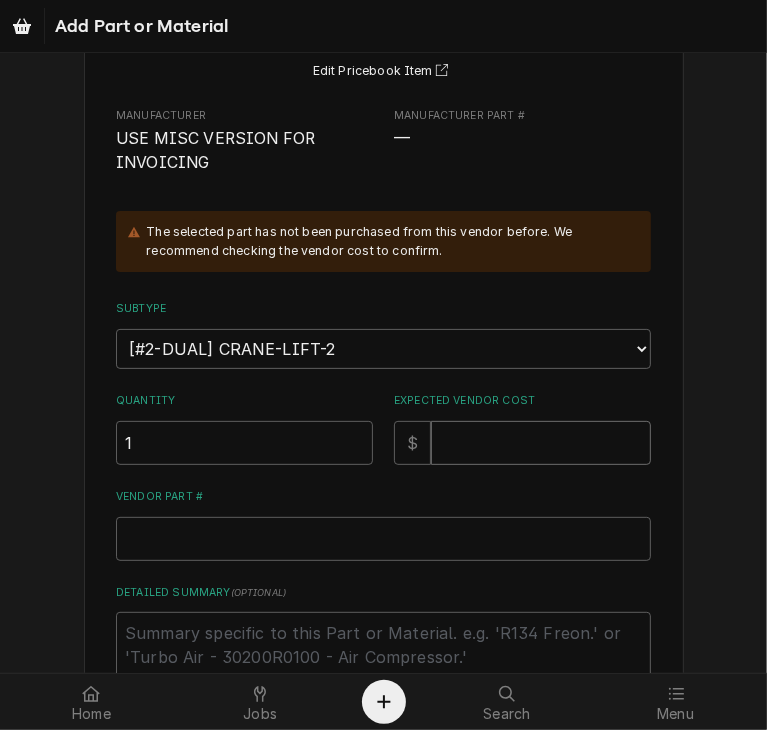 type on "7" 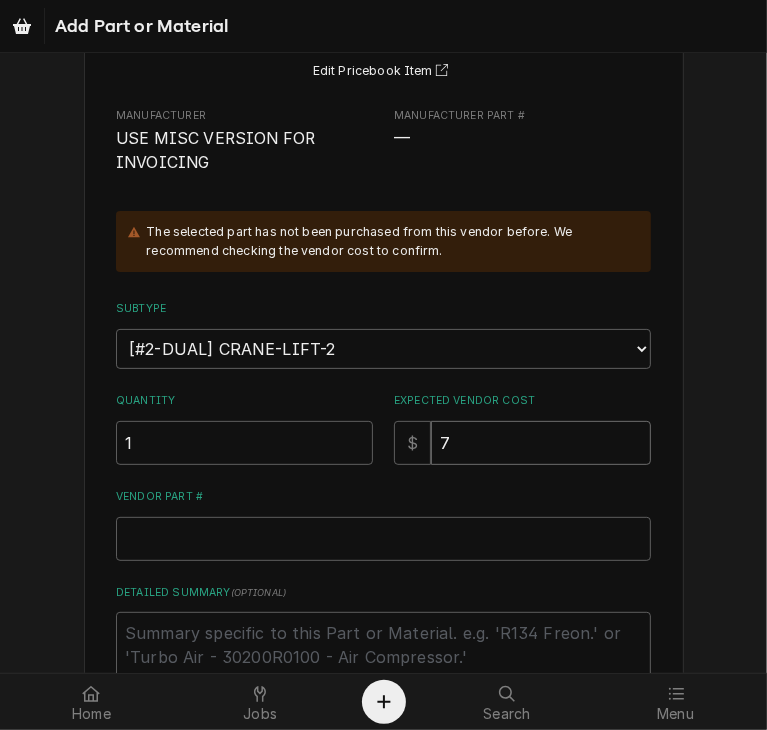 type on "x" 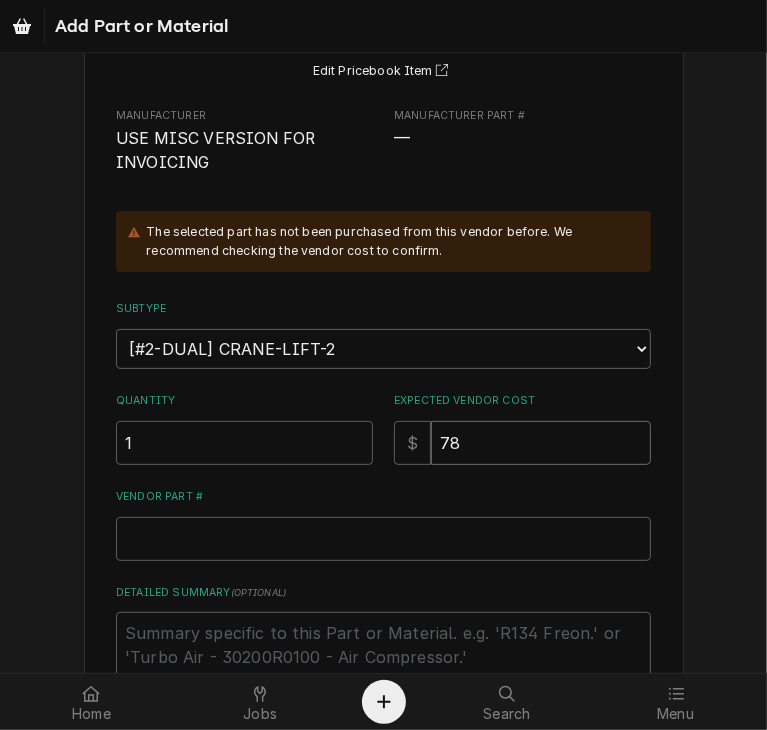 type on "x" 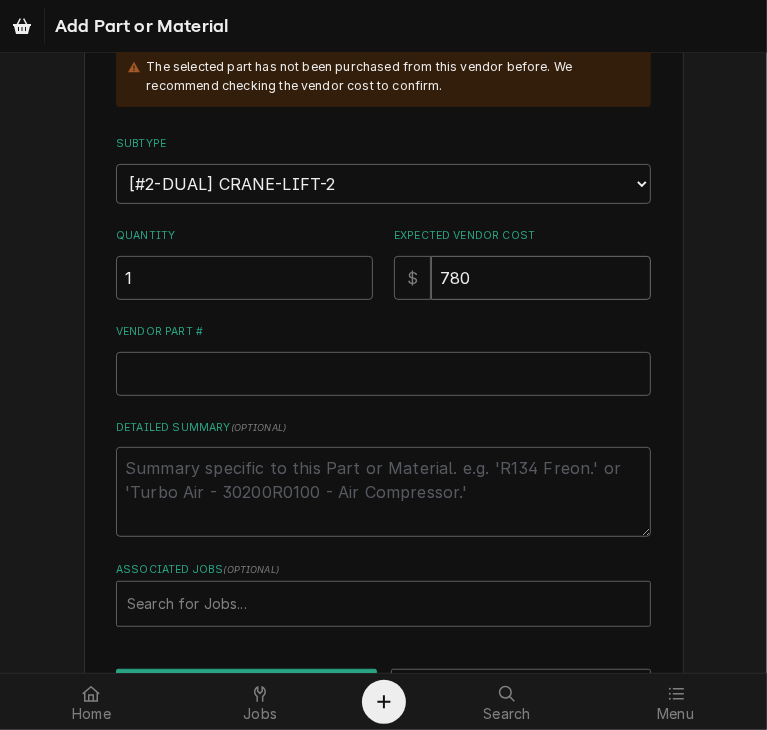 scroll, scrollTop: 437, scrollLeft: 0, axis: vertical 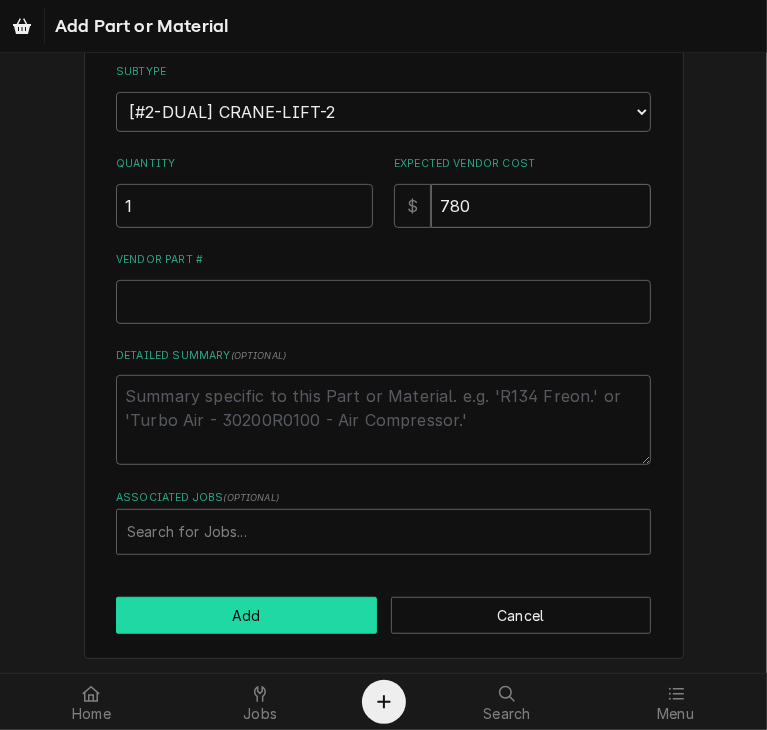 type on "780" 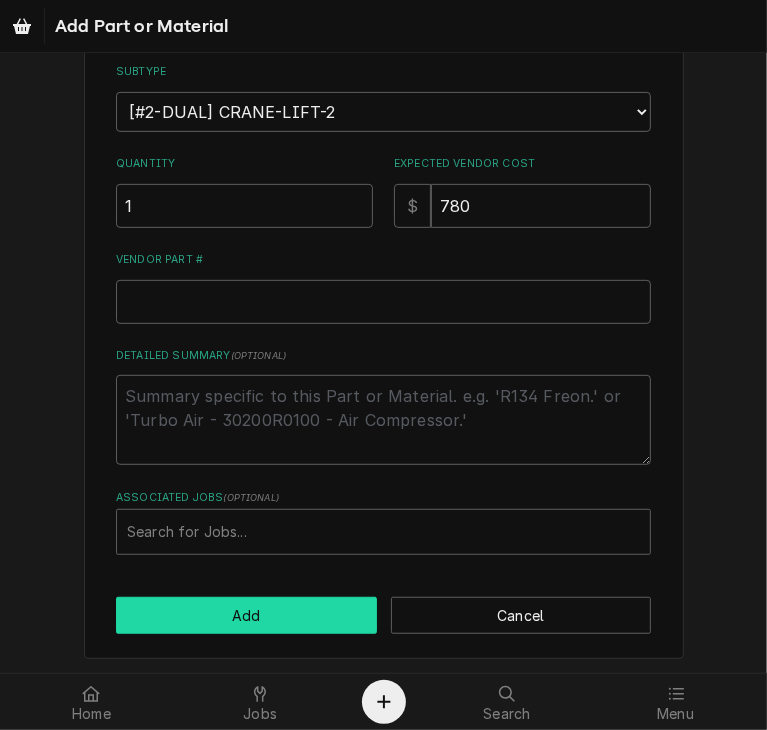 click on "Add" at bounding box center [246, 615] 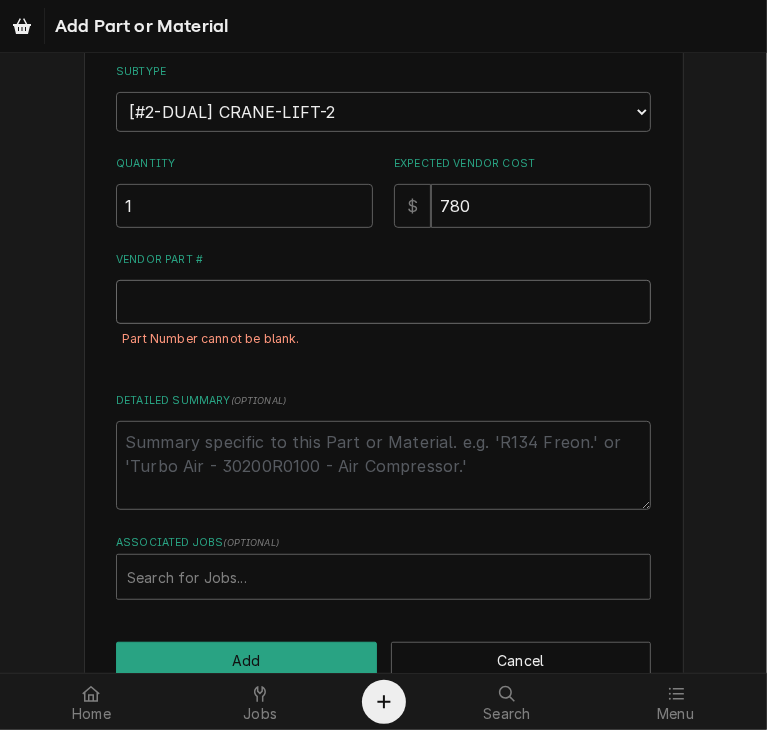 click on "Vendor Part #" at bounding box center [383, 302] 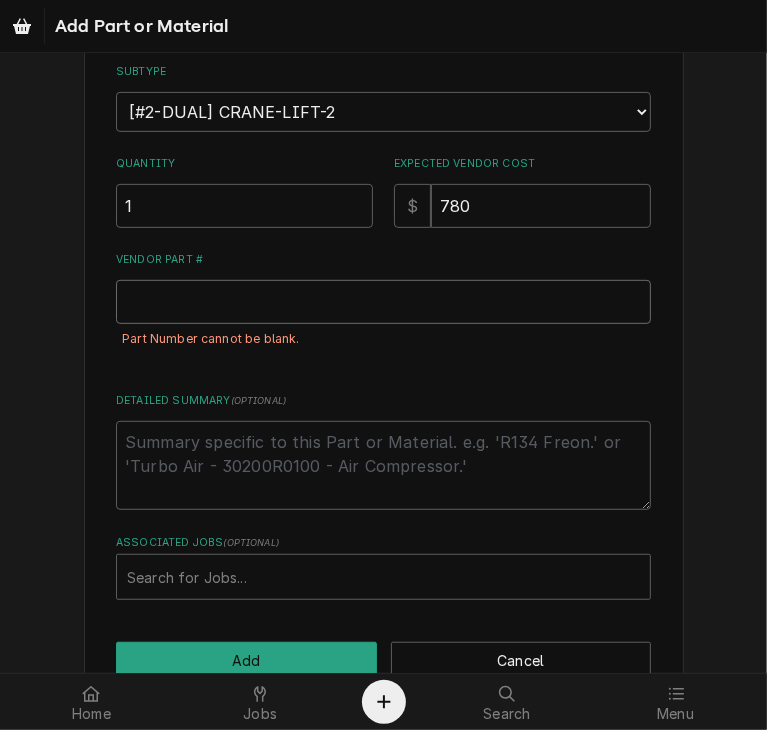 type on "x" 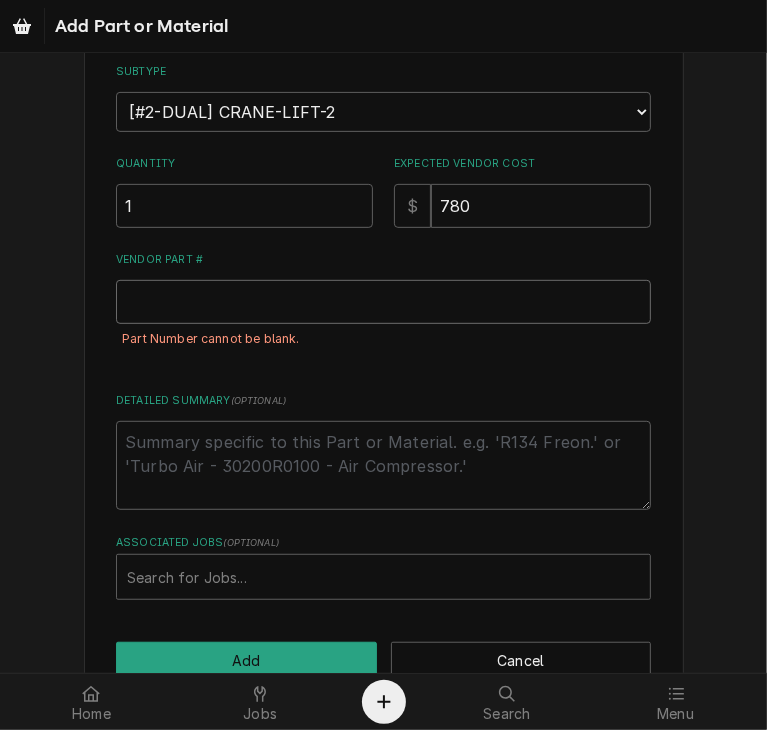 type on "B" 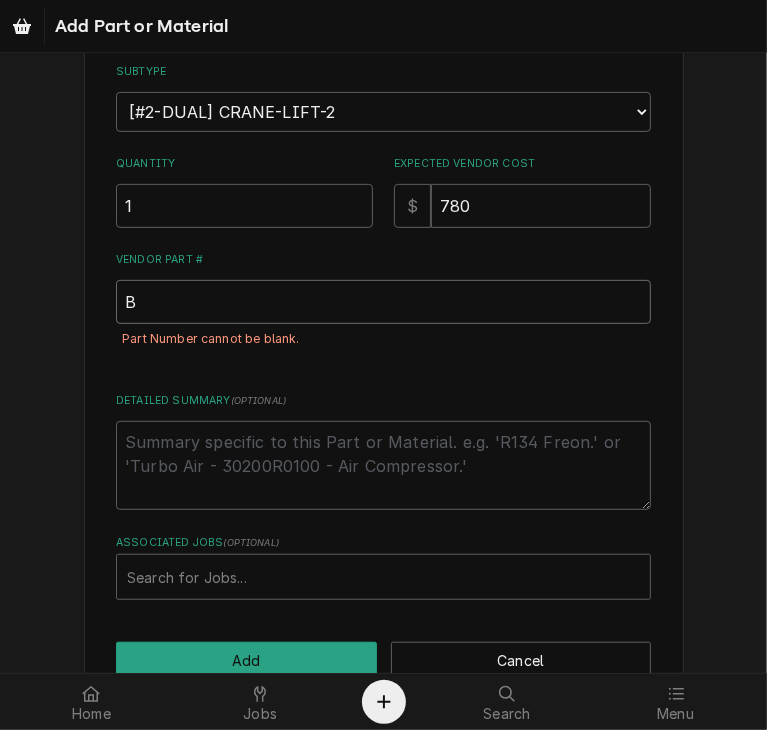 type on "x" 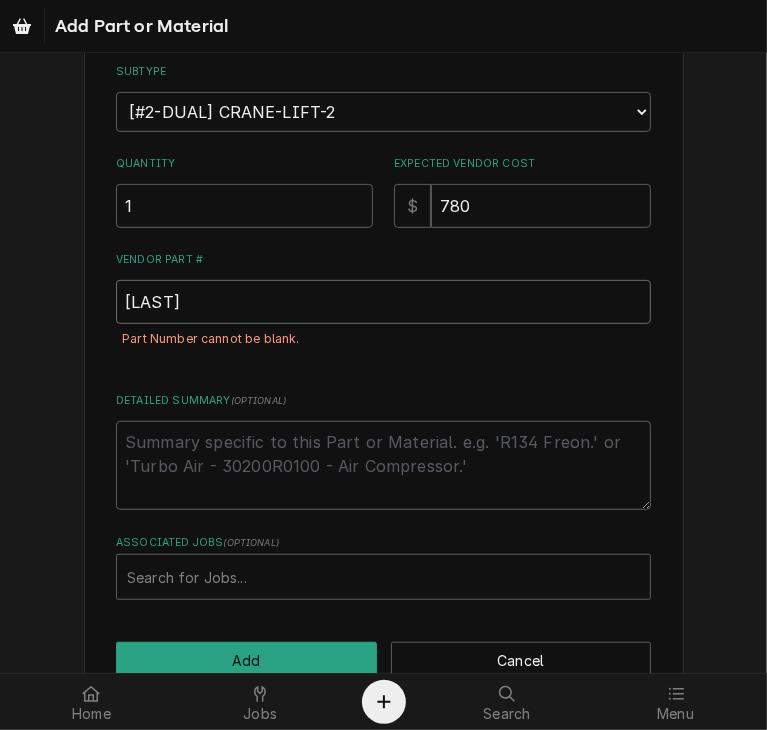 type on "x" 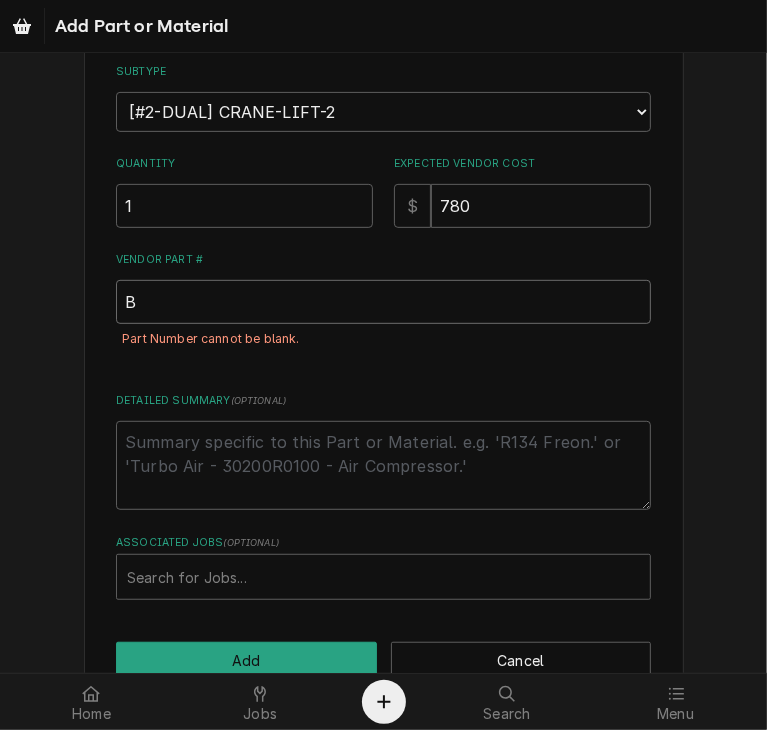 type on "x" 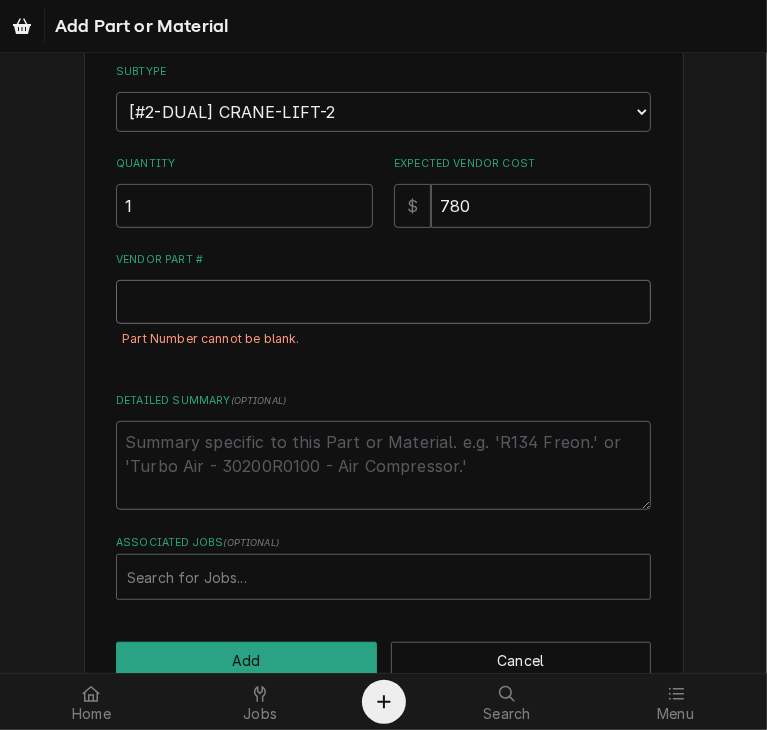 type on "x" 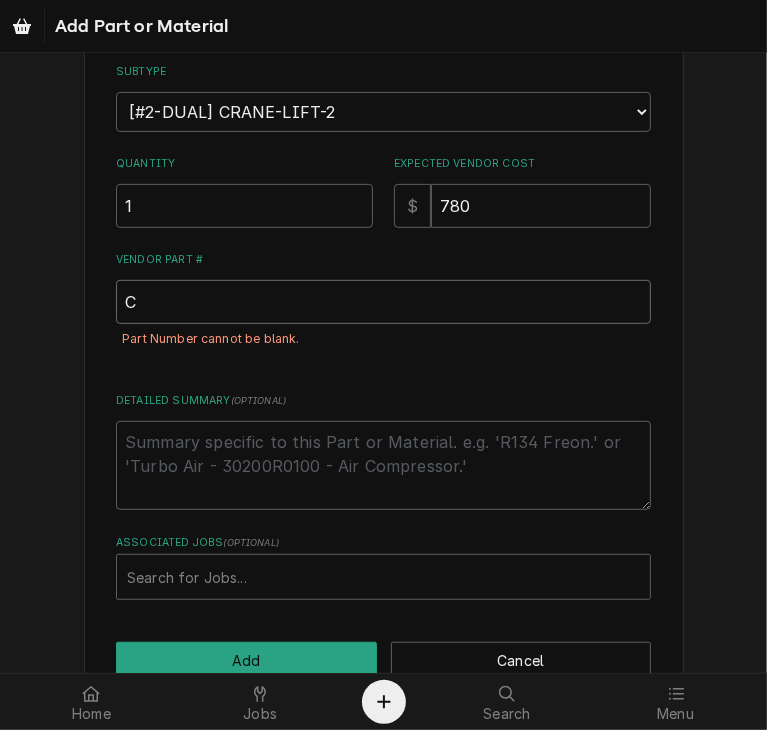 type on "x" 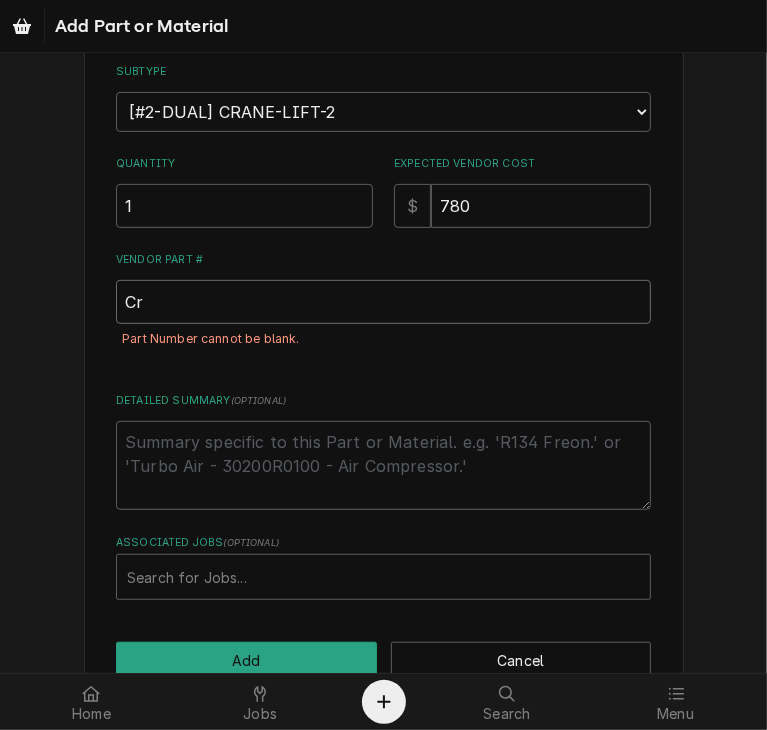 type on "x" 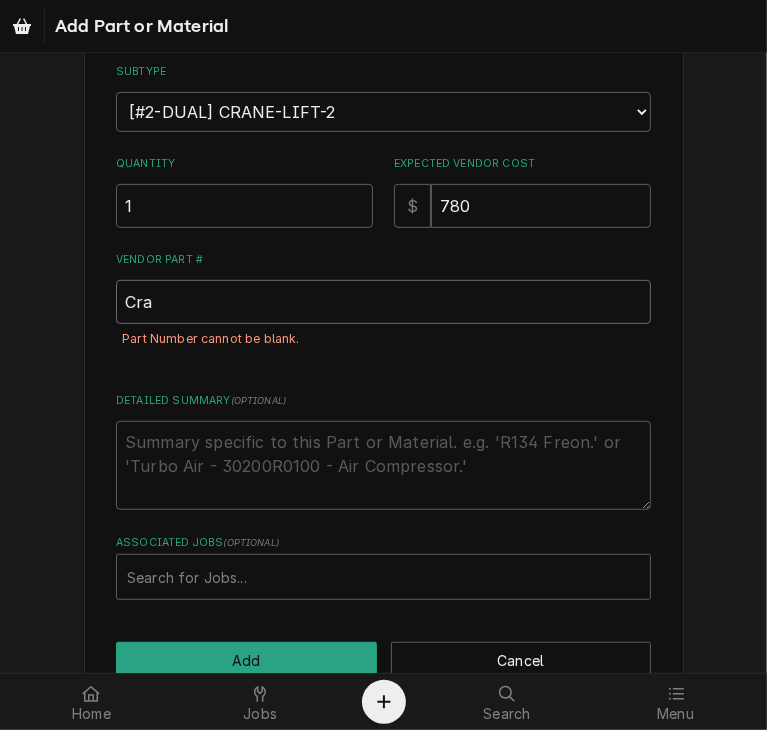 type on "x" 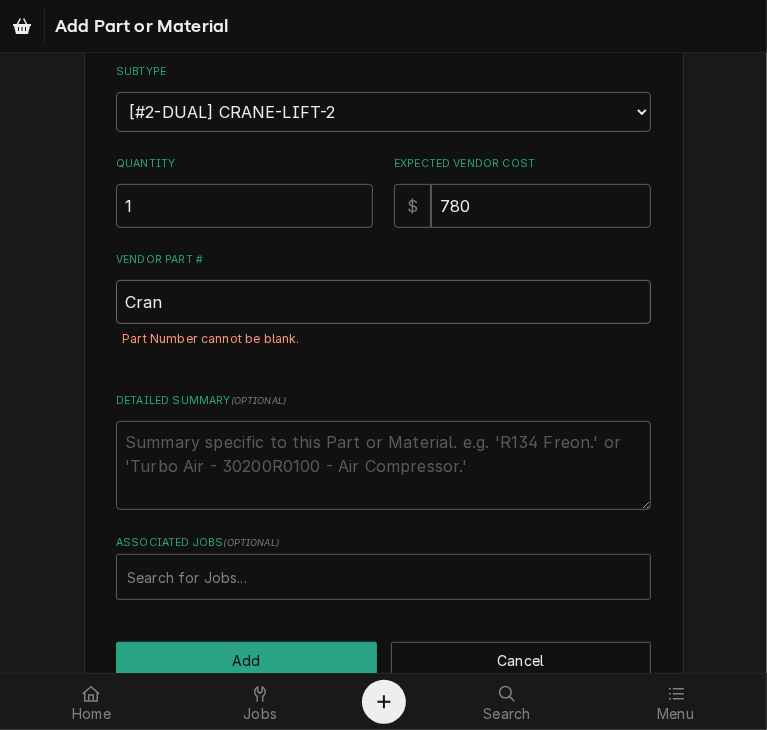 type on "x" 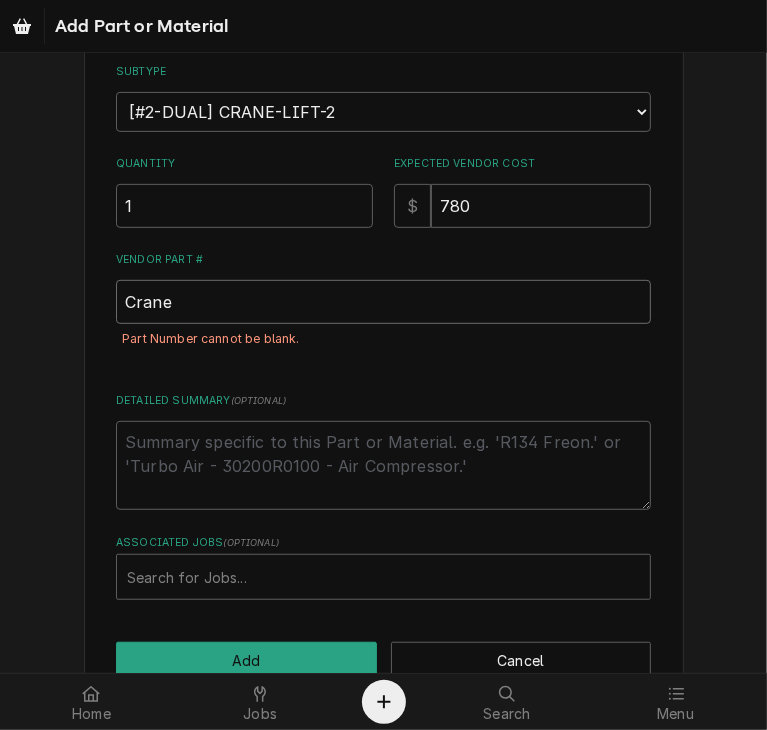 type on "x" 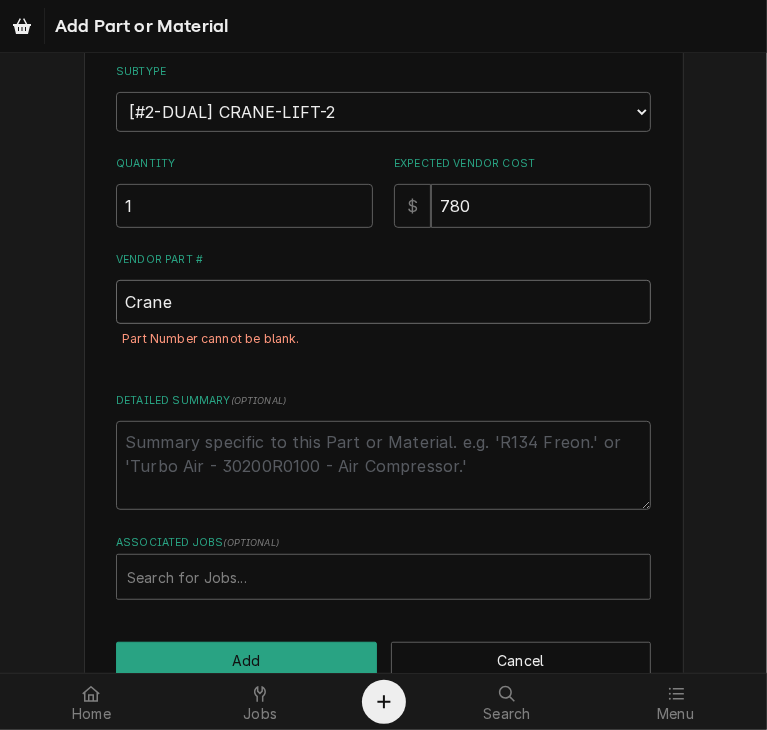 type on "x" 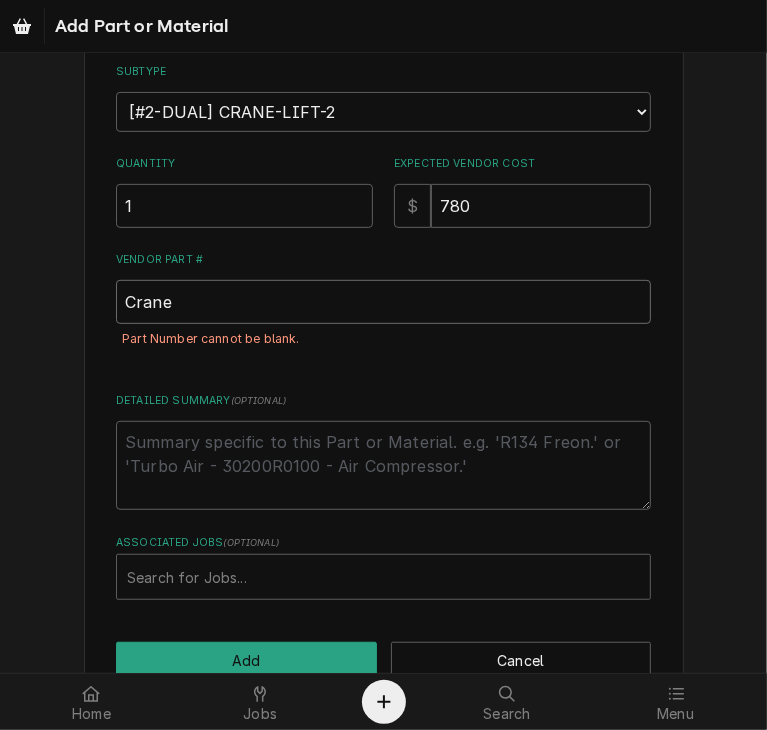 type on "Crane" 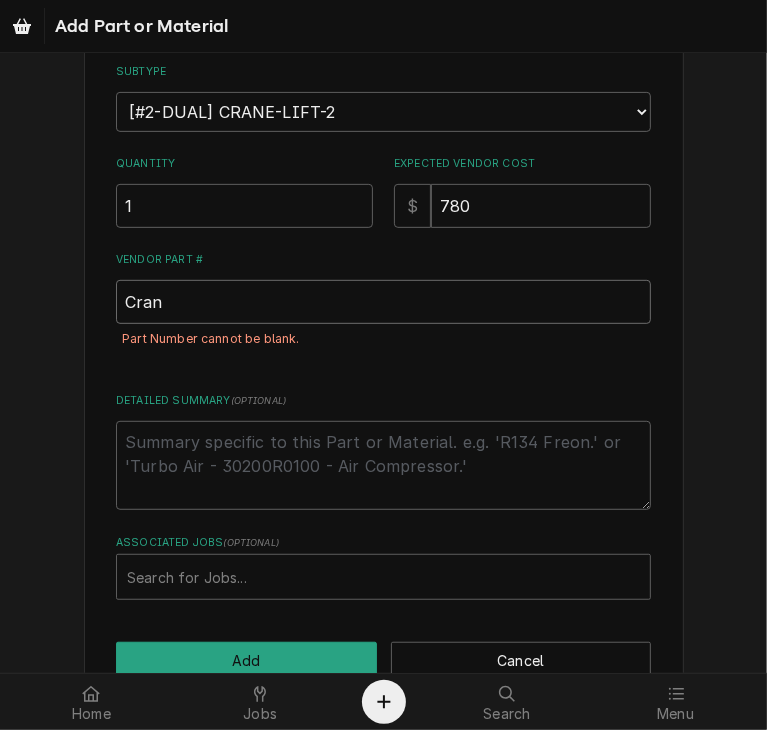 type on "x" 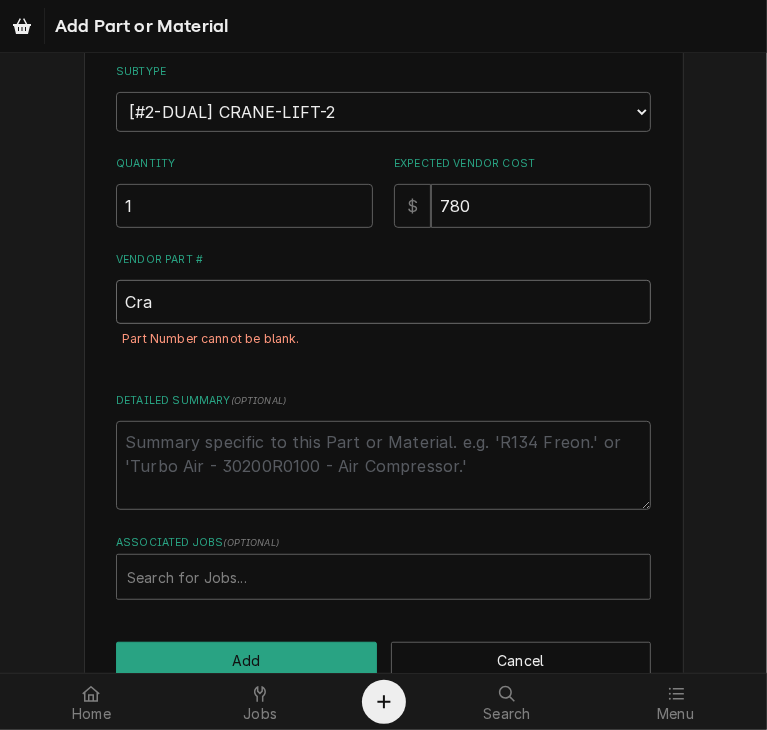type on "x" 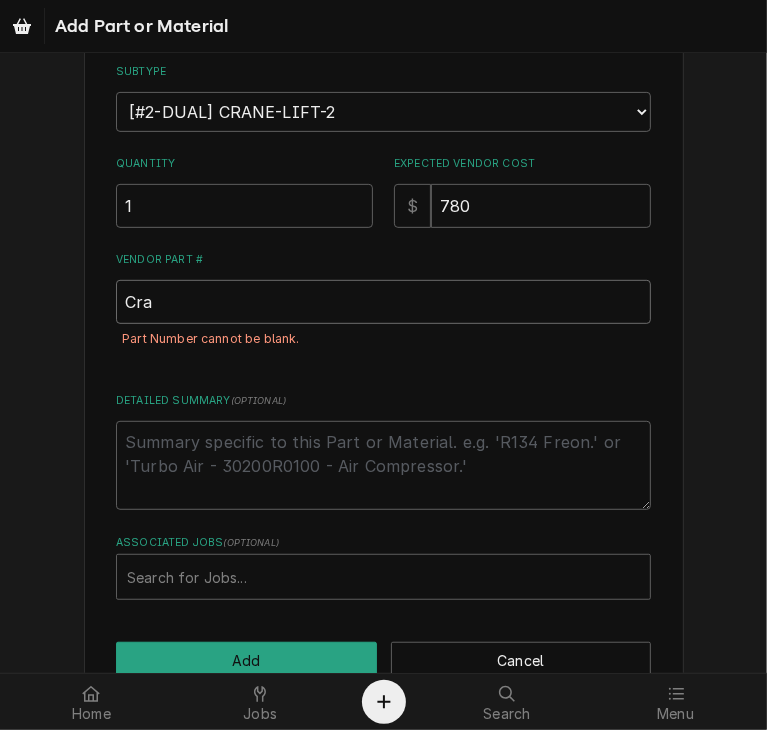 type on "Cran" 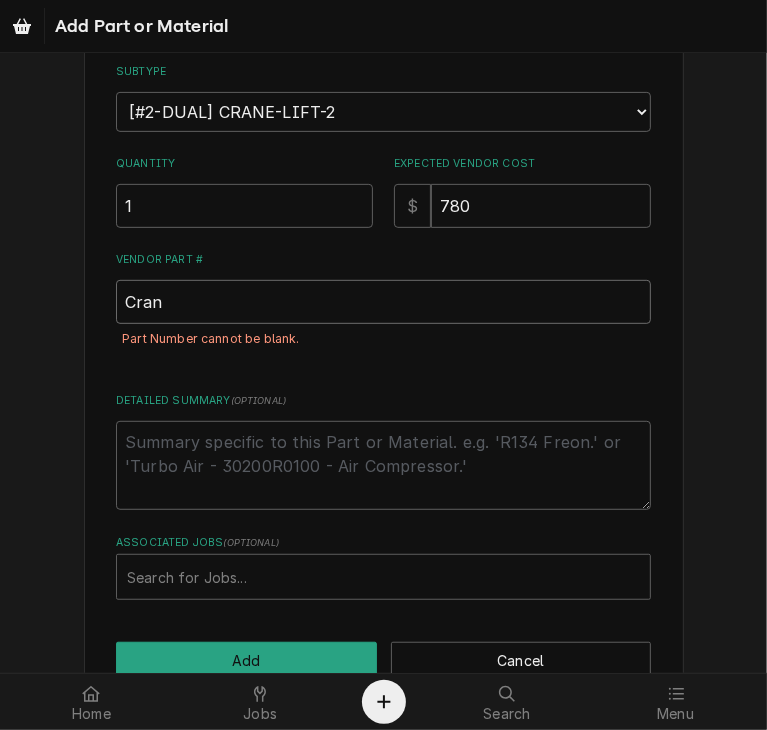 type on "x" 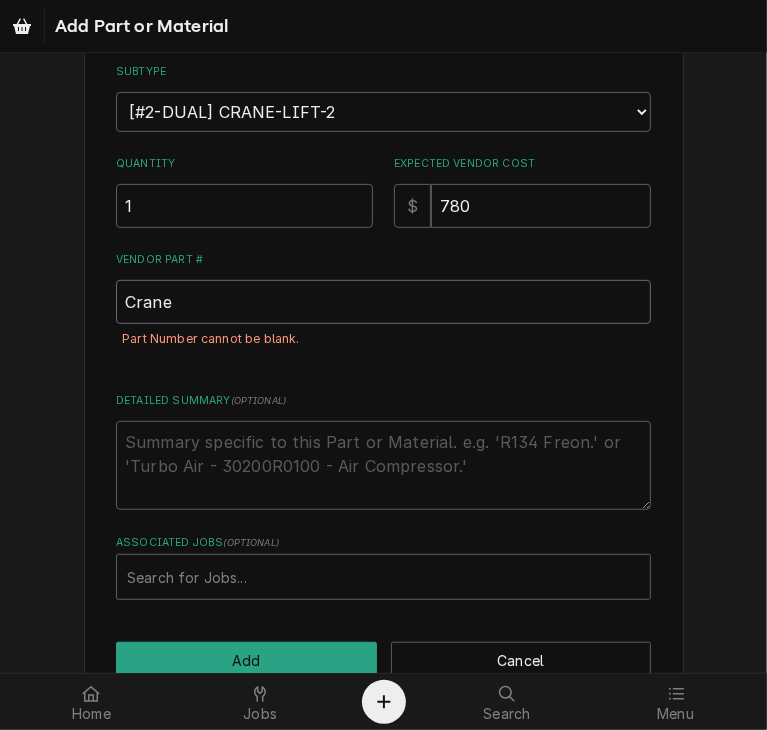 type on "x" 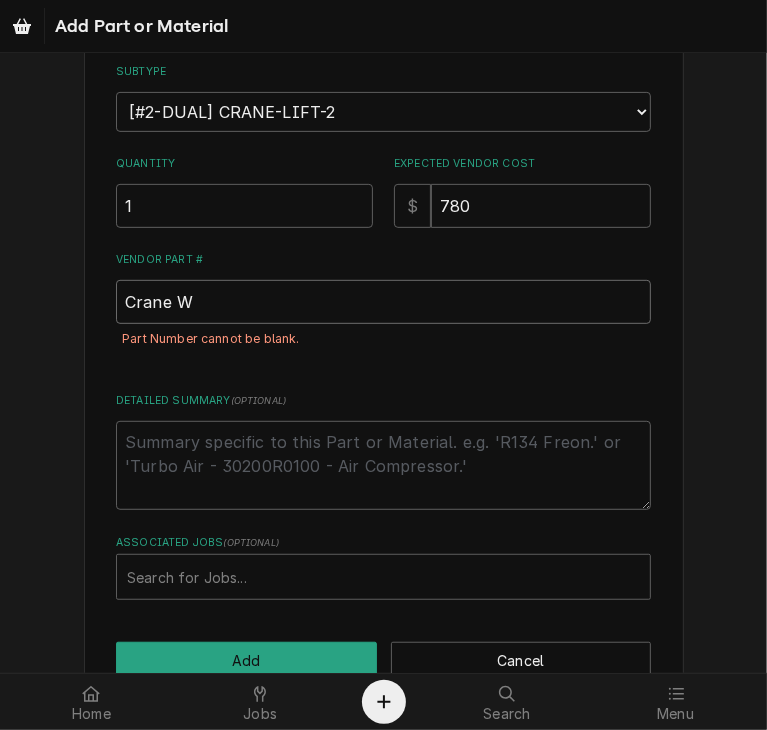 type on "x" 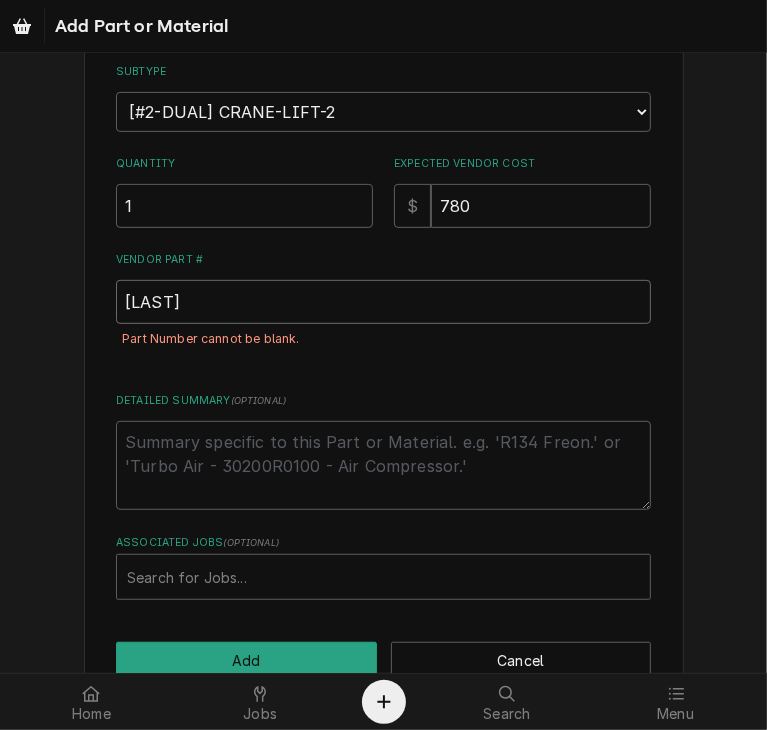 type on "x" 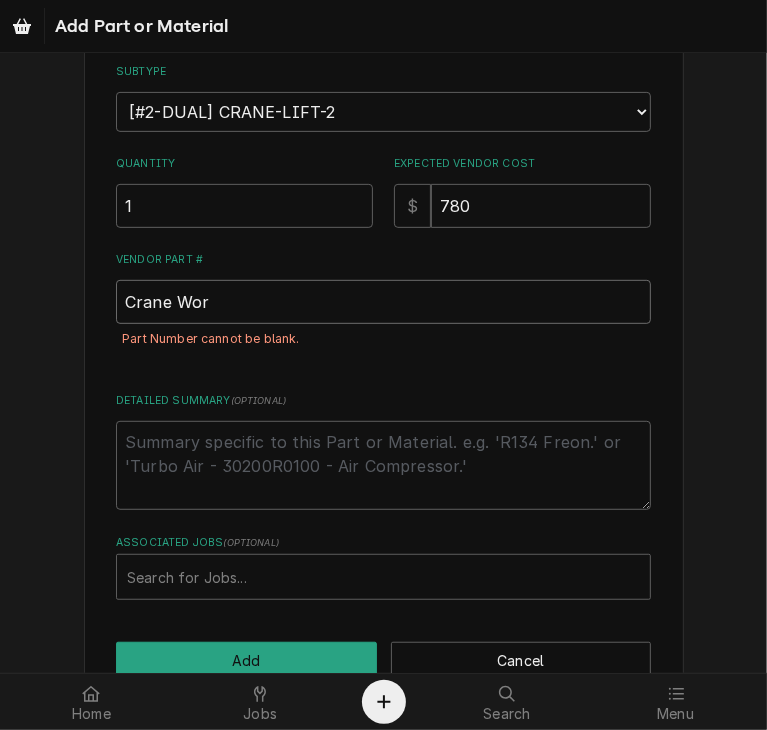 type on "x" 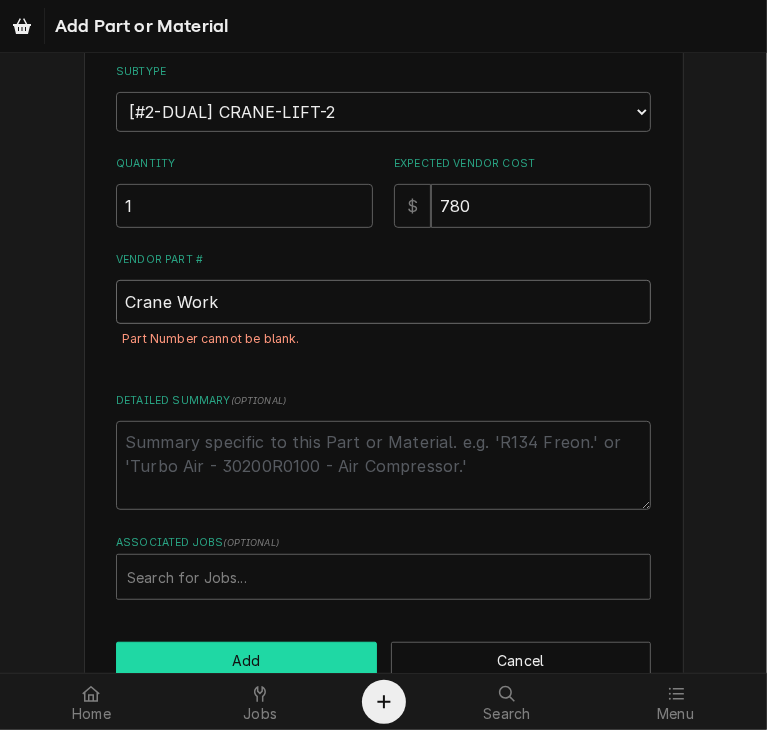 type on "Crane Work" 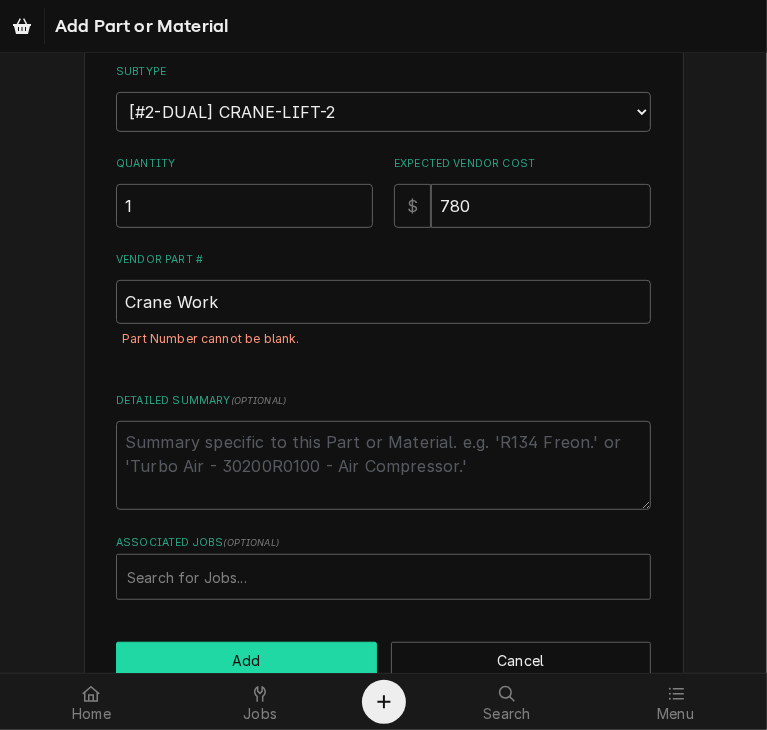click on "Add" at bounding box center (246, 660) 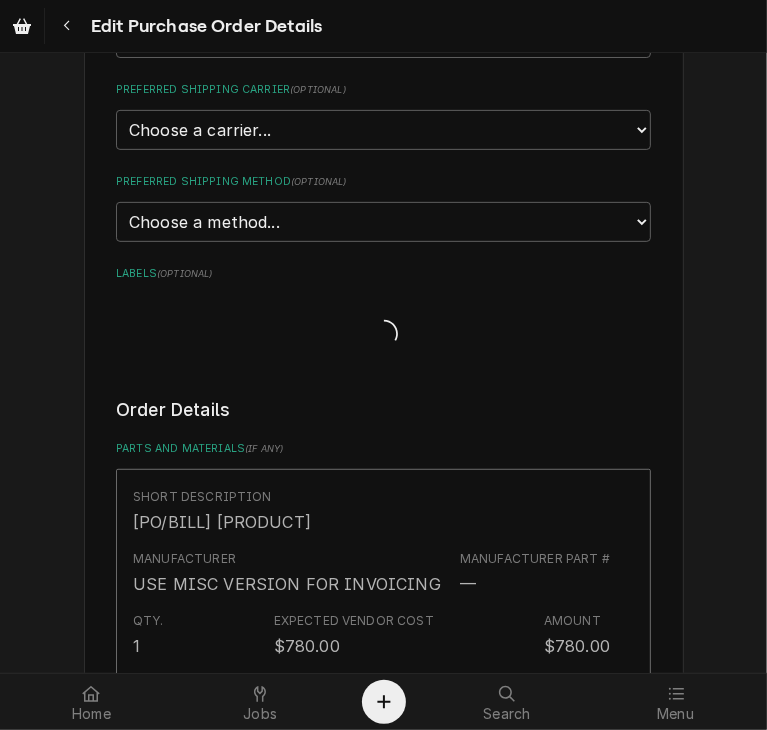 scroll, scrollTop: 427, scrollLeft: 0, axis: vertical 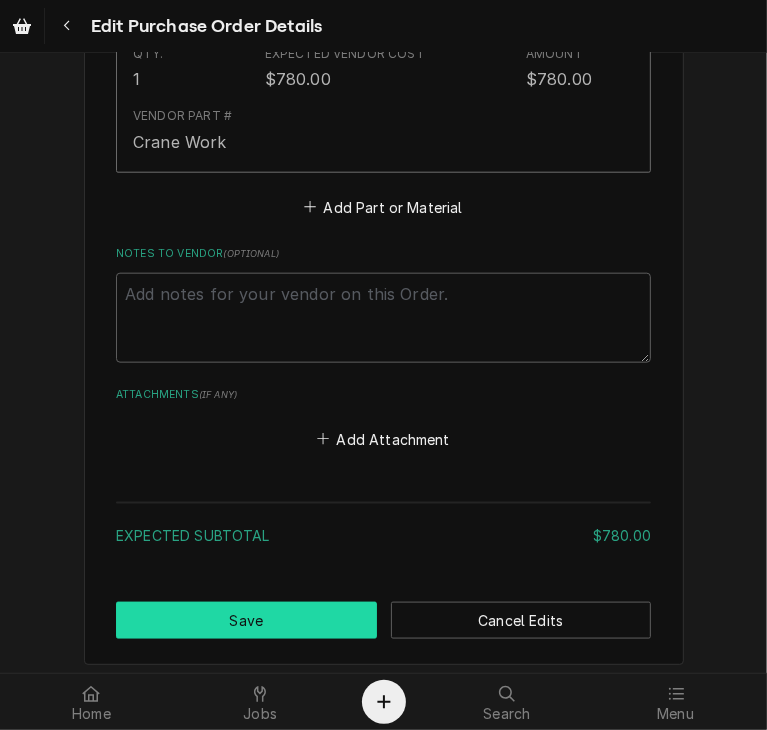 click on "Save" at bounding box center [246, 620] 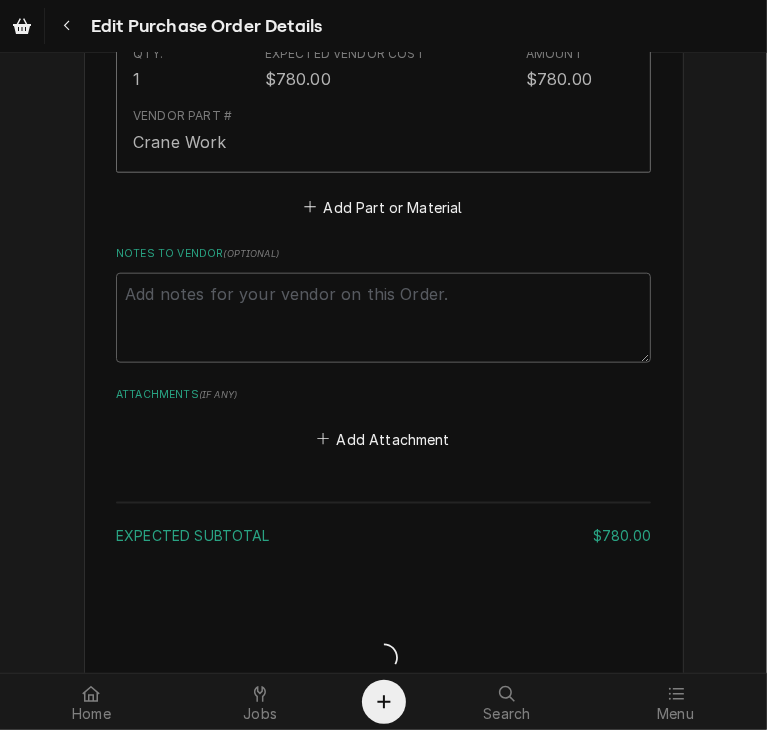 type on "x" 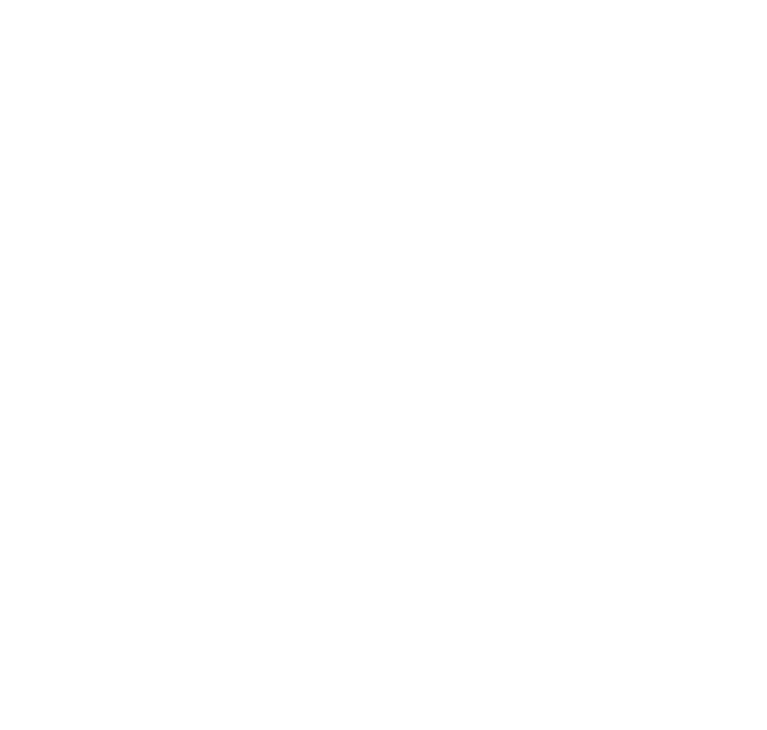 scroll, scrollTop: 0, scrollLeft: 0, axis: both 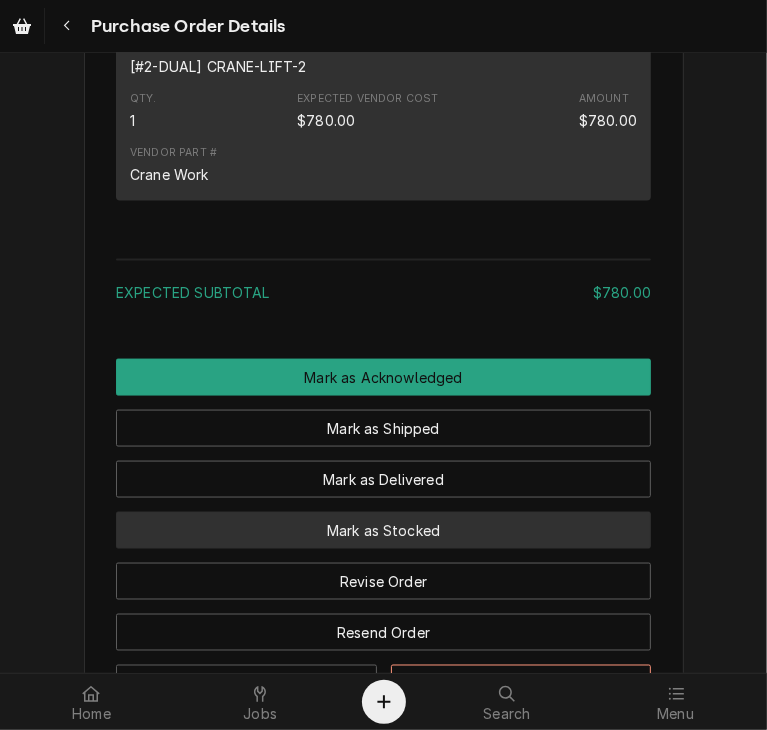 click on "Mark as Stocked" at bounding box center [383, 530] 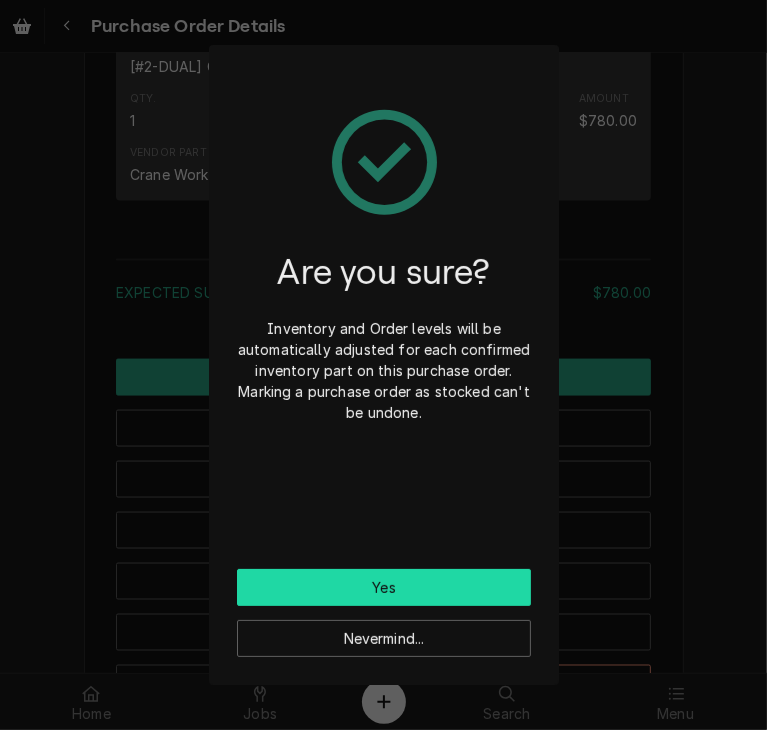 click on "Yes" at bounding box center [384, 587] 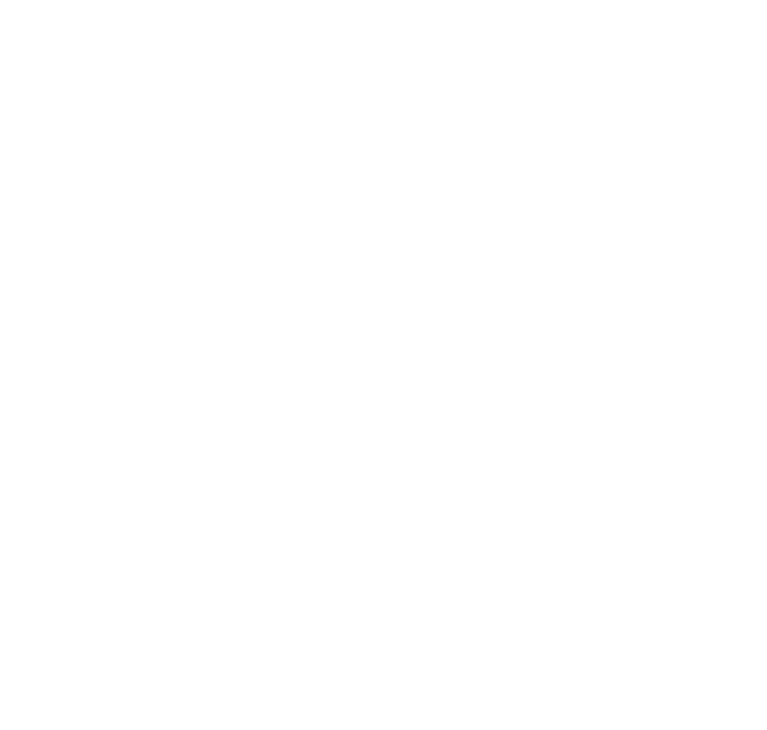 scroll, scrollTop: 0, scrollLeft: 0, axis: both 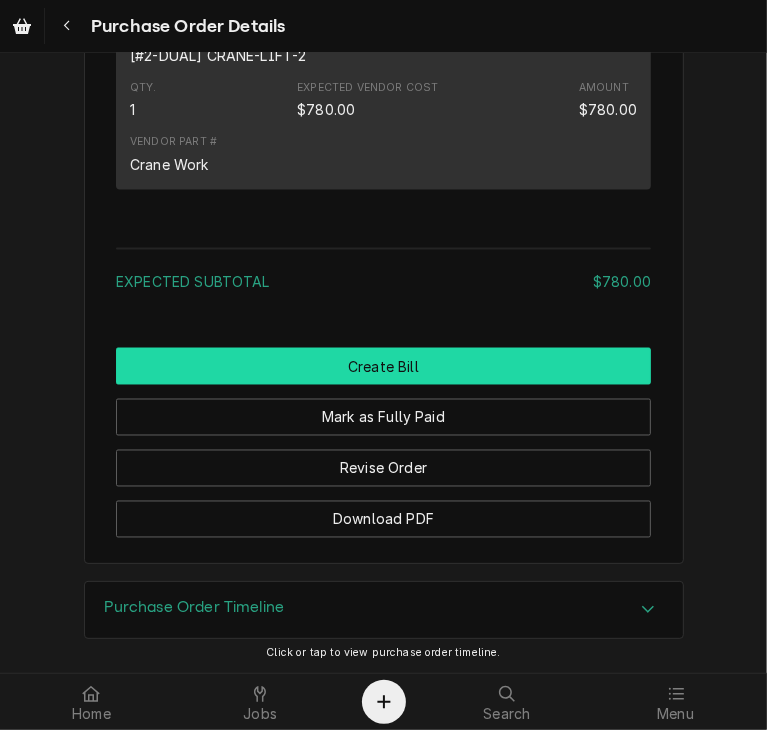 click on "Create Bill" at bounding box center [383, 366] 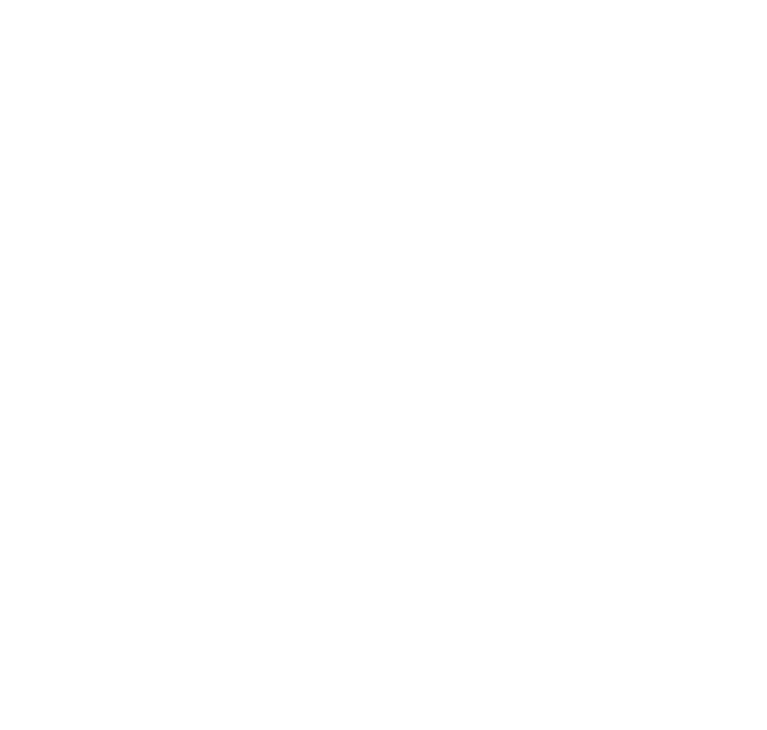 scroll, scrollTop: 0, scrollLeft: 0, axis: both 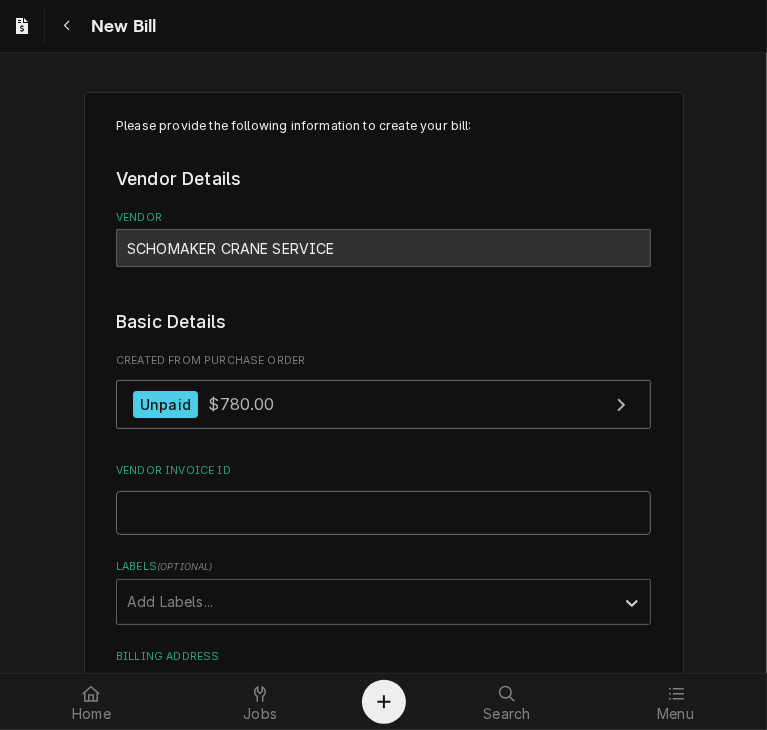 click on "Vendor Invoice ID" at bounding box center [383, 513] 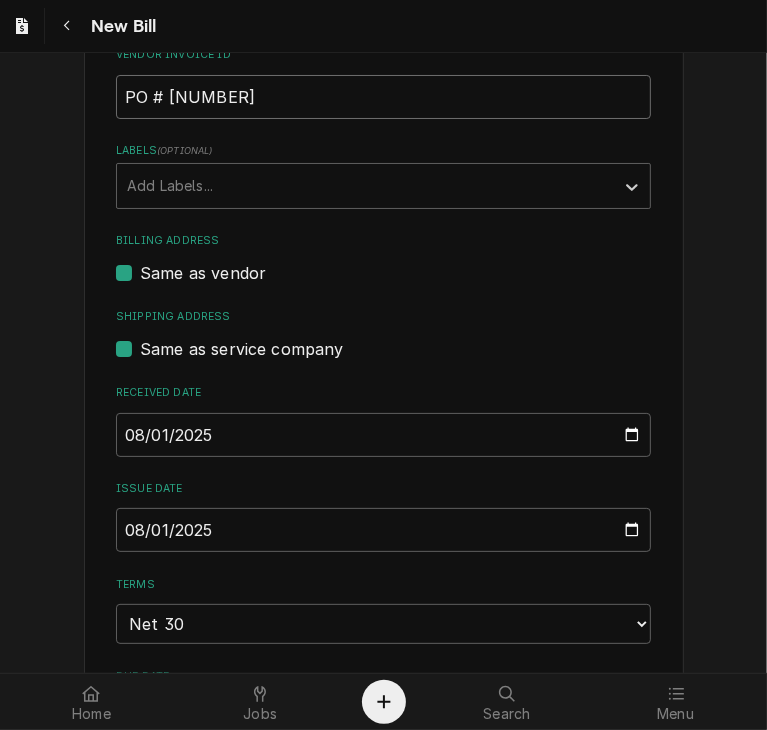 scroll, scrollTop: 419, scrollLeft: 0, axis: vertical 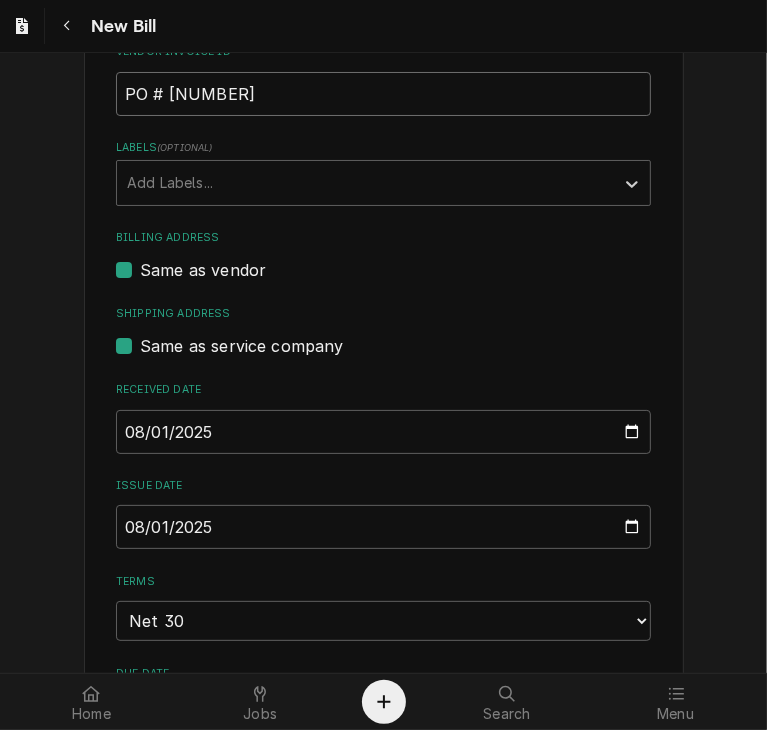 type on "PO # [NUMBER]" 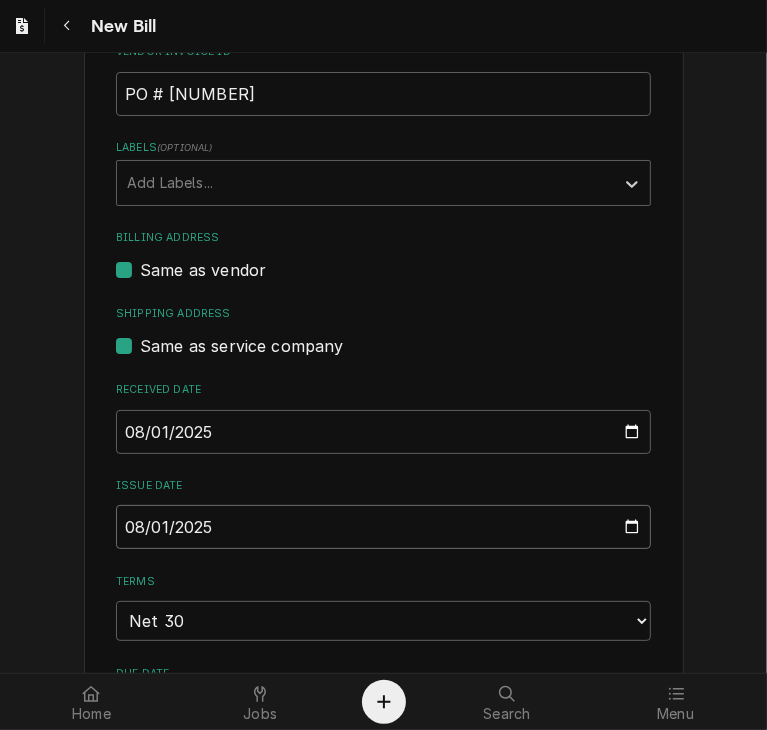 drag, startPoint x: 220, startPoint y: 527, endPoint x: 116, endPoint y: 534, distance: 104.23531 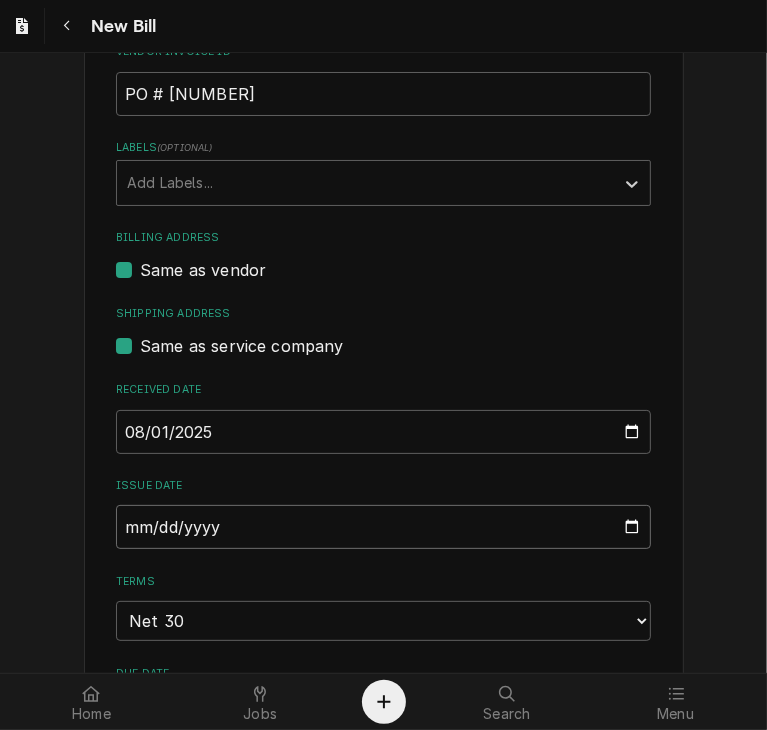 type on "2025-07-01" 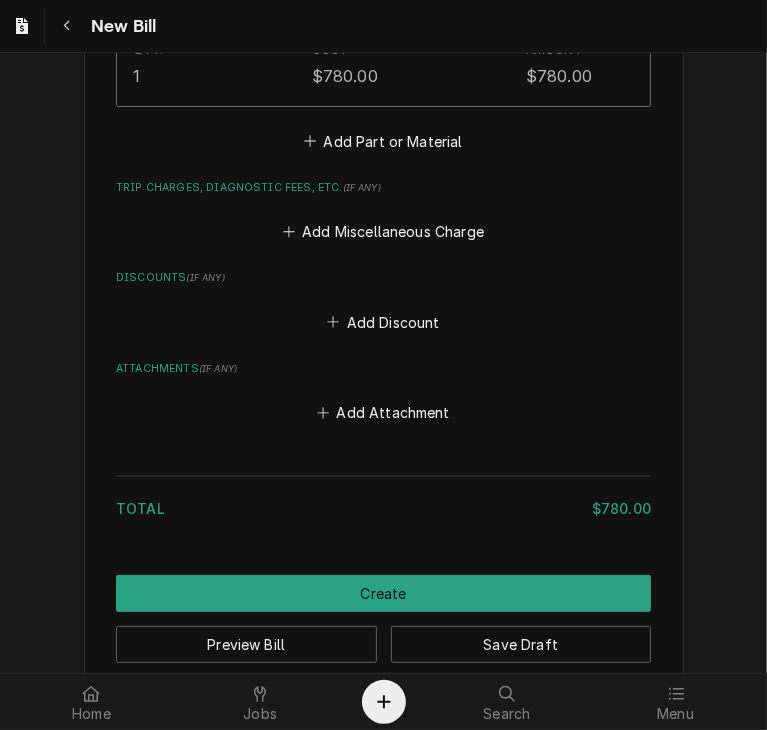scroll, scrollTop: 1552, scrollLeft: 0, axis: vertical 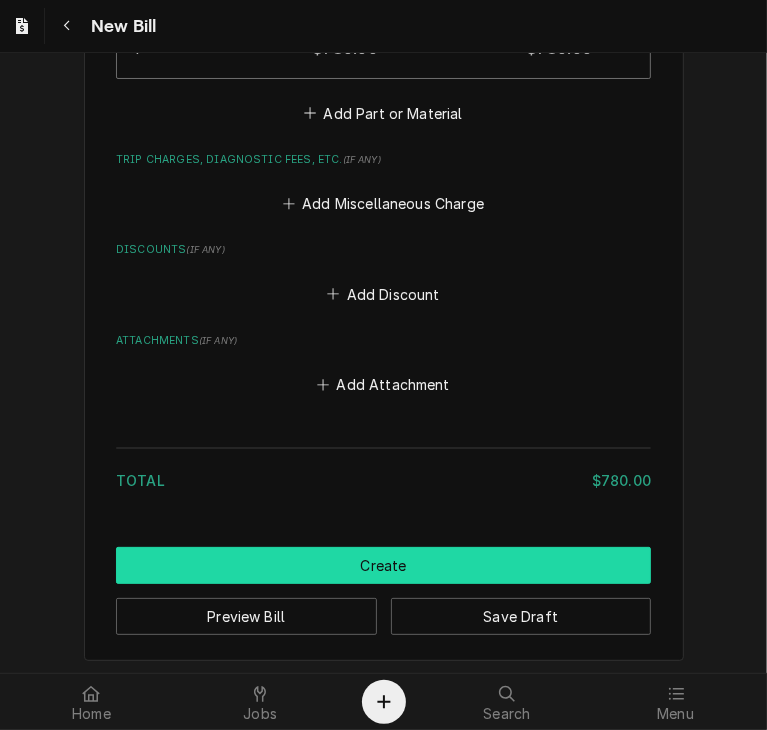 click on "Create" at bounding box center (383, 565) 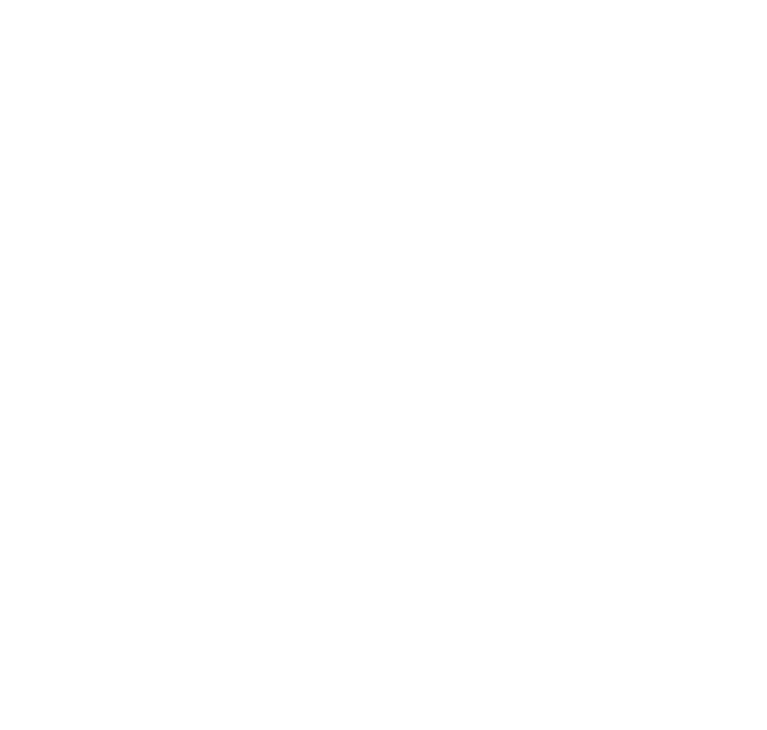 scroll, scrollTop: 0, scrollLeft: 0, axis: both 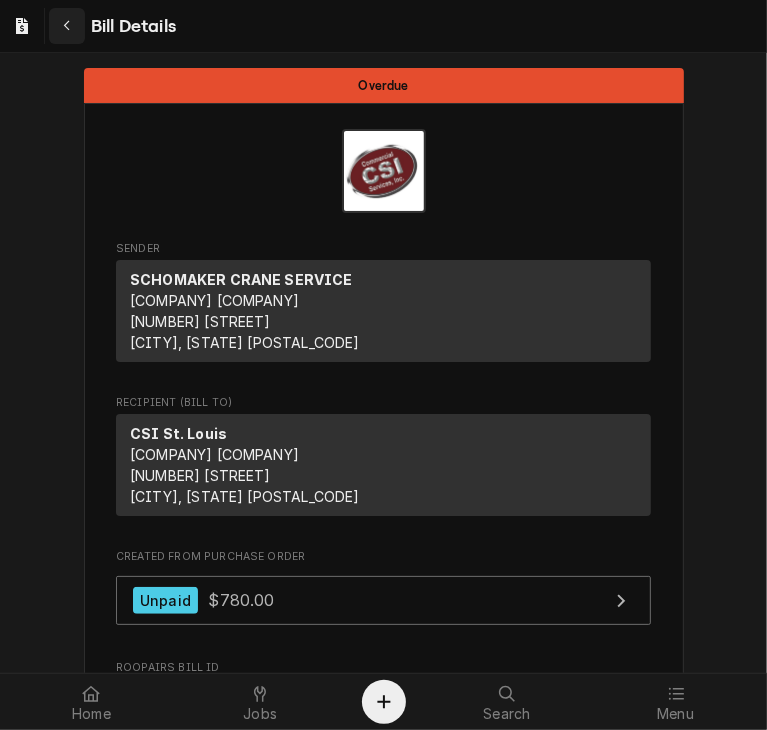 click at bounding box center [67, 26] 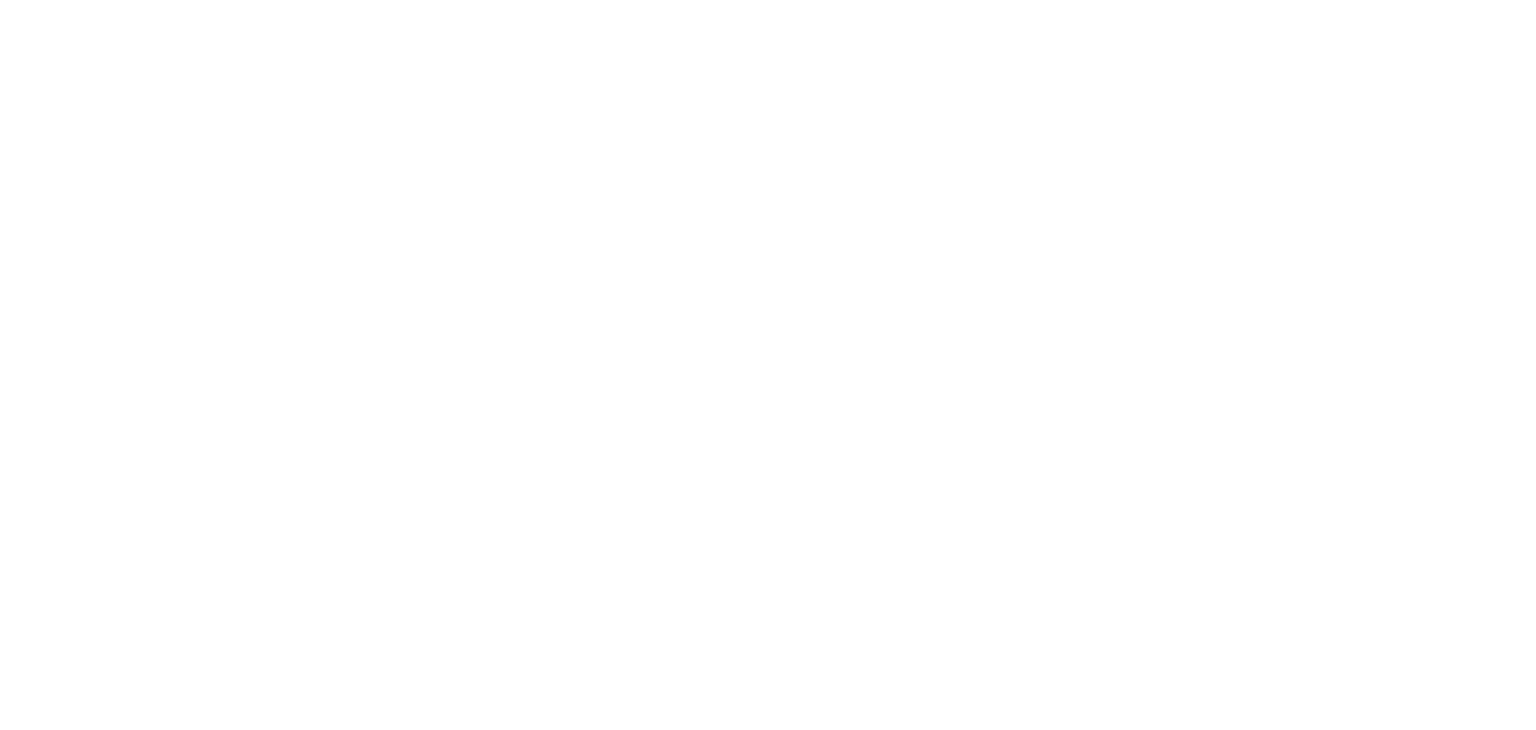 scroll, scrollTop: 0, scrollLeft: 0, axis: both 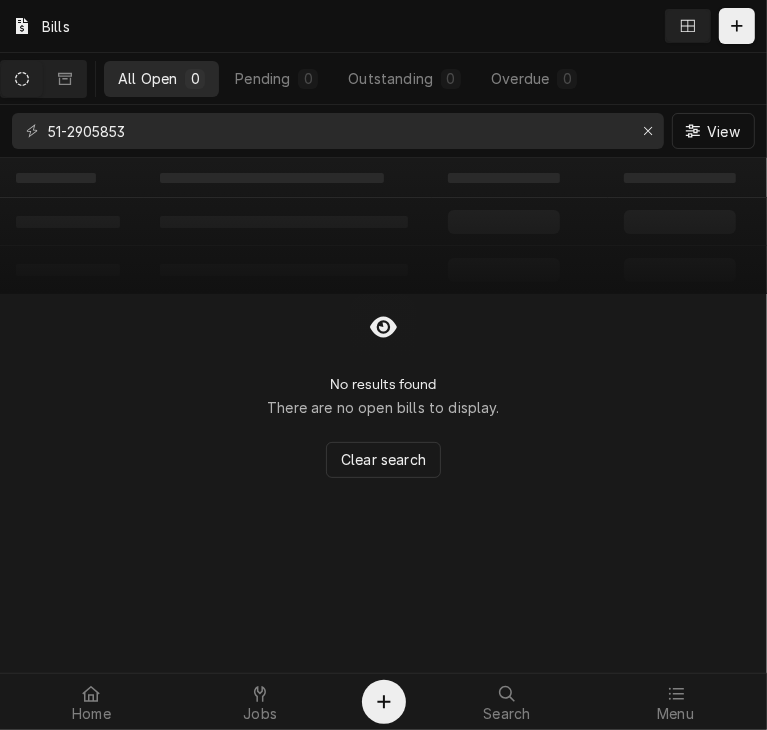 click on "No results found There are no  open bills to display. Clear search" at bounding box center [383, 386] 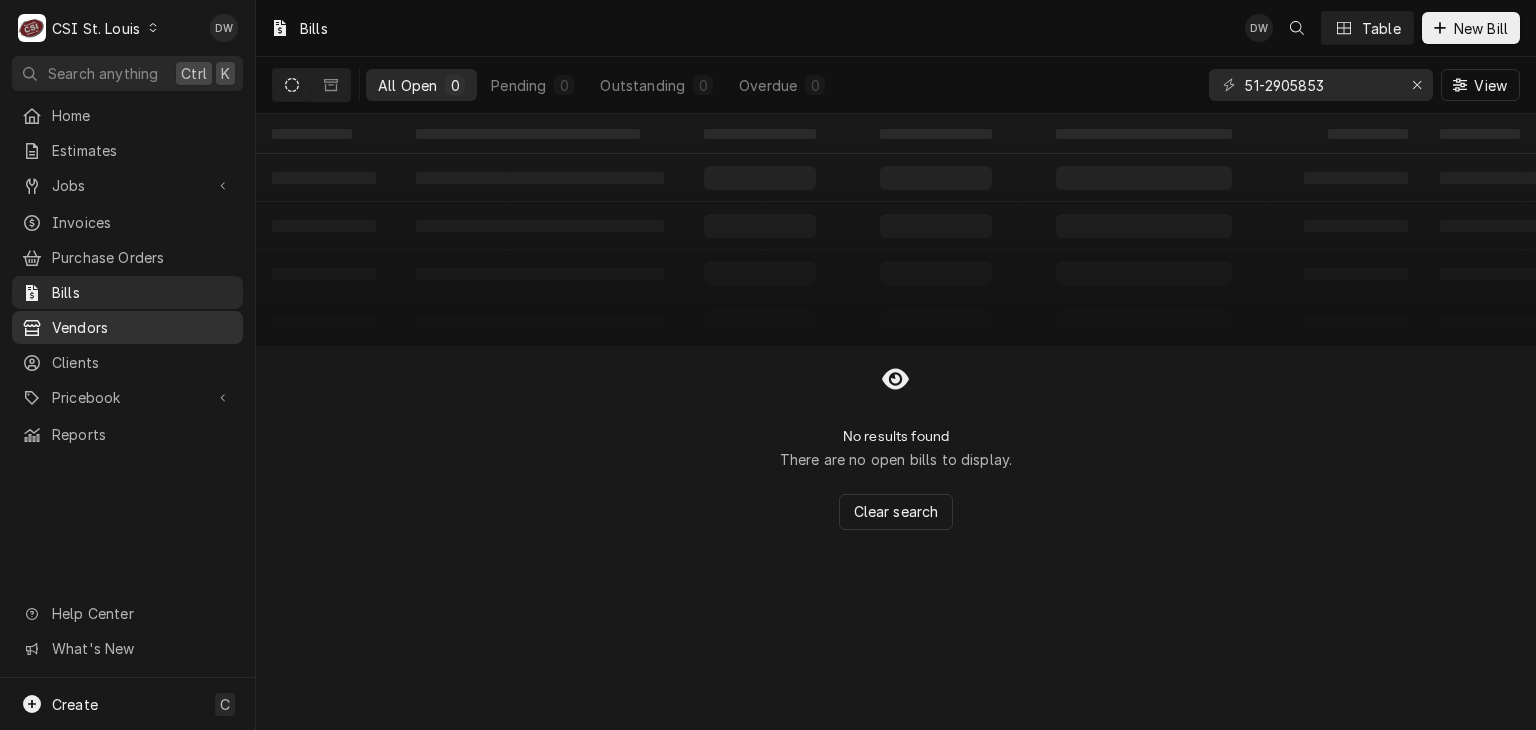 click on "Vendors" at bounding box center [142, 327] 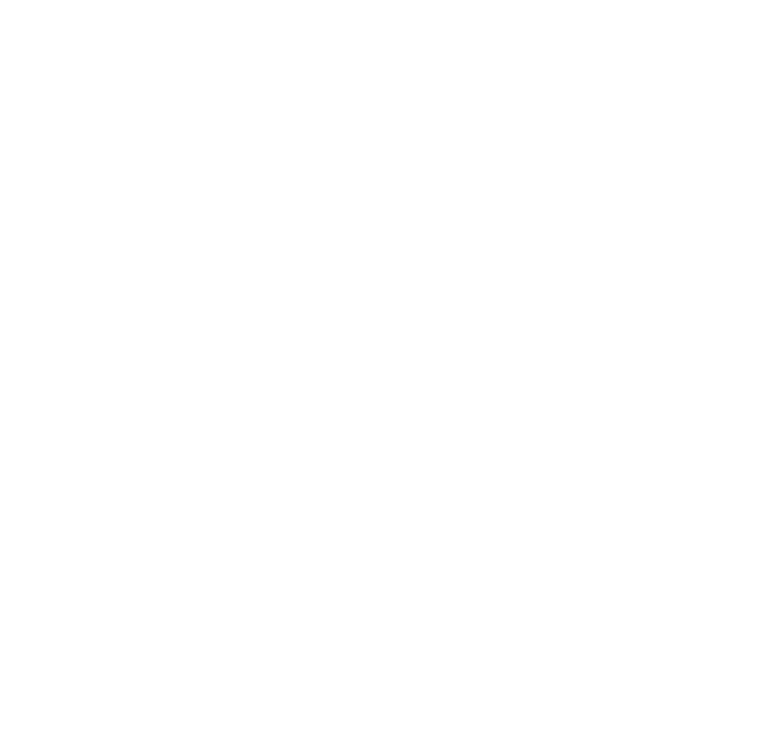 scroll, scrollTop: 0, scrollLeft: 0, axis: both 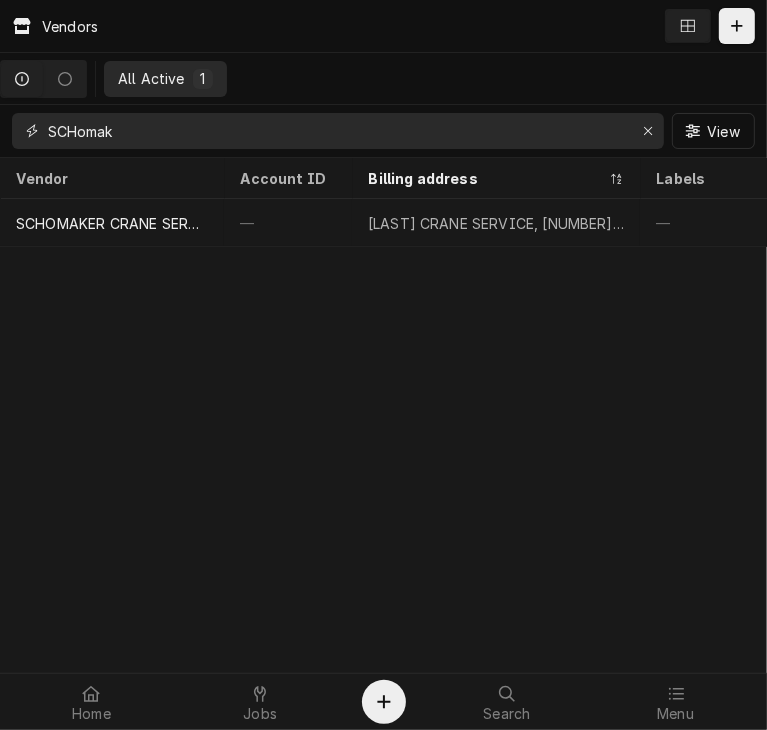 drag, startPoint x: 132, startPoint y: 129, endPoint x: 13, endPoint y: 142, distance: 119.70798 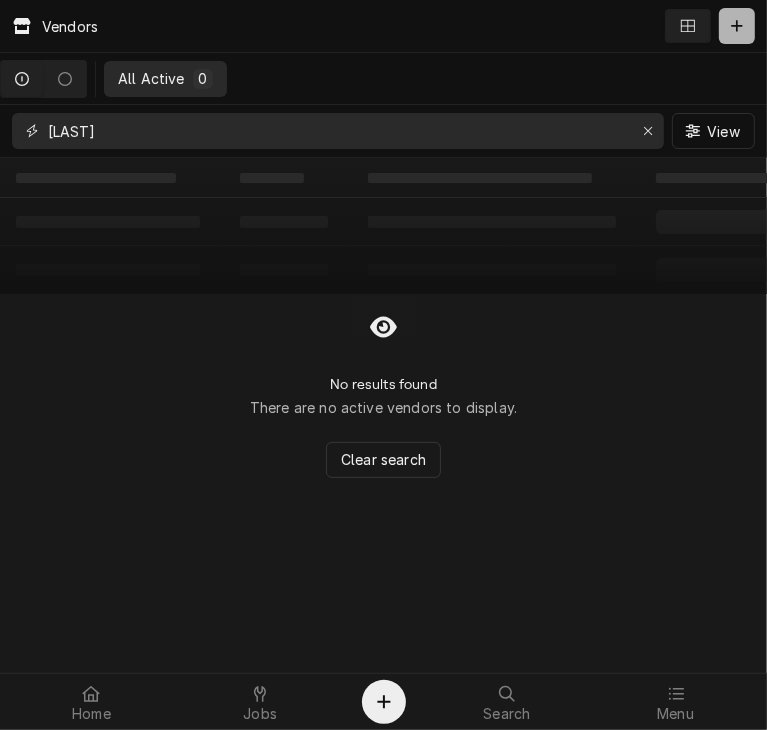 type on "[LAST]" 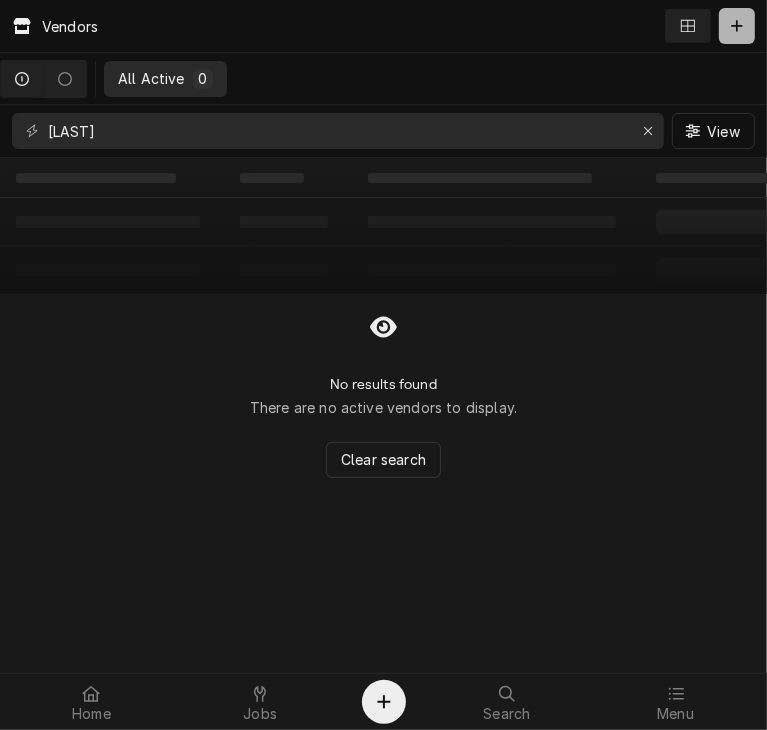 click at bounding box center (737, 26) 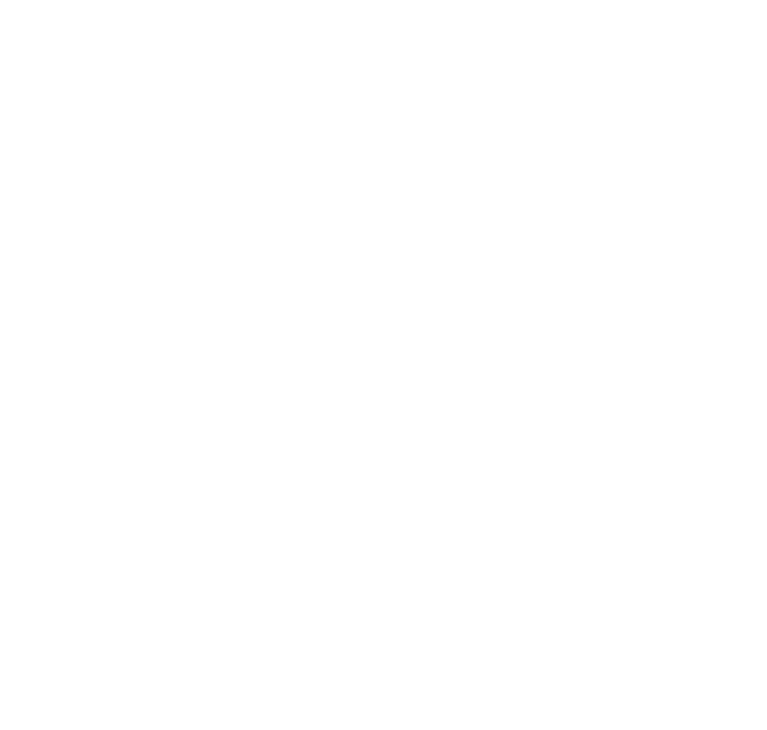 scroll, scrollTop: 0, scrollLeft: 0, axis: both 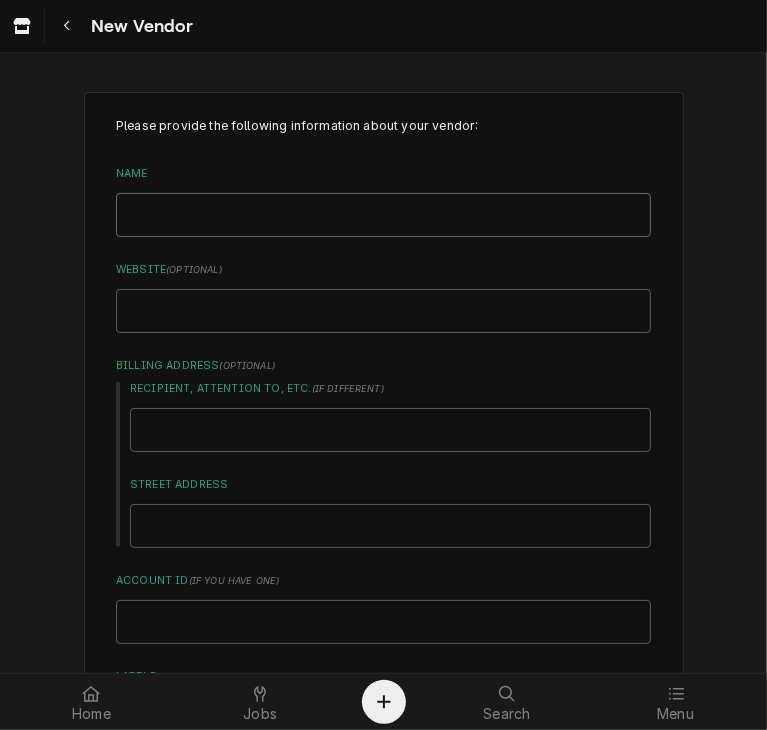 click on "Name" at bounding box center (383, 215) 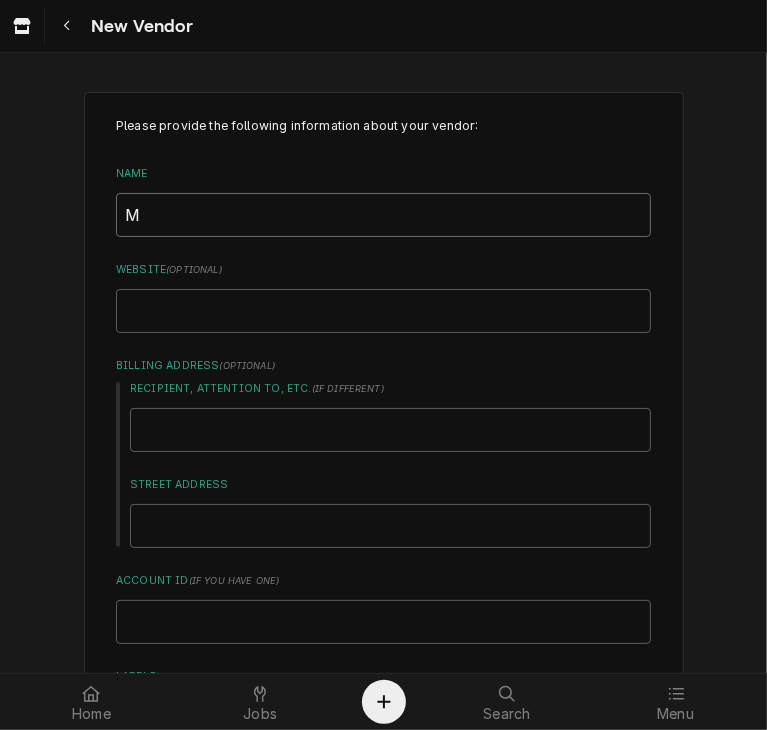 type on "x" 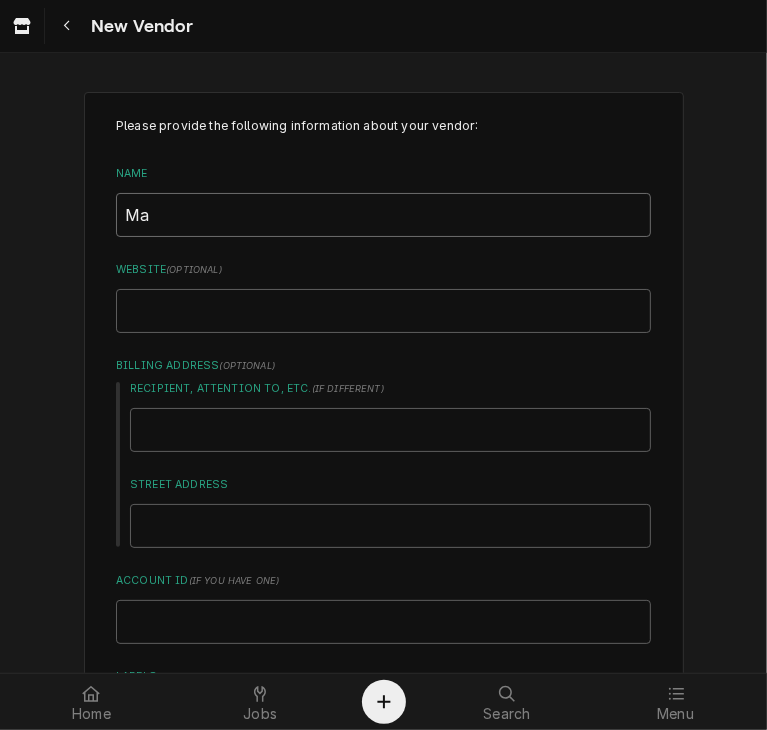 type on "x" 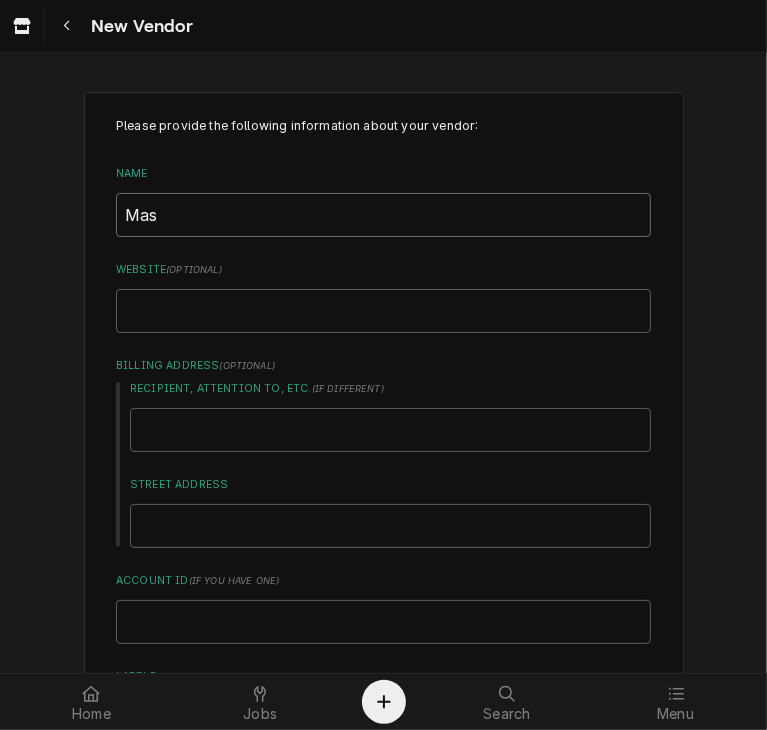type on "x" 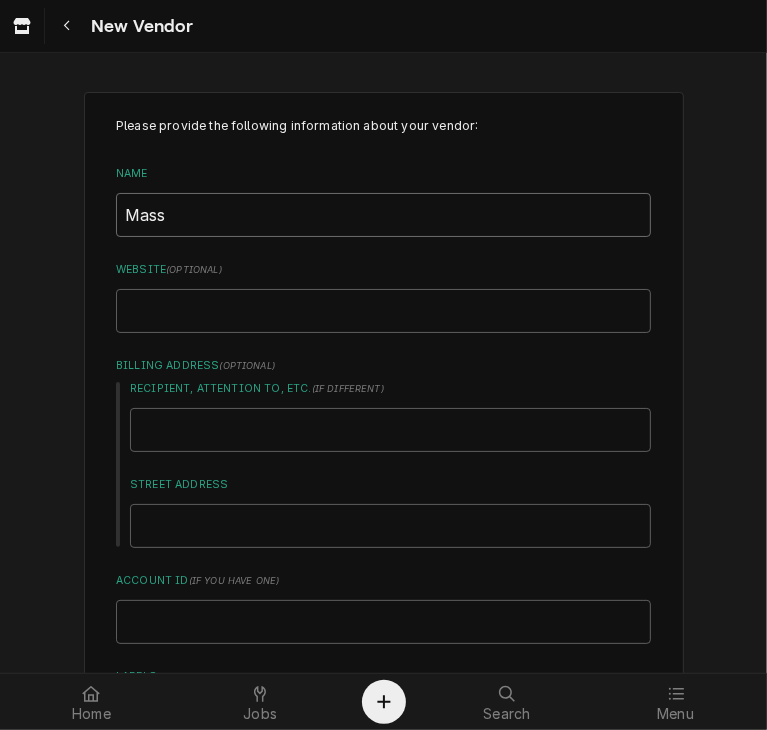type on "x" 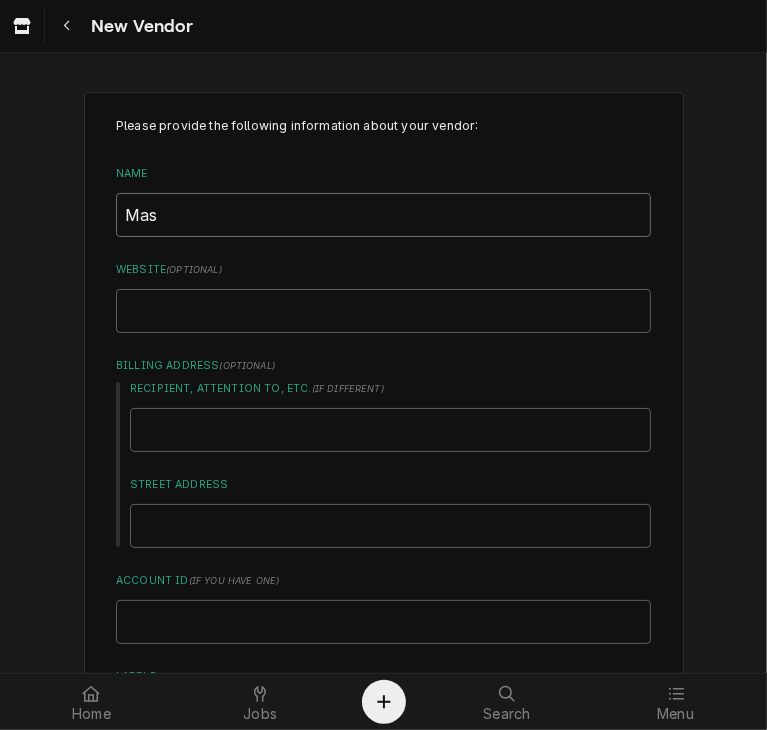 type on "x" 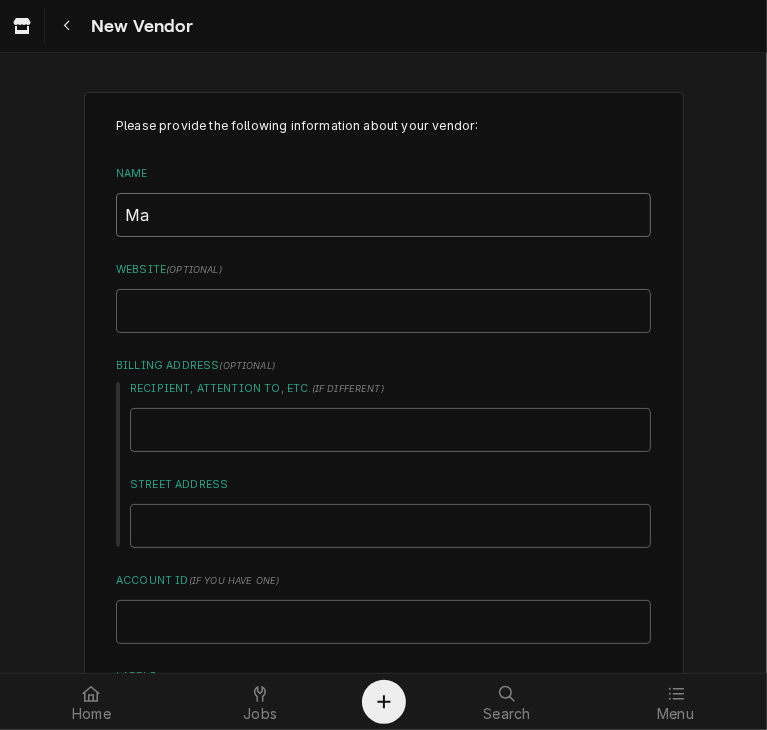 type on "x" 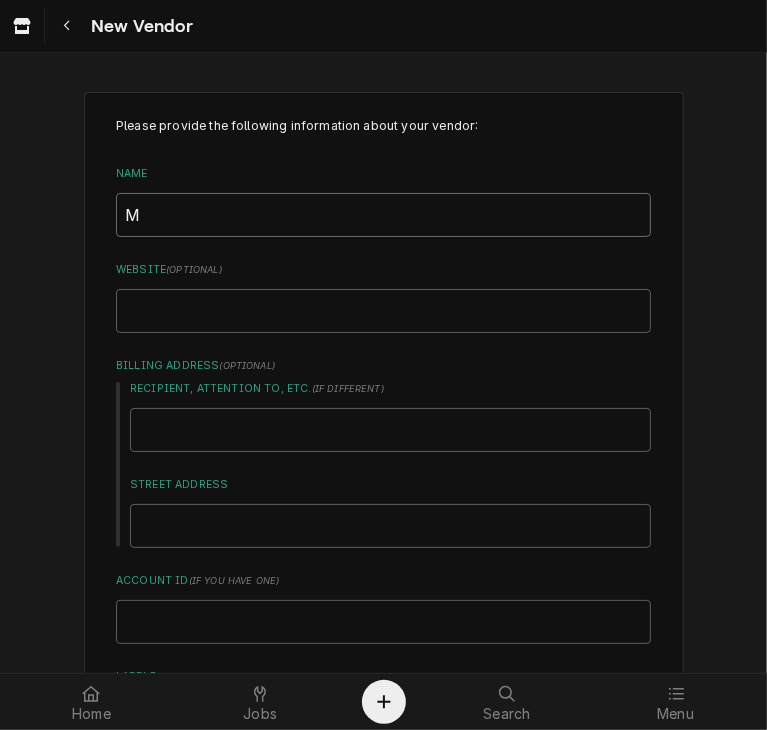 type on "x" 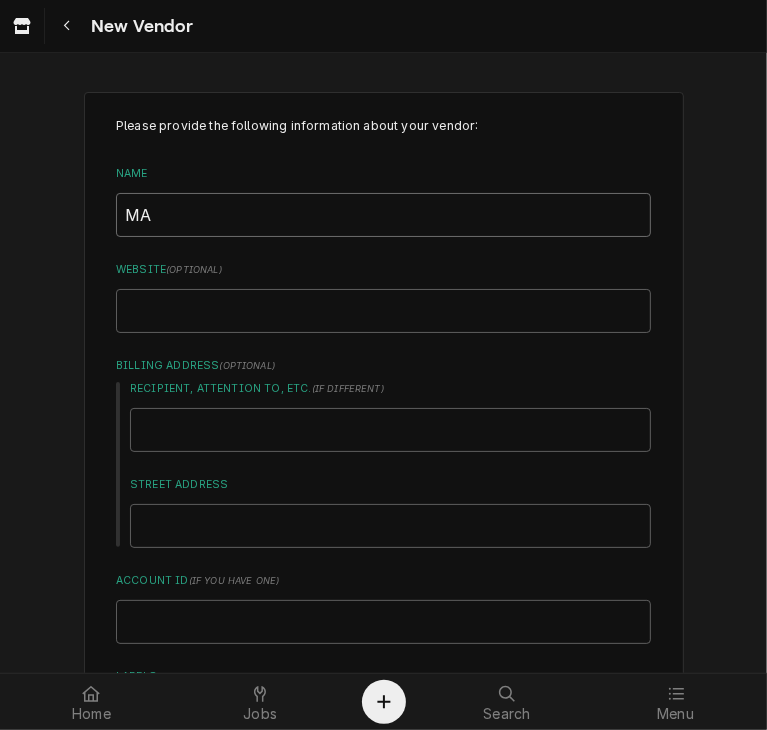 type on "x" 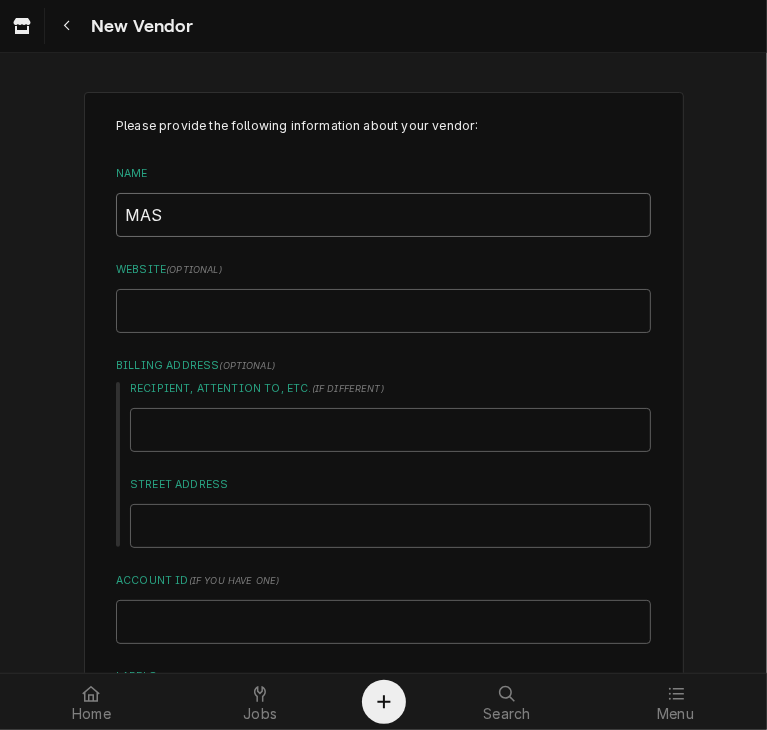 type on "x" 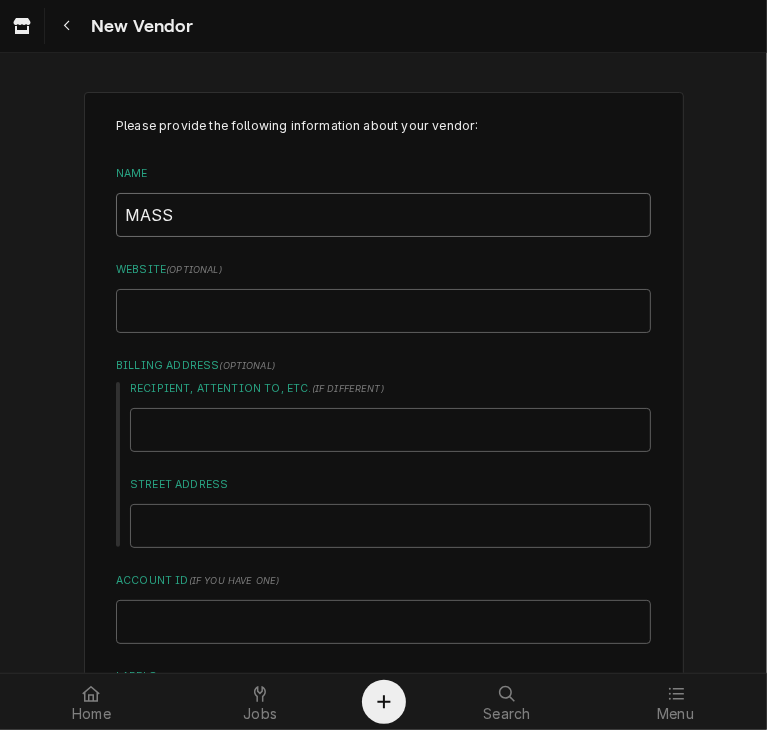 type on "x" 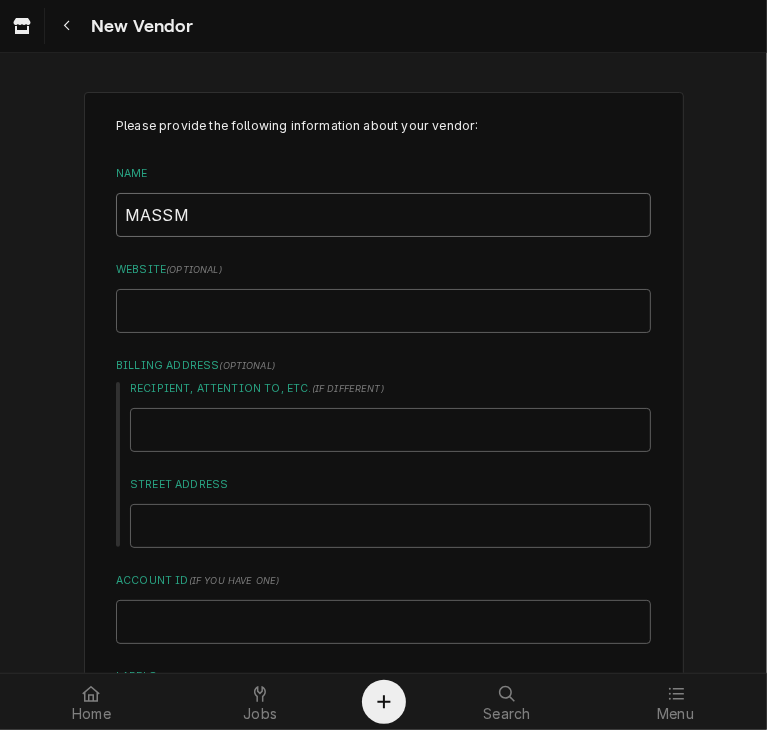 type on "MASSMA" 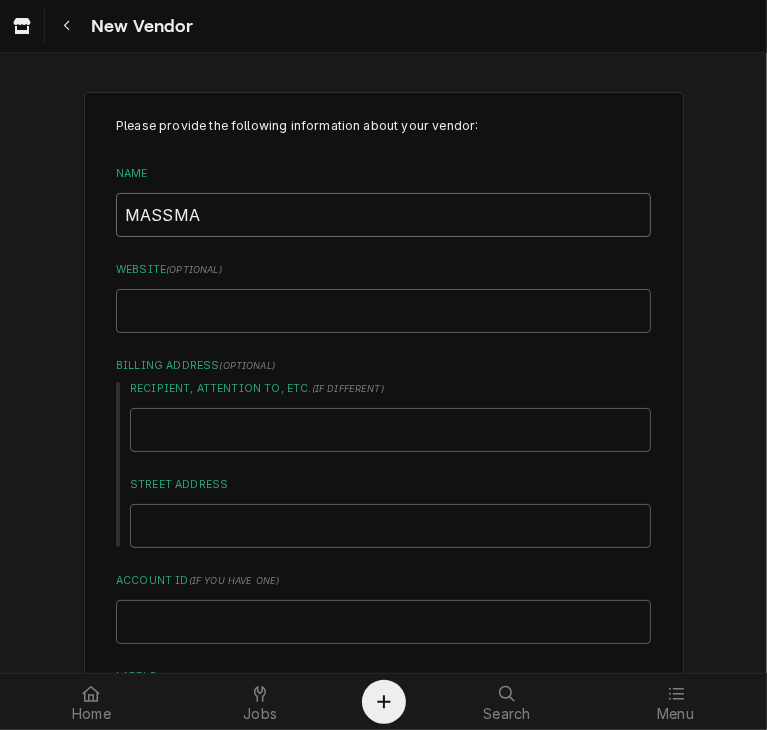 type on "x" 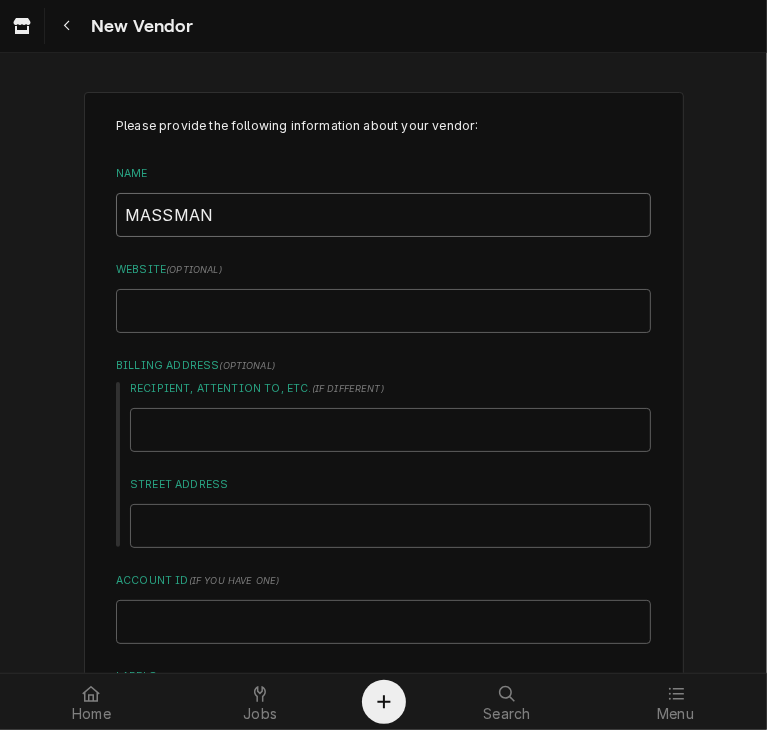 type on "x" 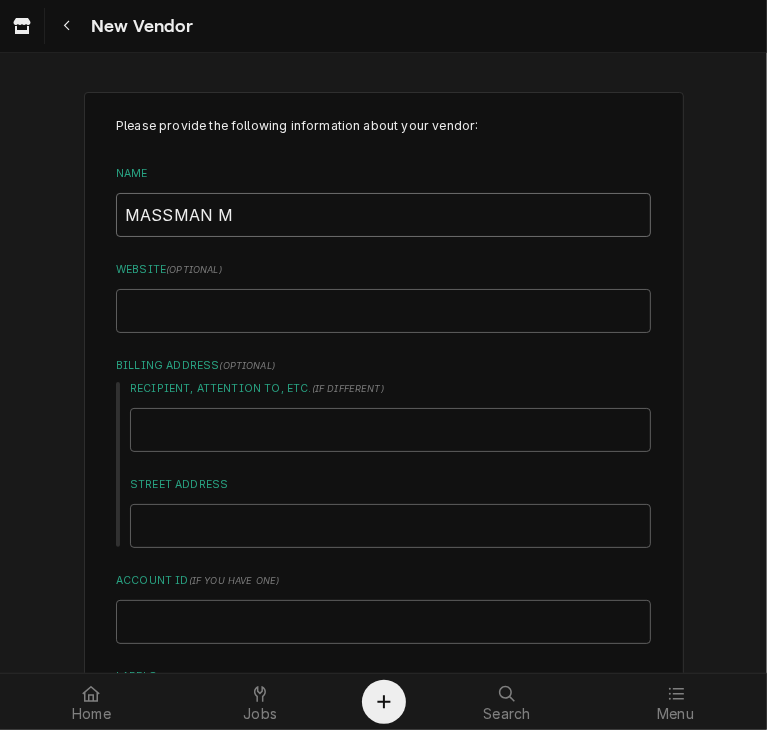 type on "x" 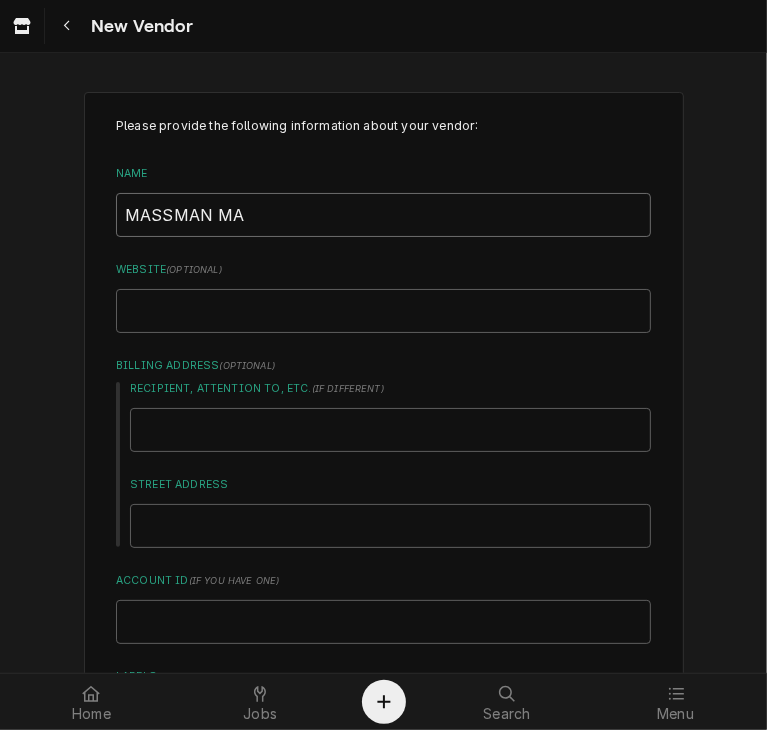 type on "x" 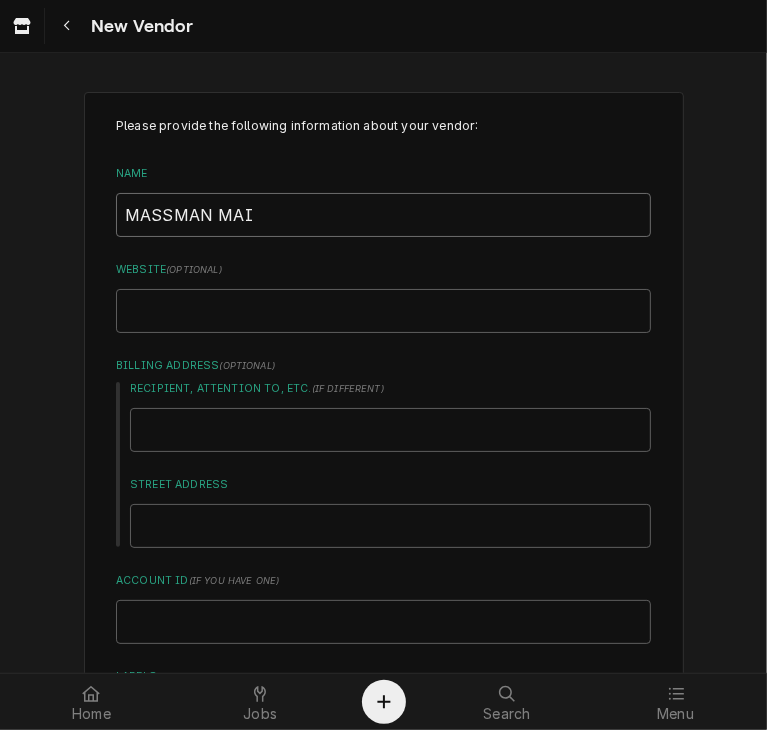 type on "x" 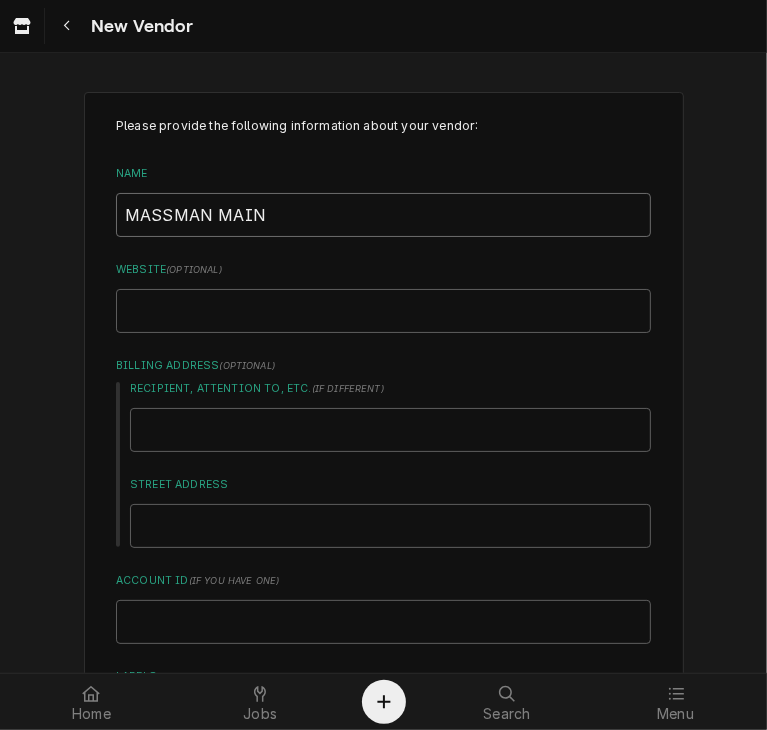 type on "x" 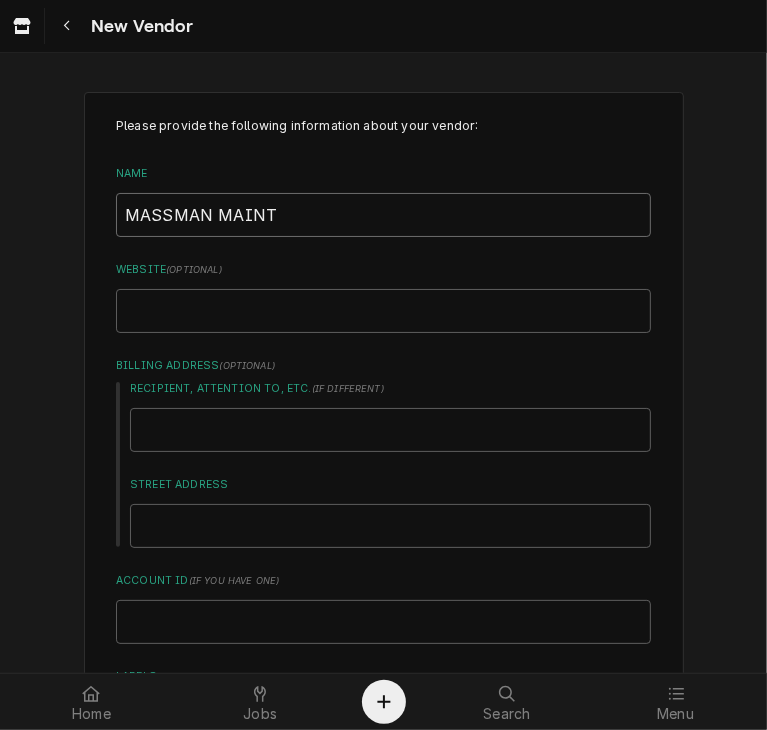 type on "x" 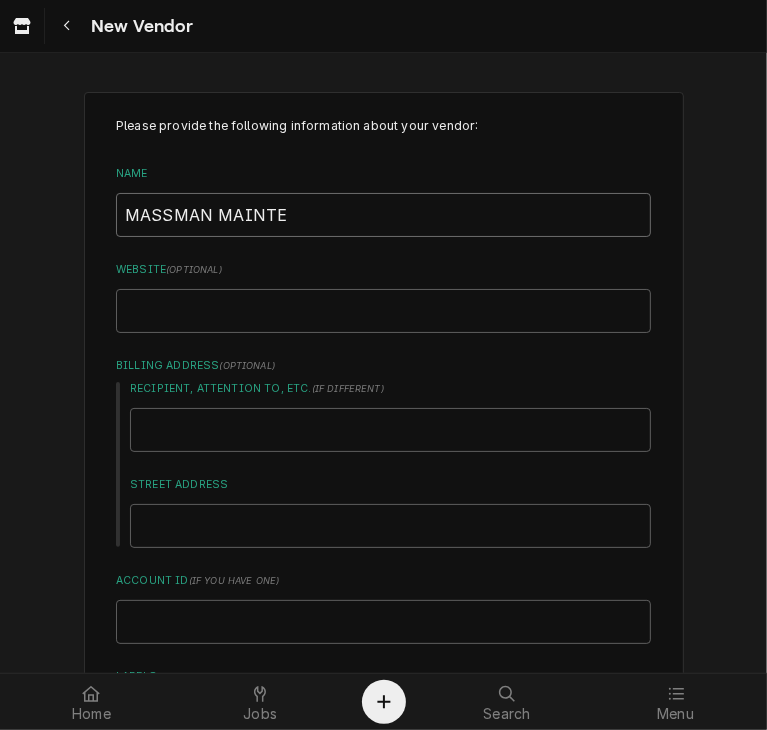 type on "x" 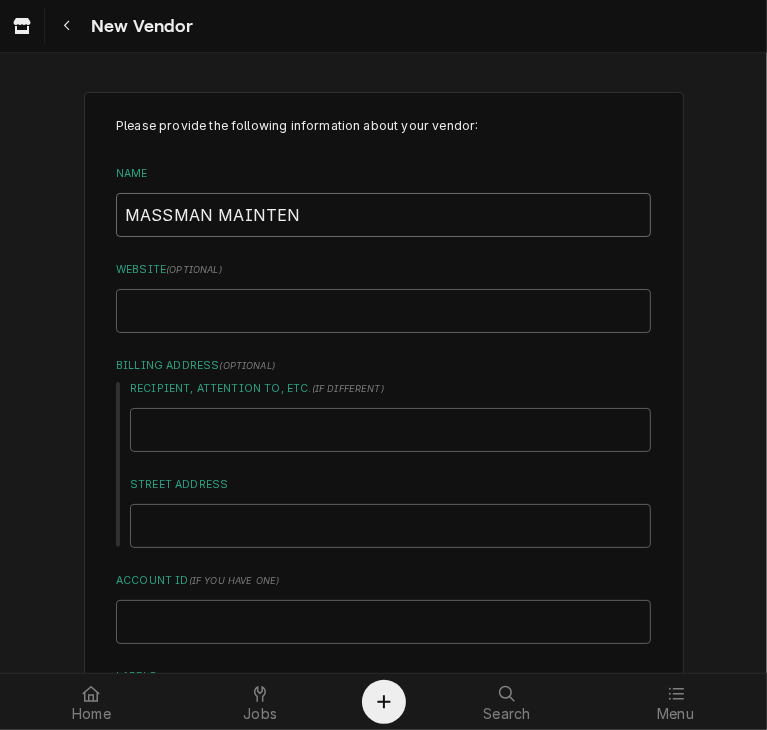 type on "x" 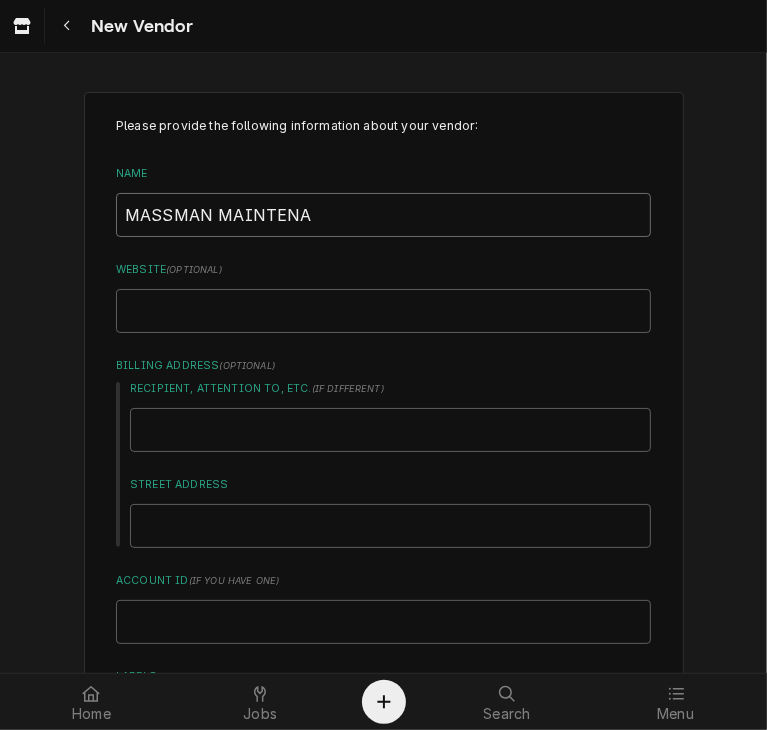 type on "x" 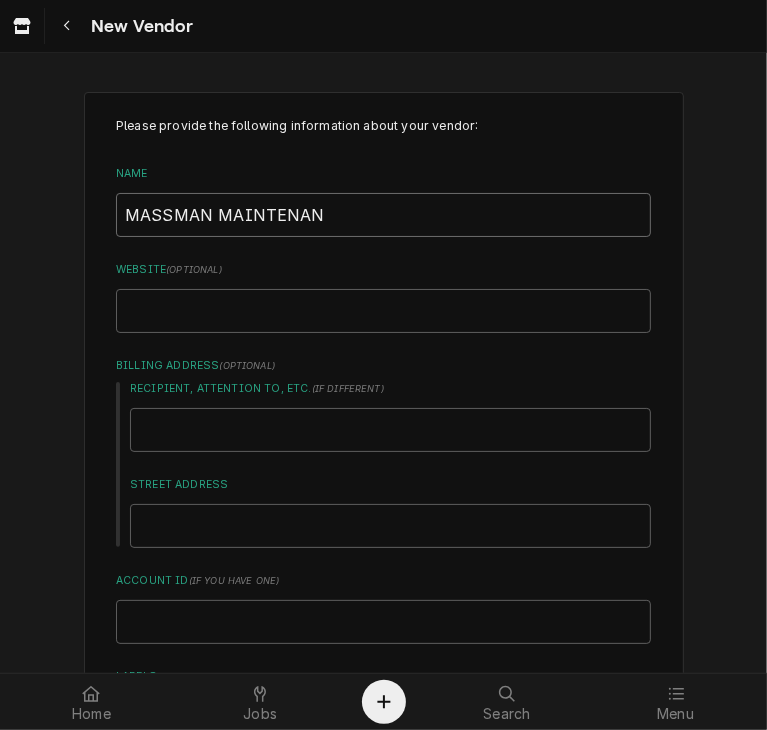 type on "x" 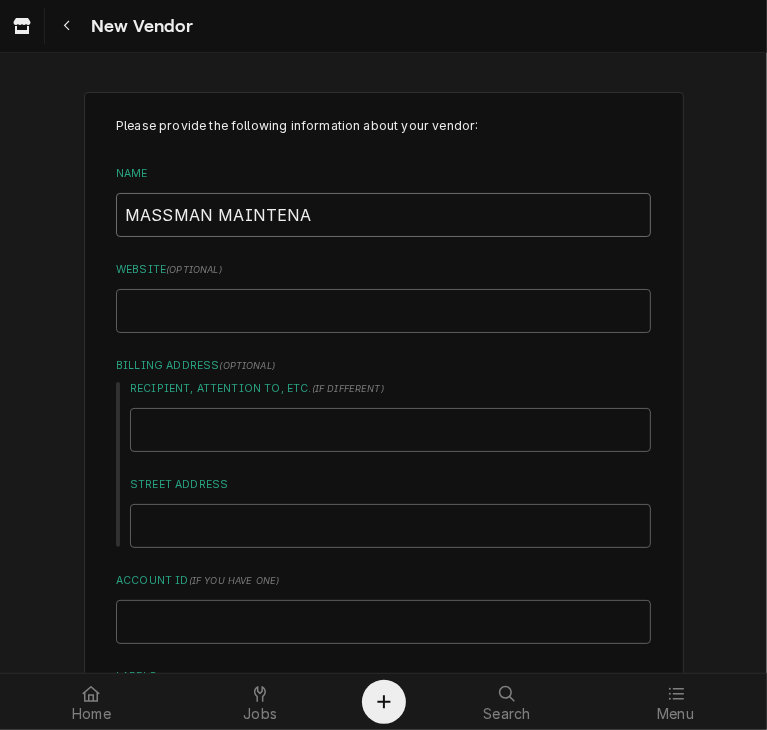 type on "x" 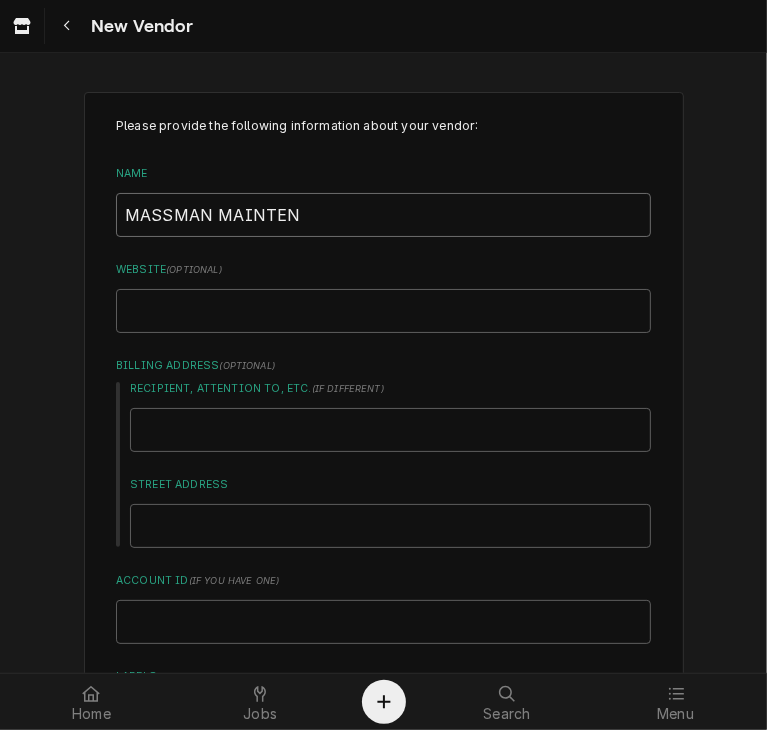type on "x" 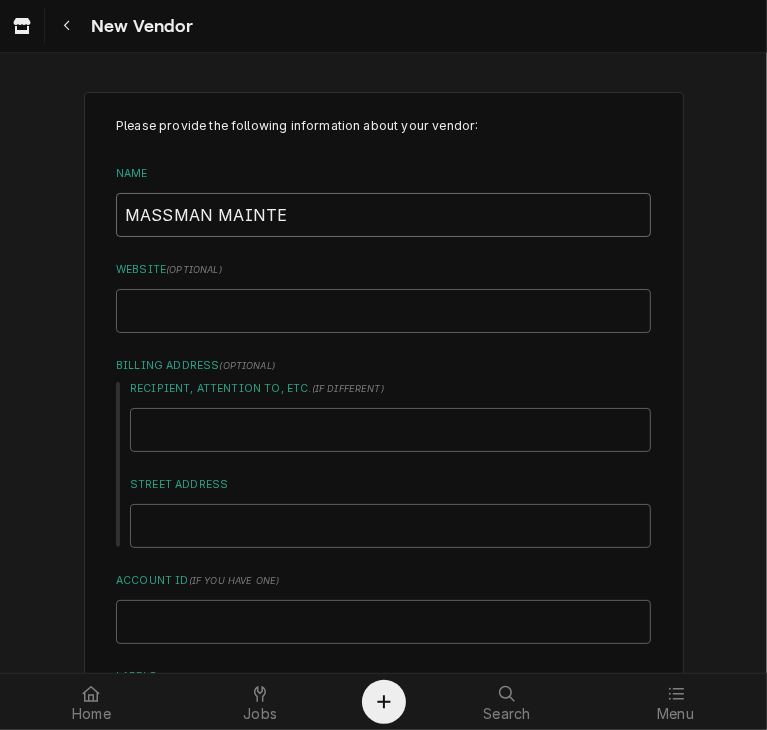 type on "x" 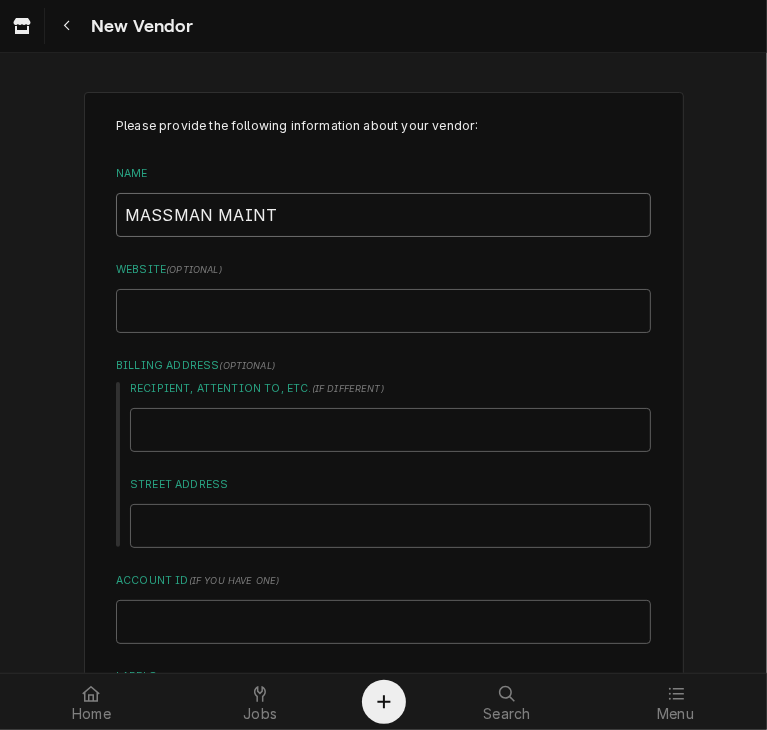 type on "x" 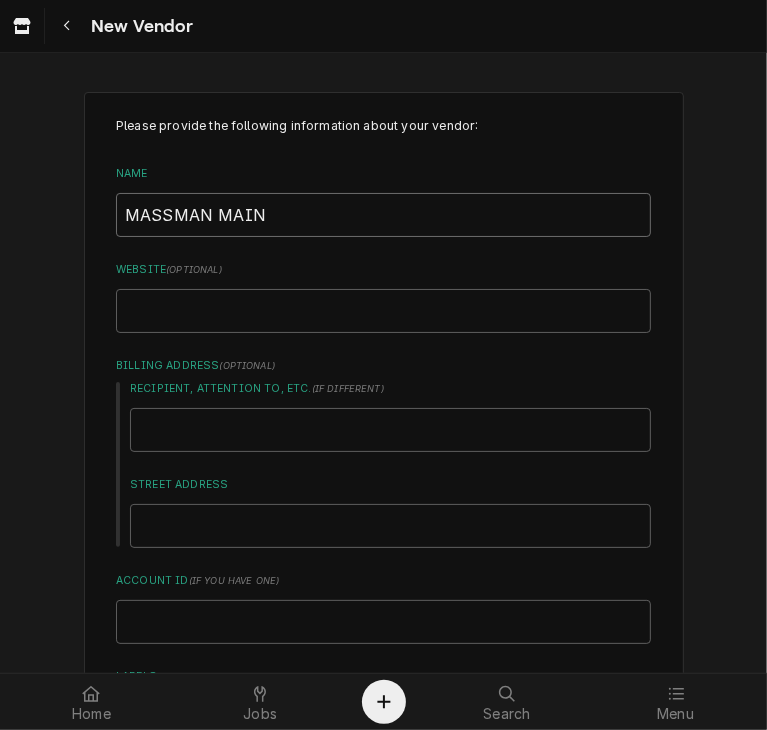 type on "x" 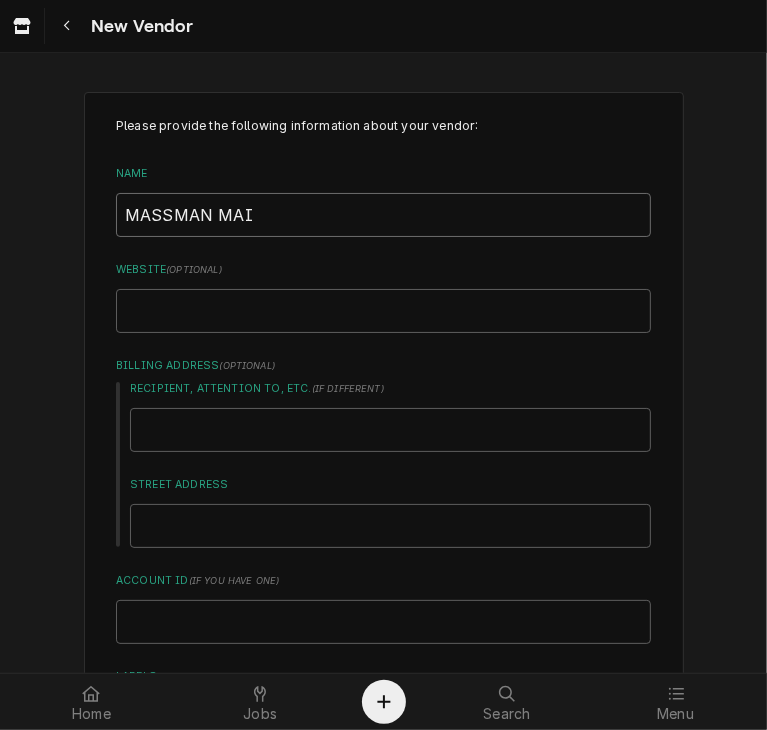 type on "x" 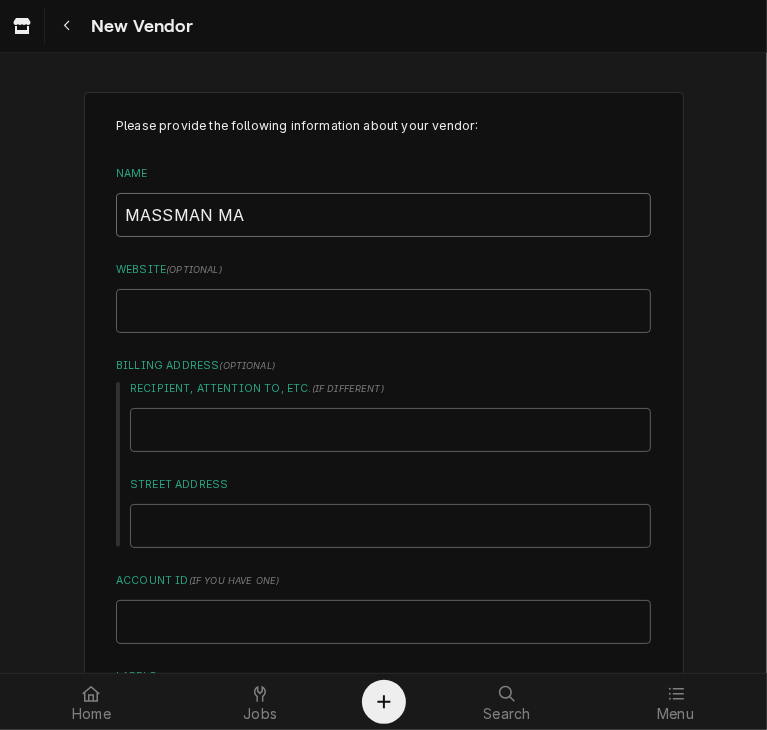 type on "x" 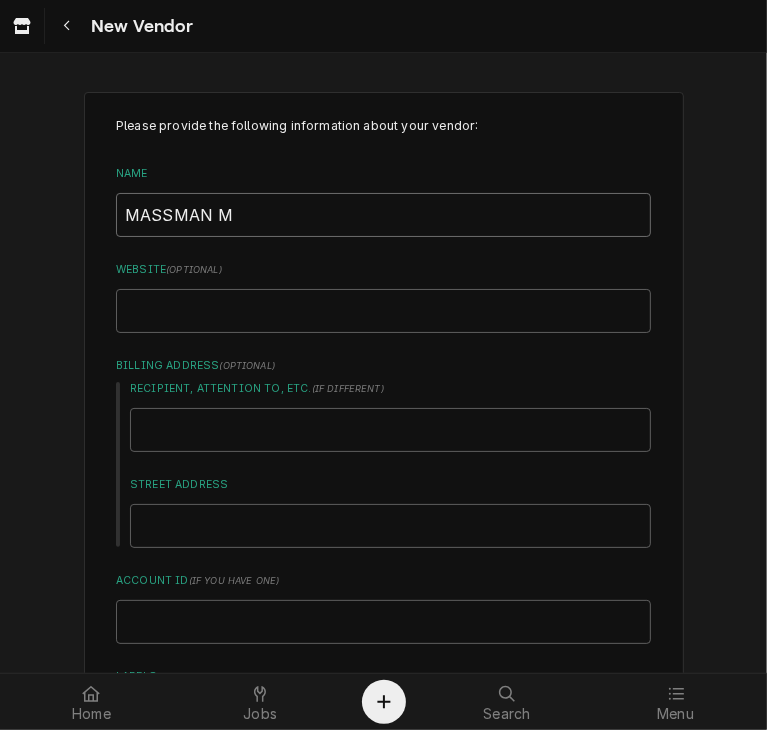 type on "x" 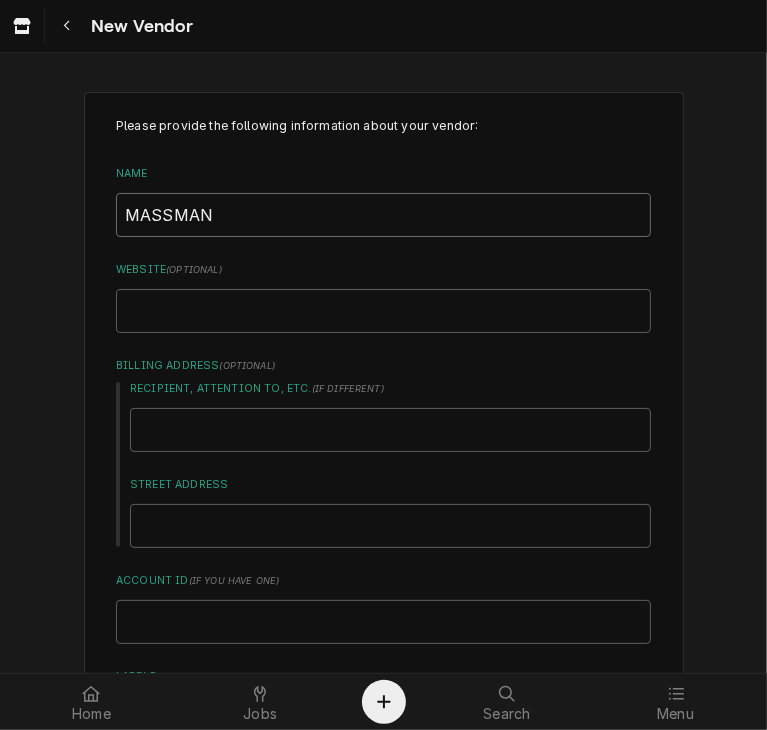 type on "x" 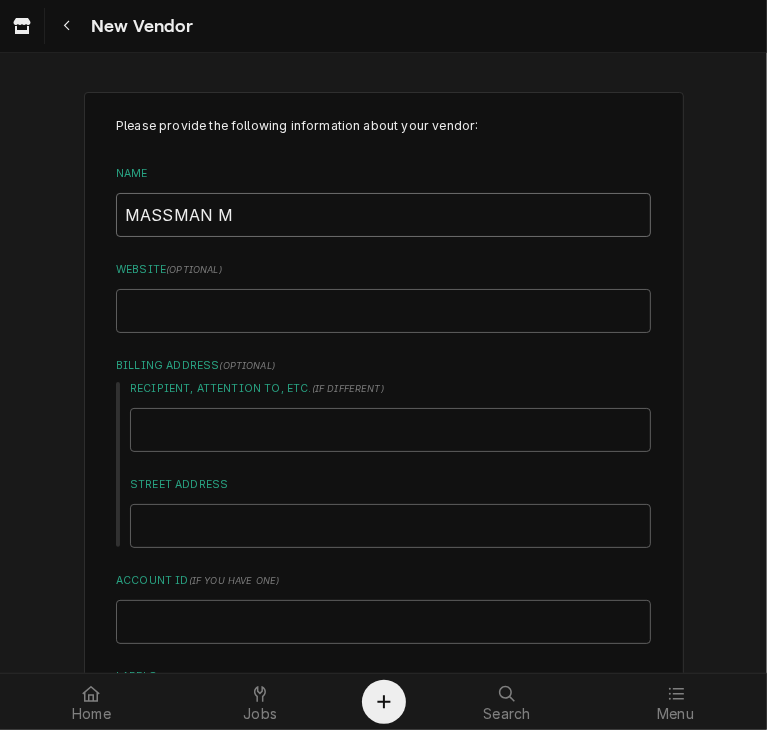 type on "x" 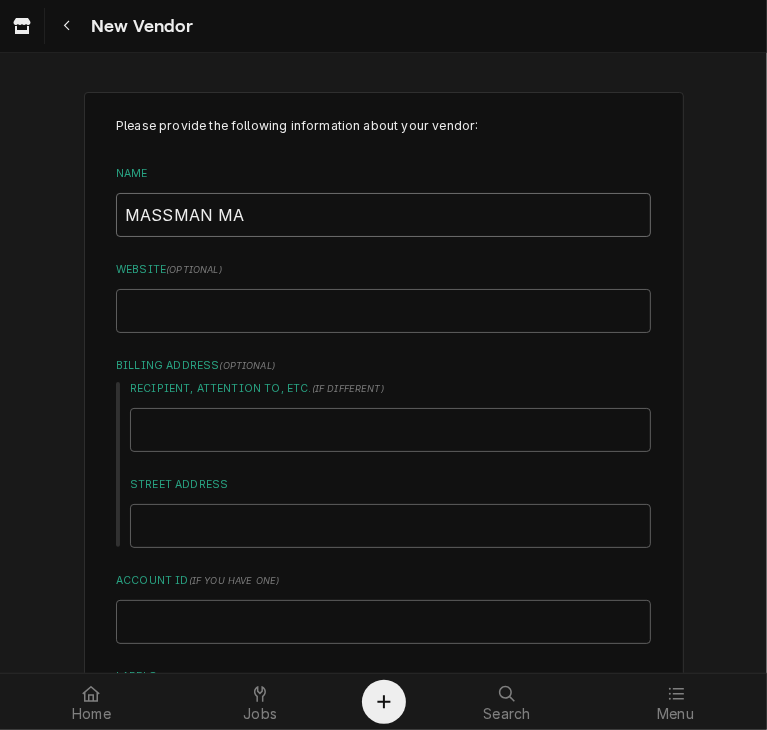 type on "x" 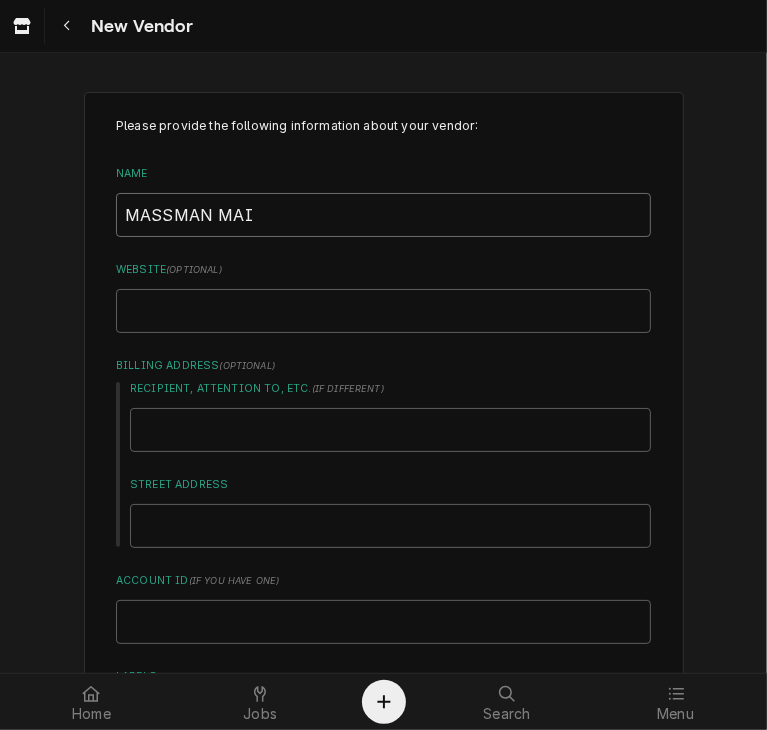 type on "x" 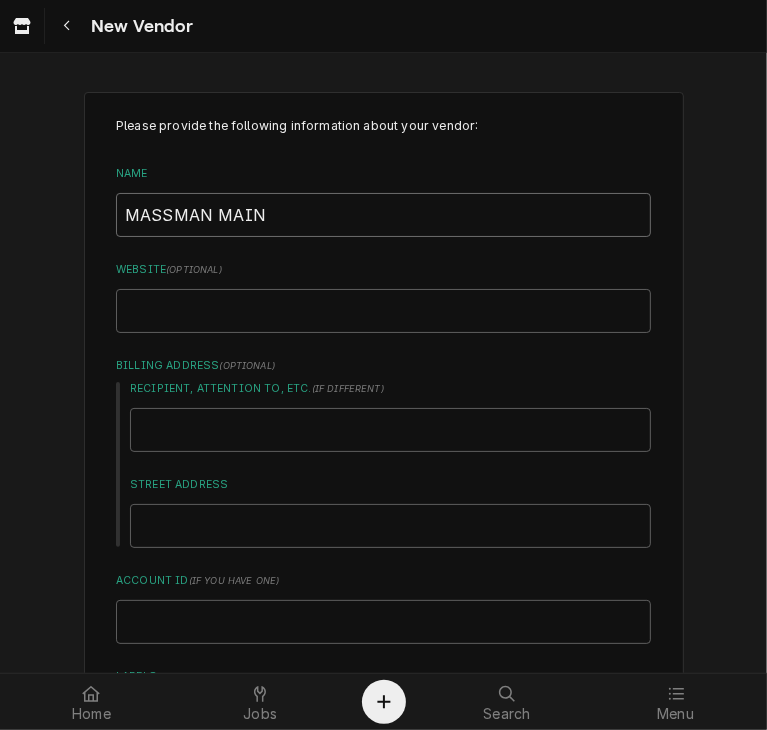type on "x" 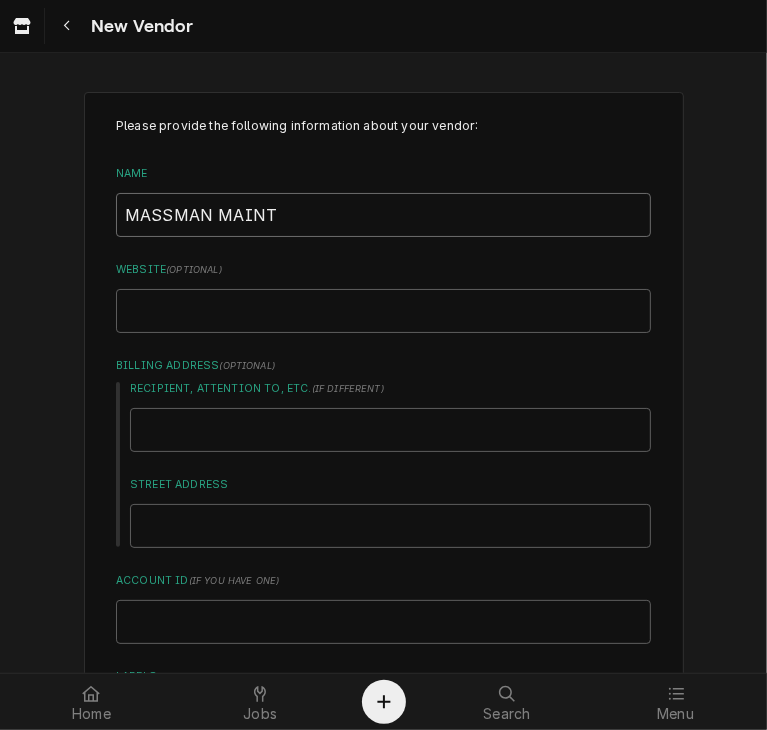 type on "x" 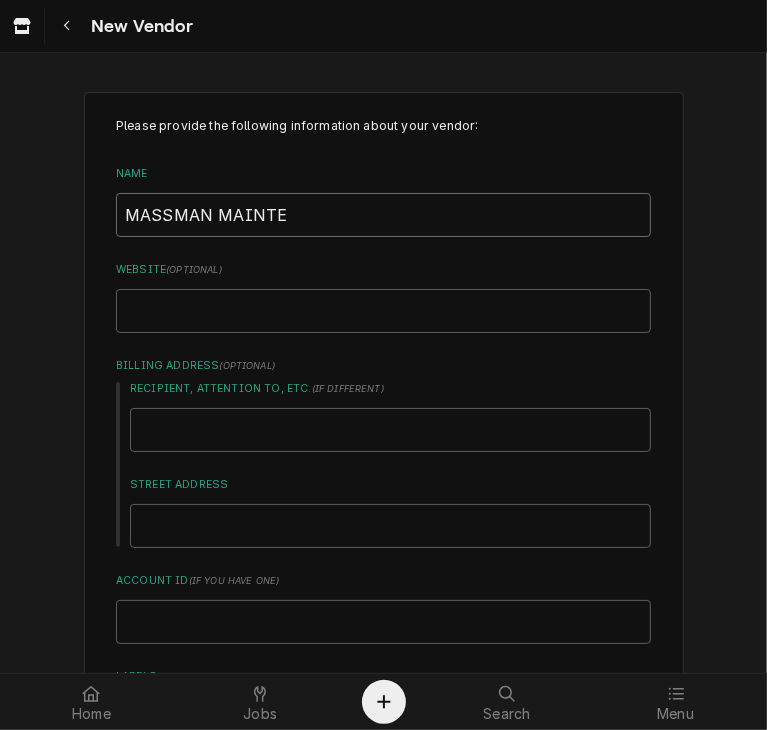 type on "x" 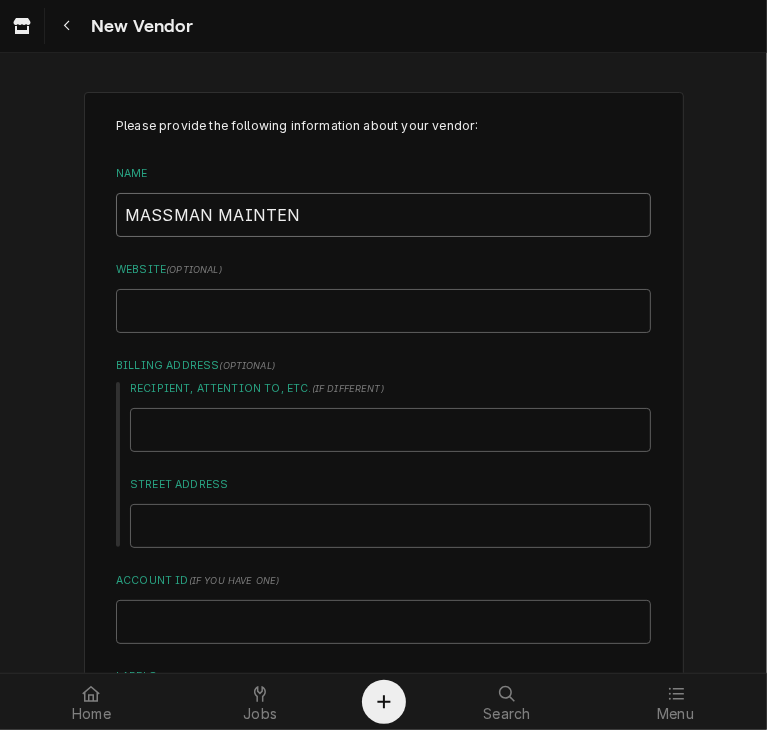 type on "x" 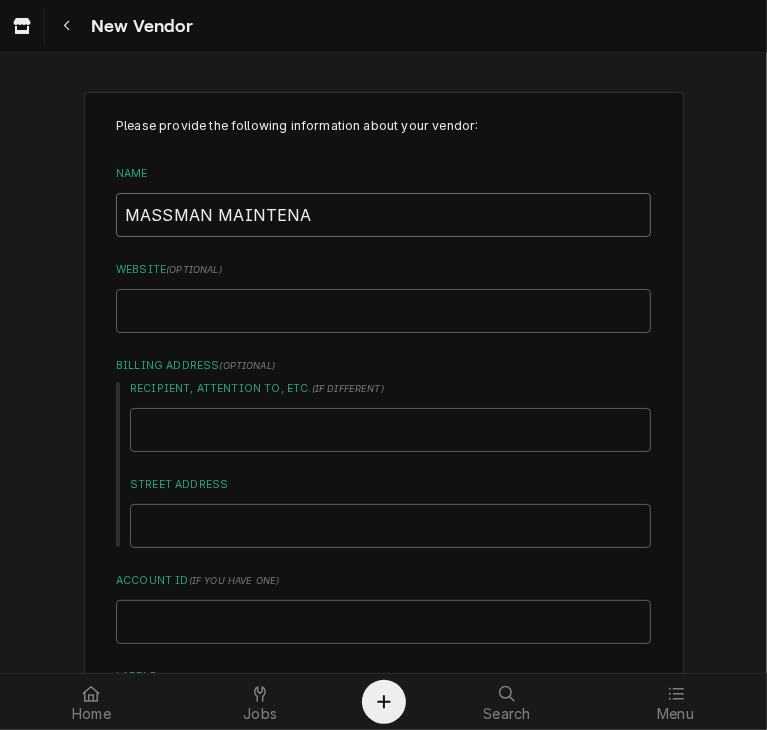 type on "x" 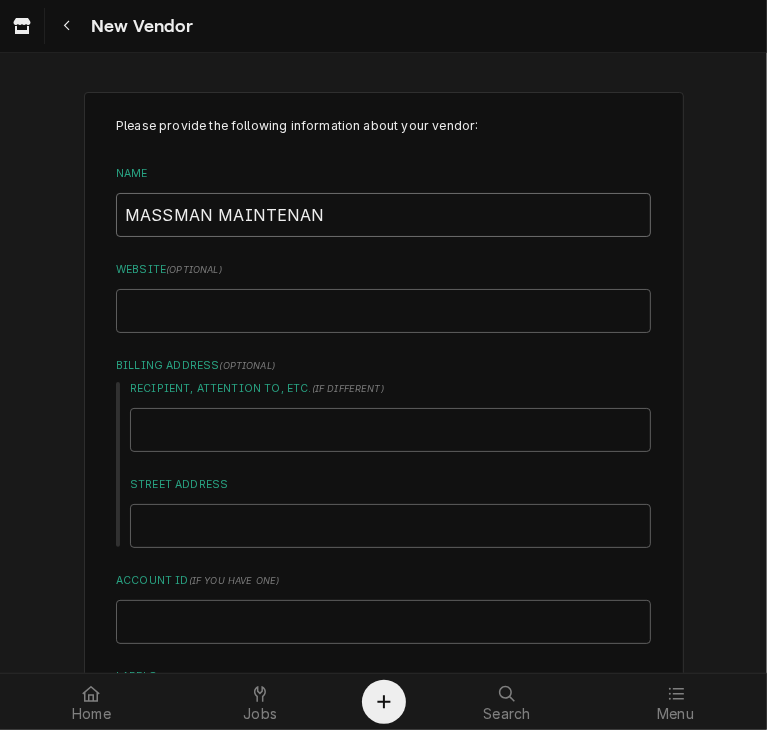 type on "x" 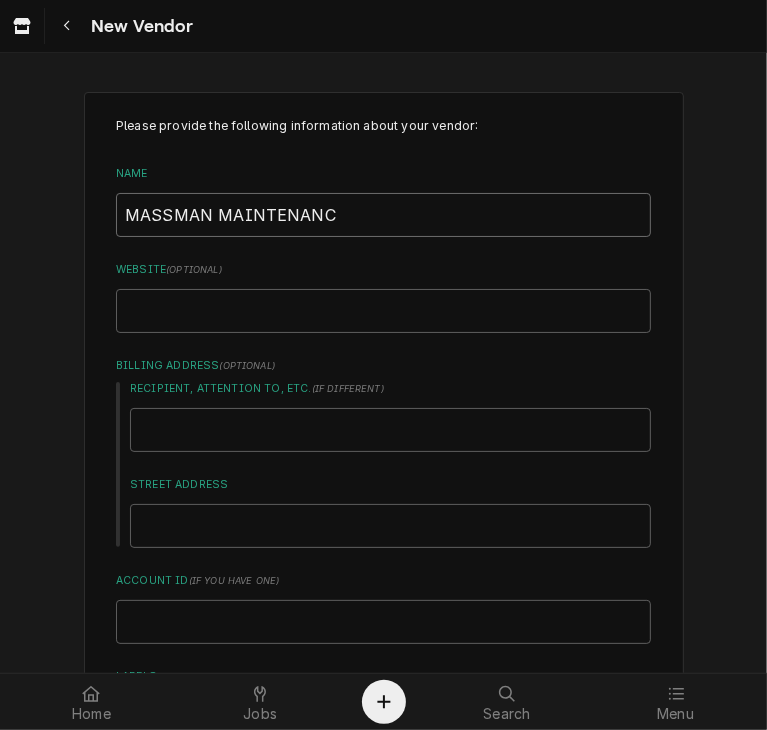 type on "x" 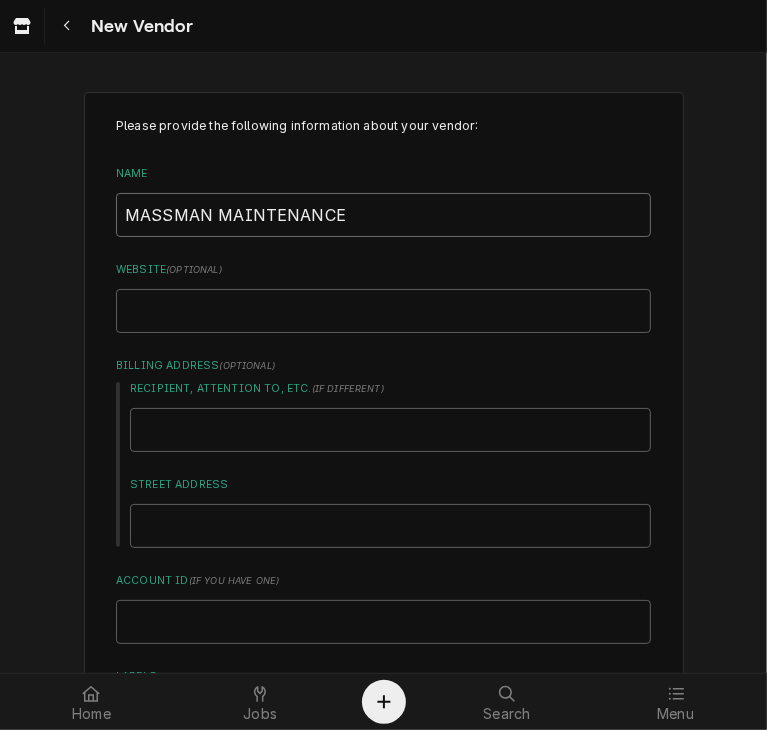 type on "x" 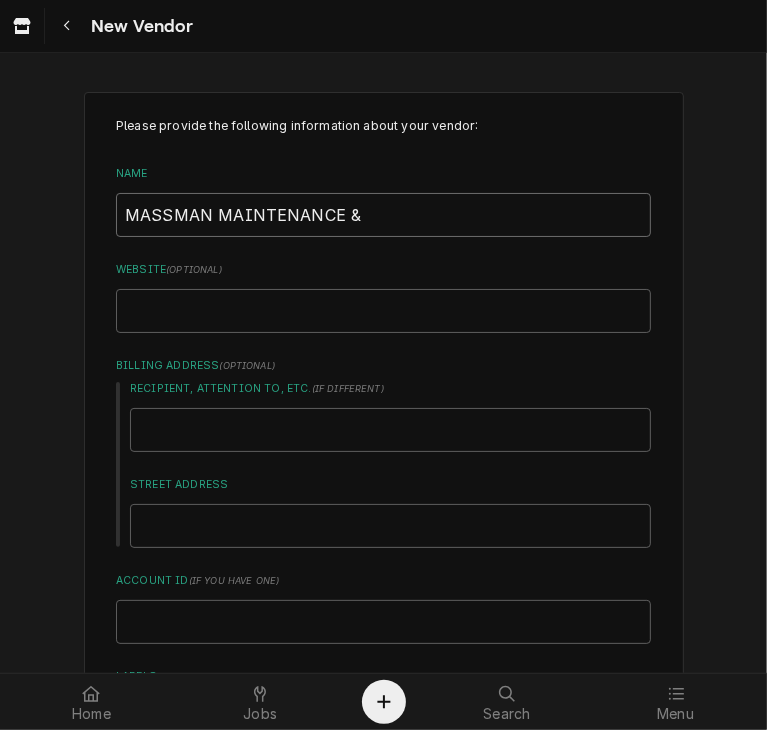 type on "x" 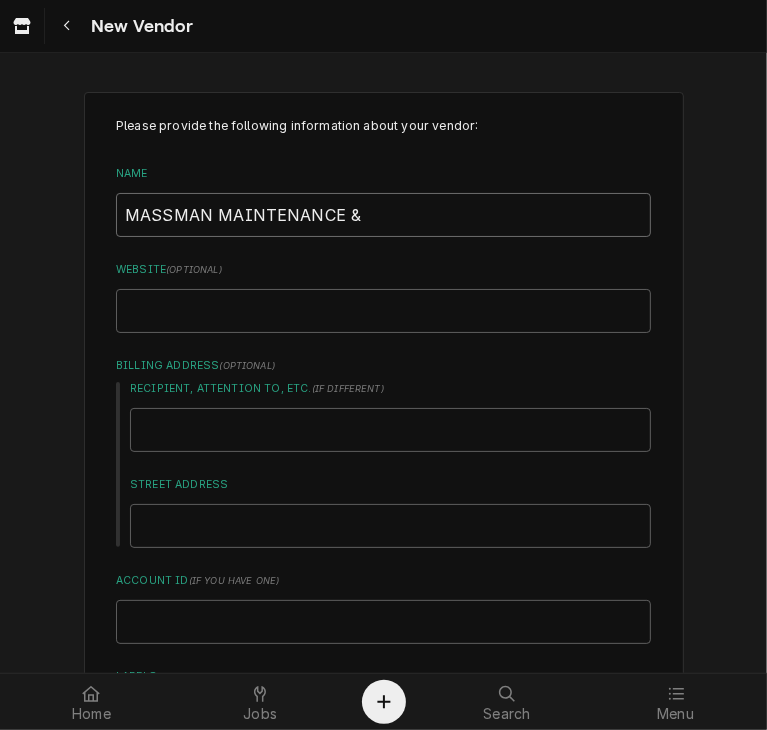 type on "x" 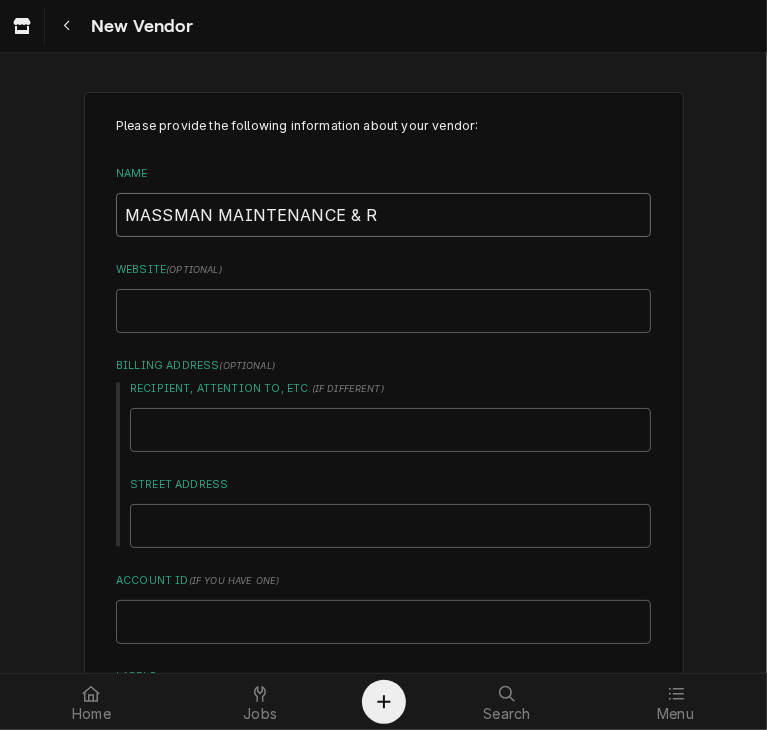 type on "x" 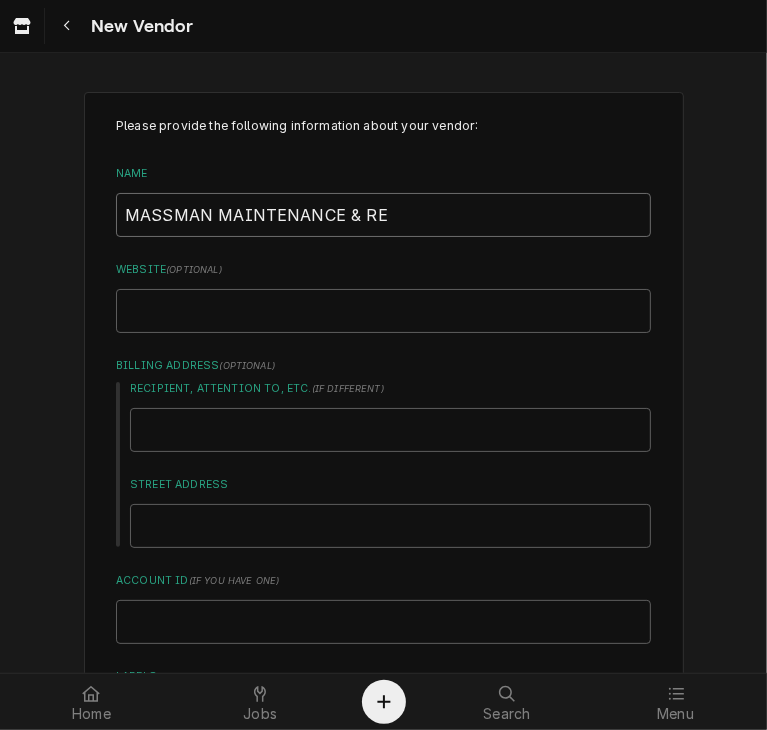 type on "x" 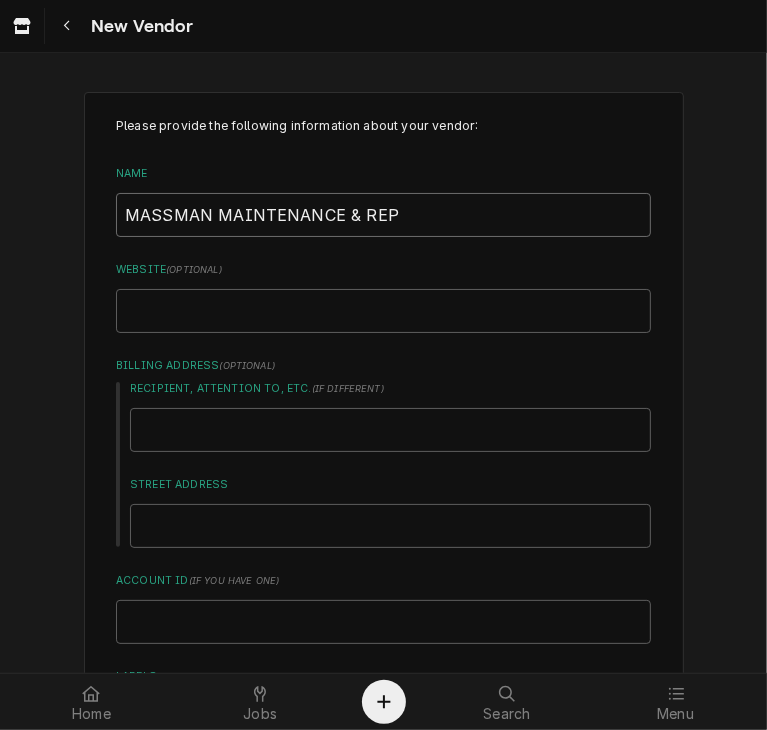 type on "x" 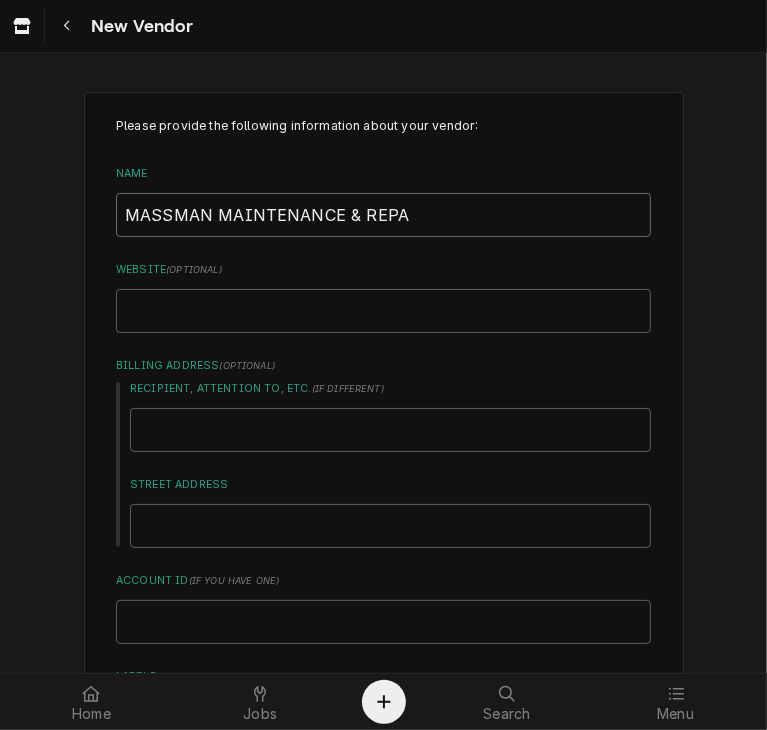 type on "x" 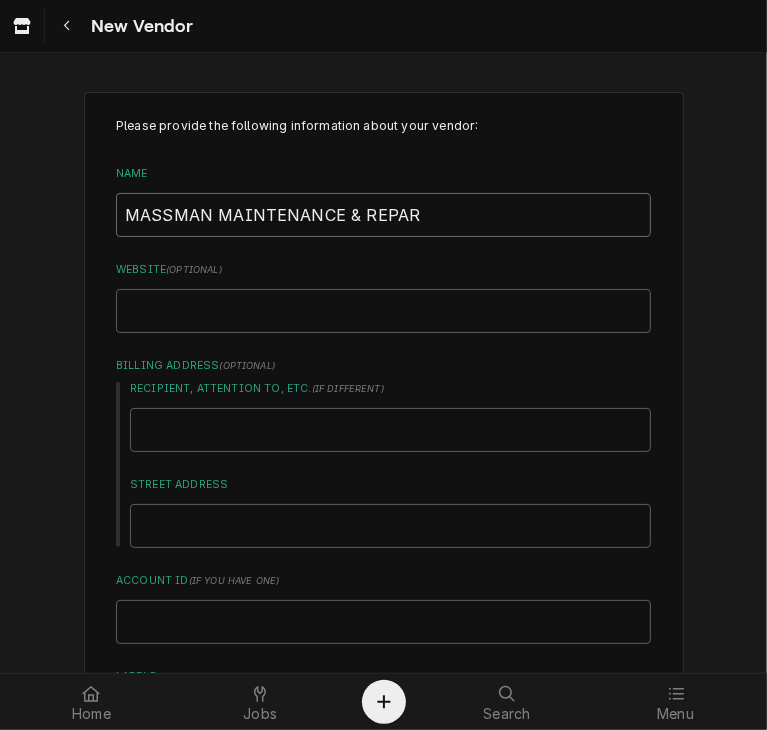 type on "x" 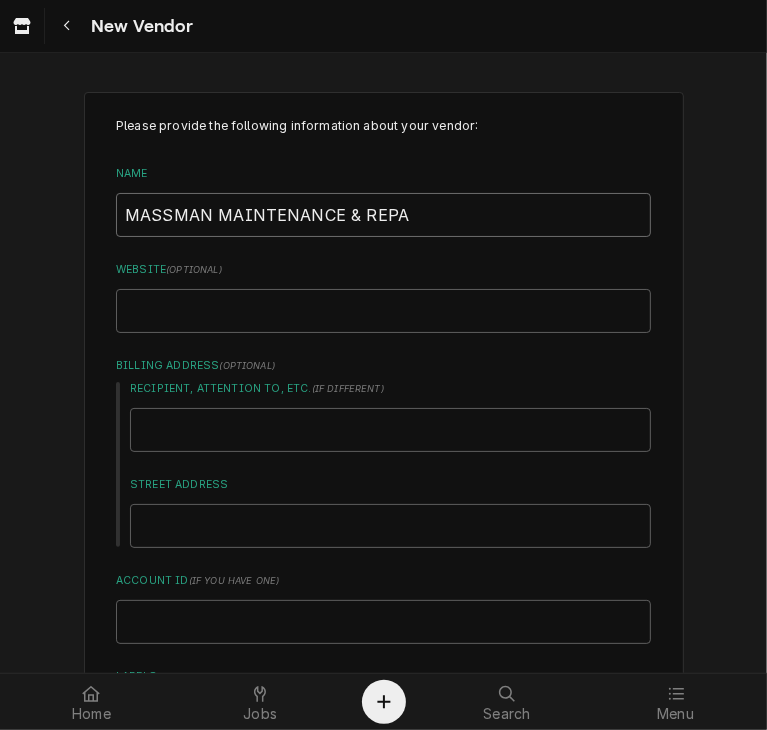 type on "x" 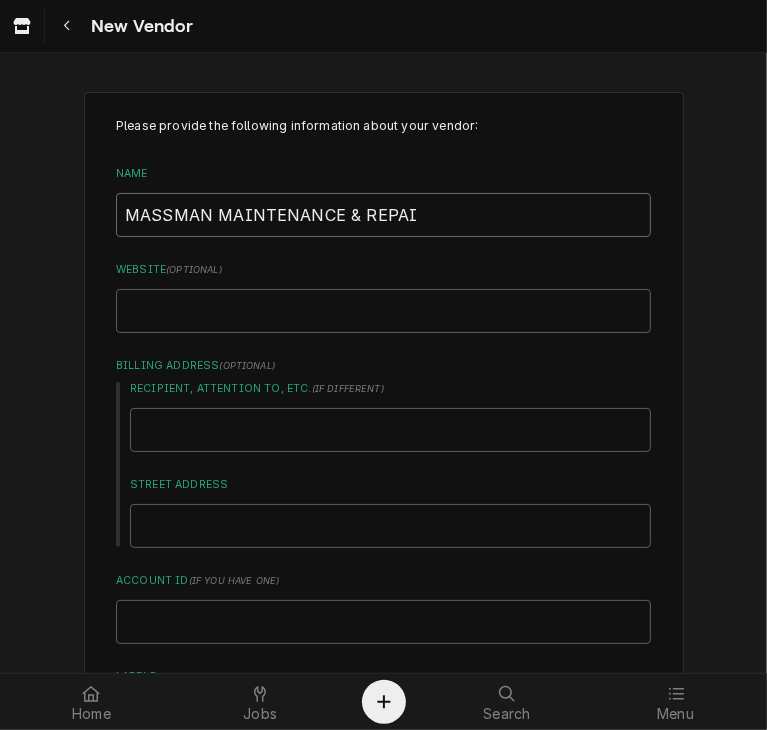 type on "x" 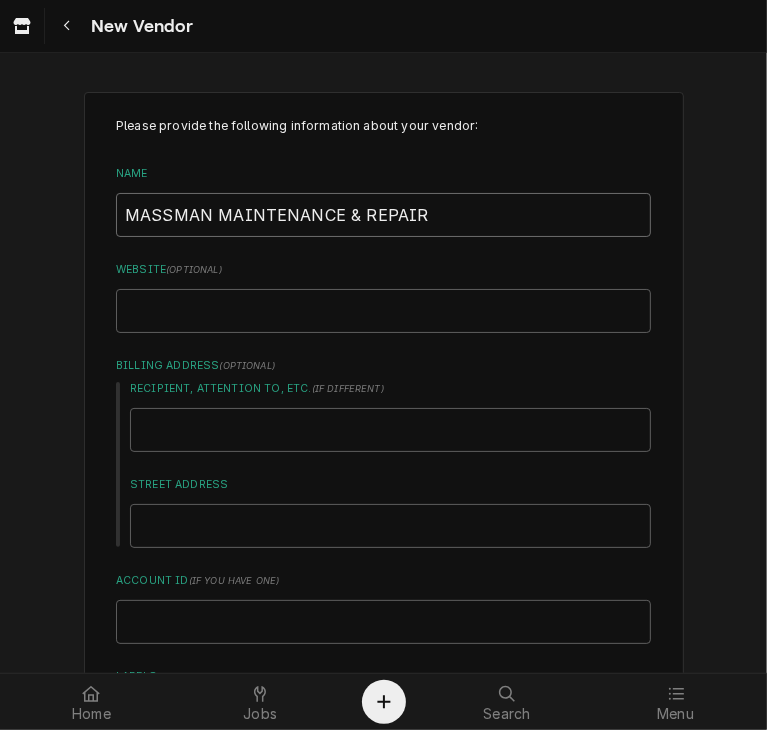 type on "MASSMAN MAINTENANCE & REPAIR" 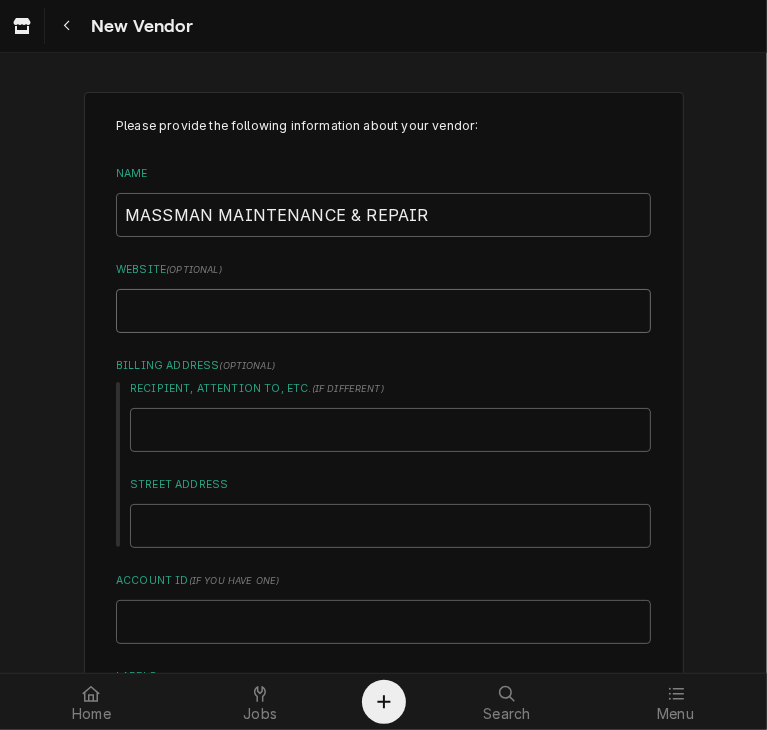 click on "Website  ( optional )" at bounding box center (383, 311) 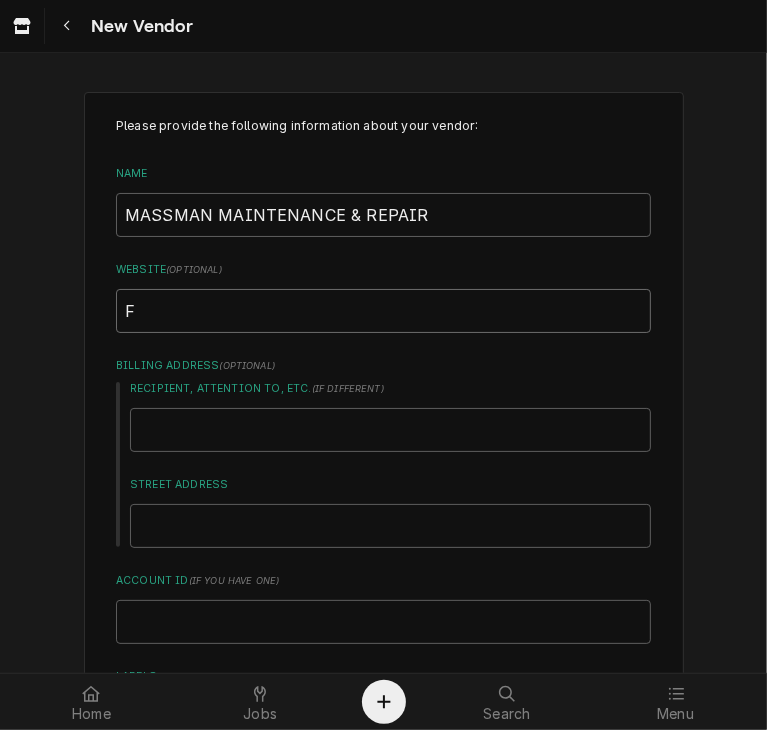 type on "x" 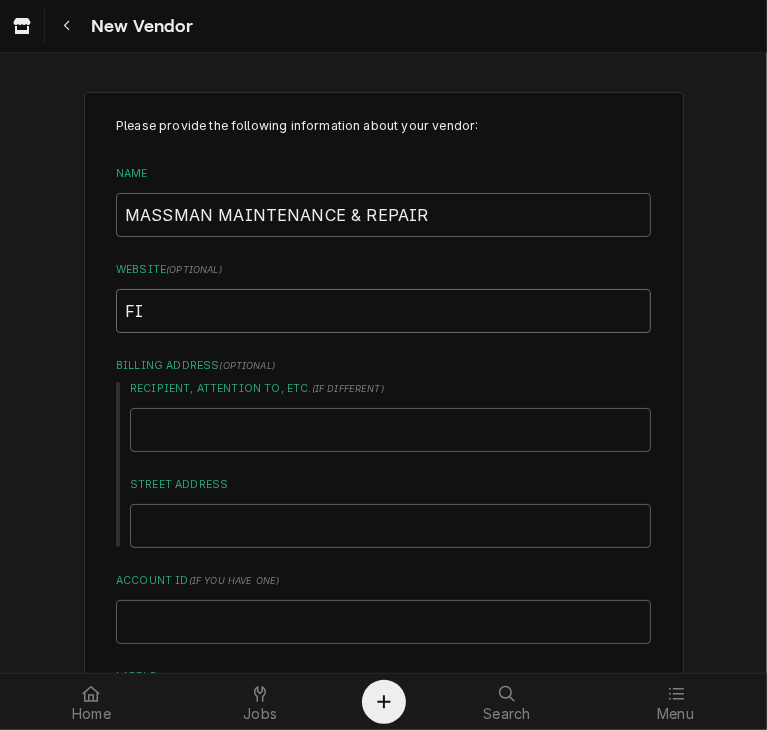 type on "x" 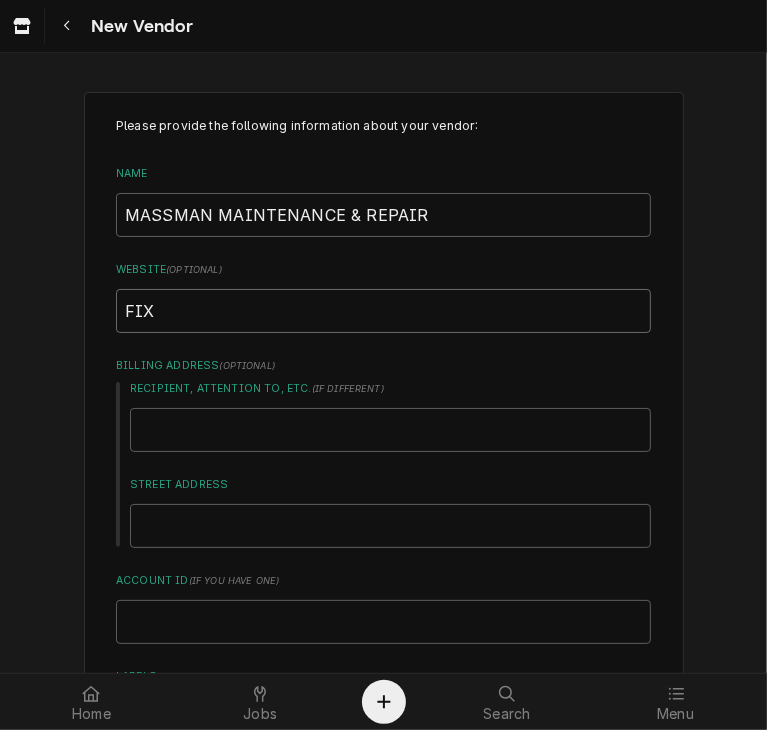 type on "x" 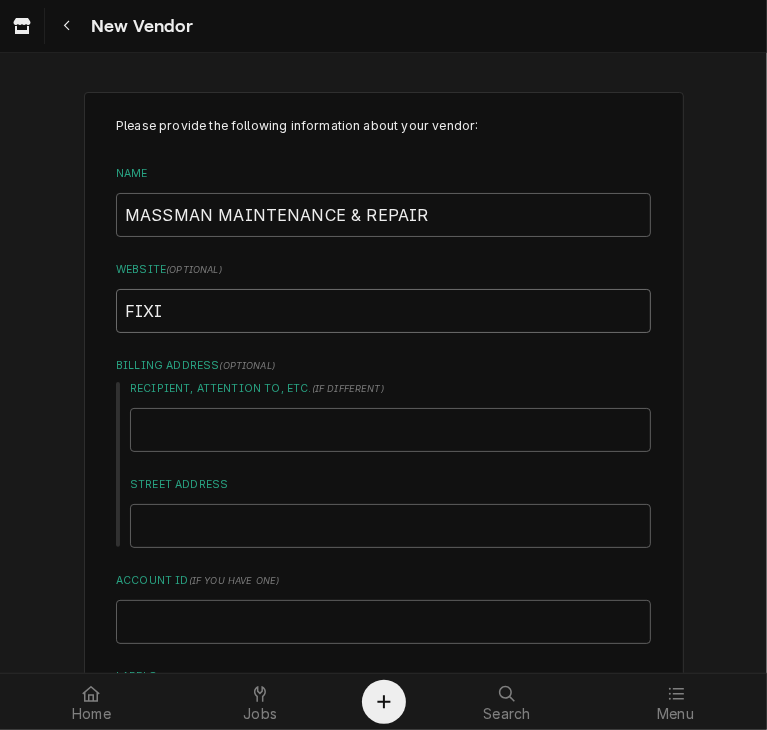 type on "x" 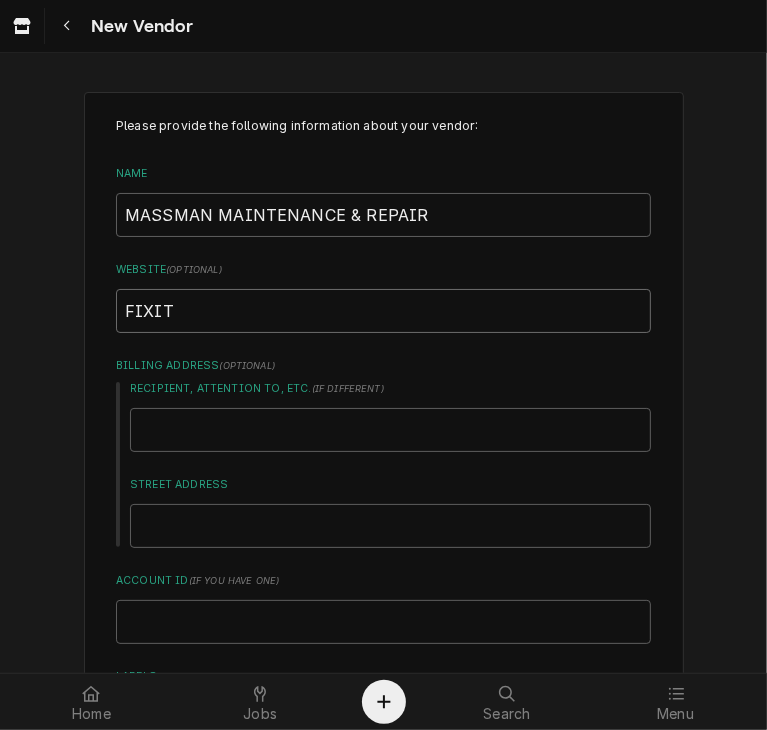 type on "x" 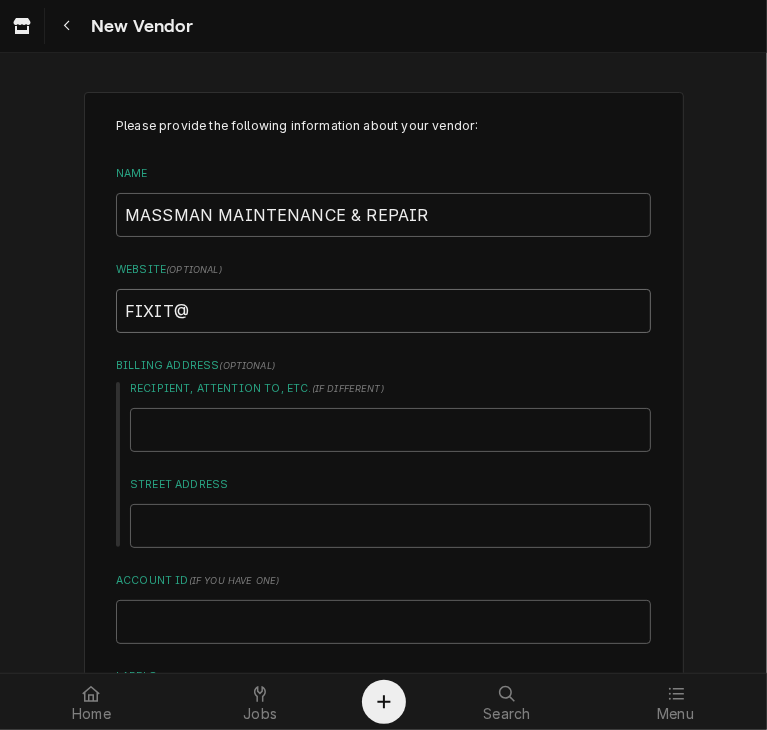 type on "x" 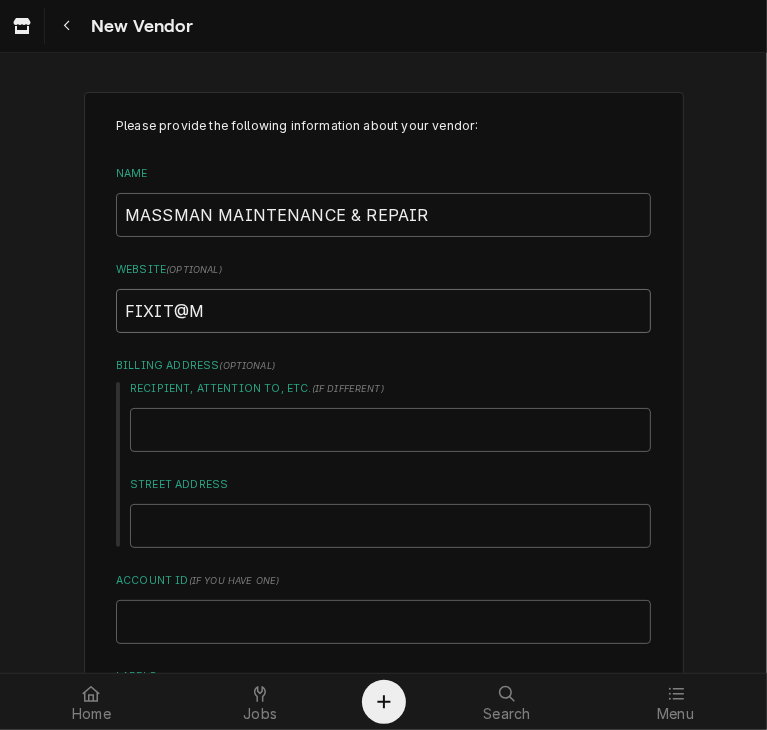 type on "x" 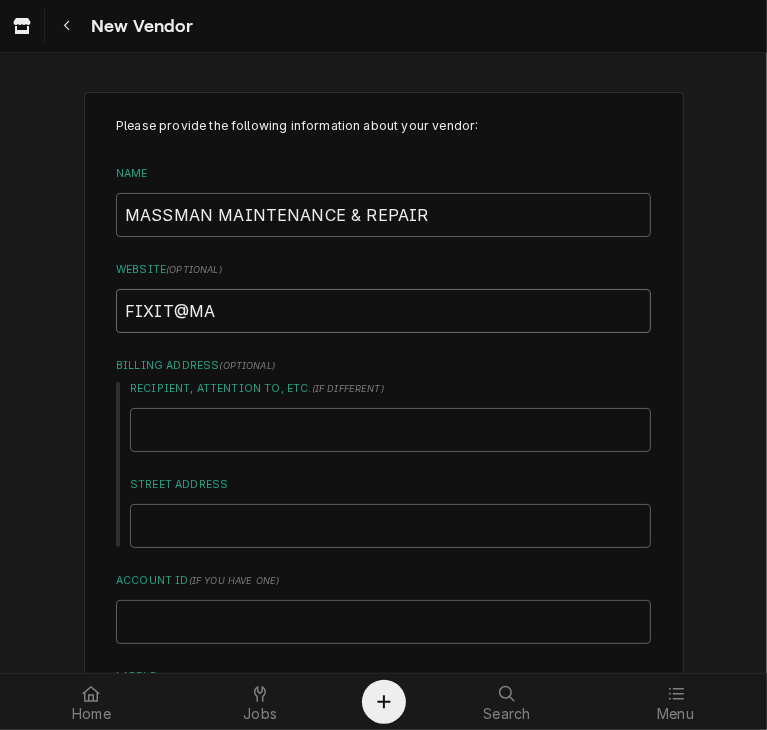 type on "x" 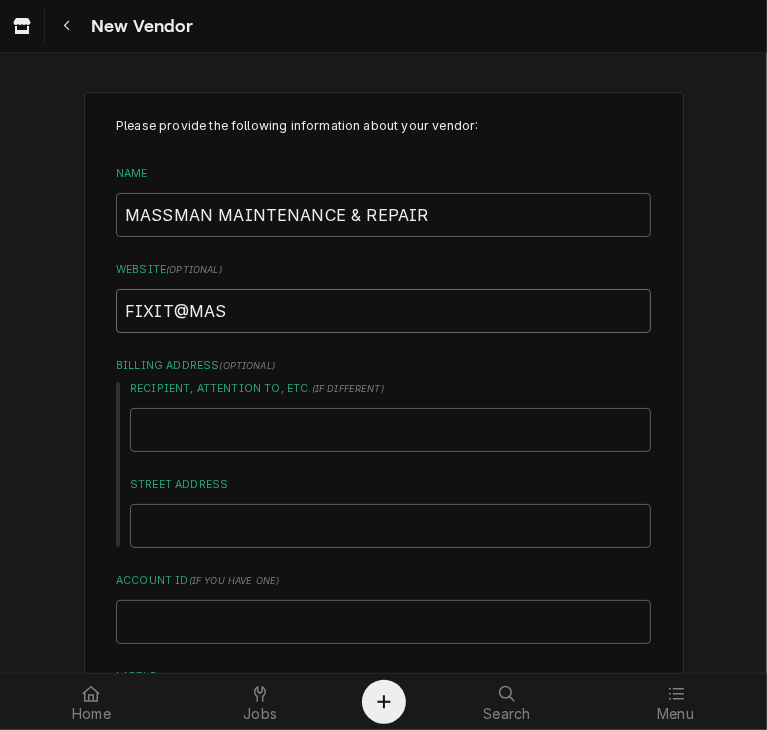type on "x" 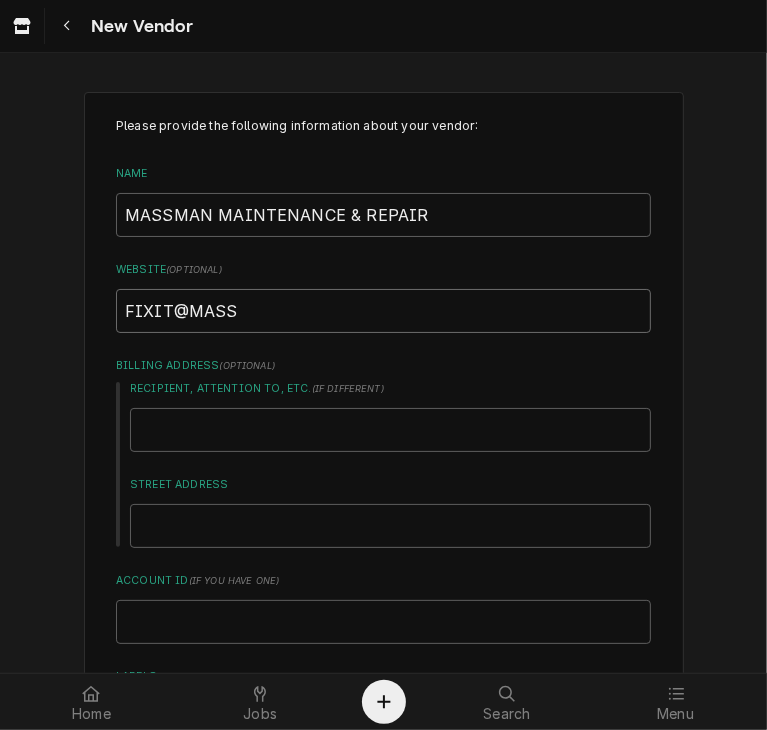 type on "x" 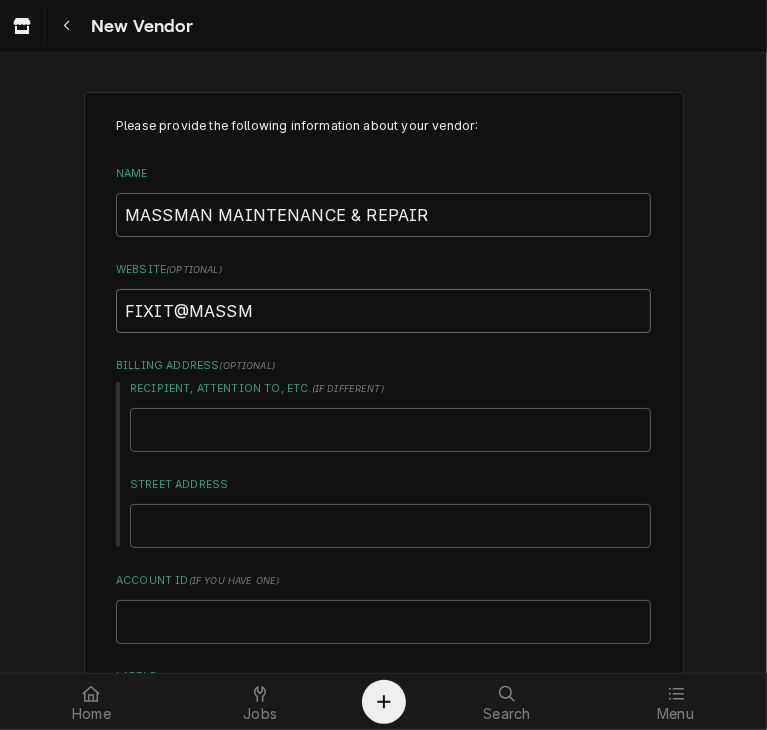 type on "x" 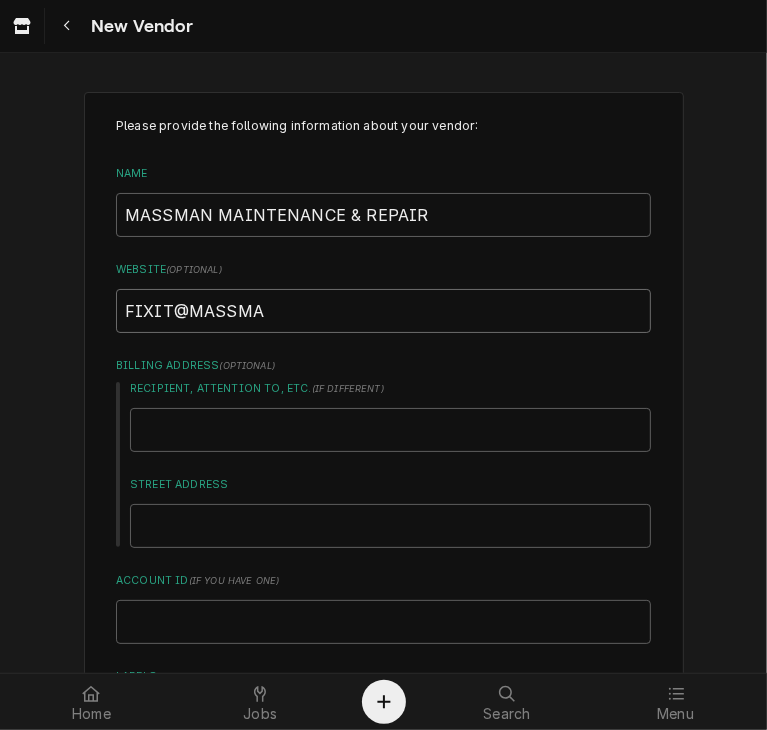 type on "x" 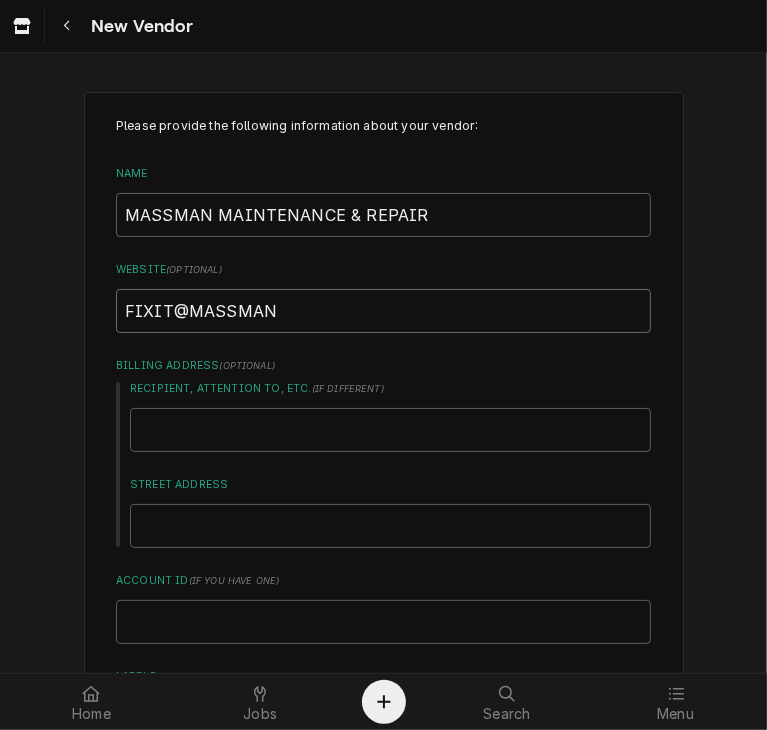 type on "x" 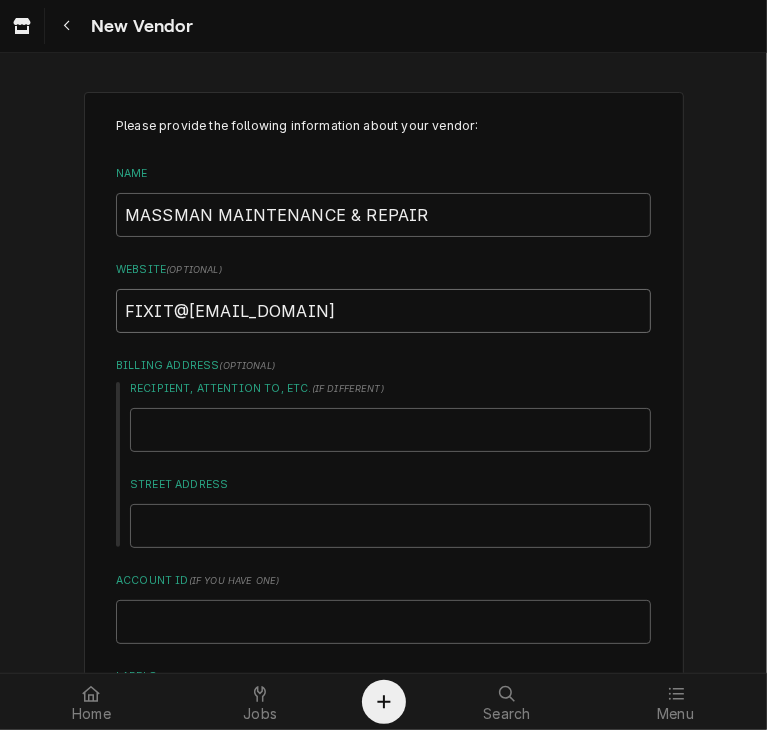 type on "x" 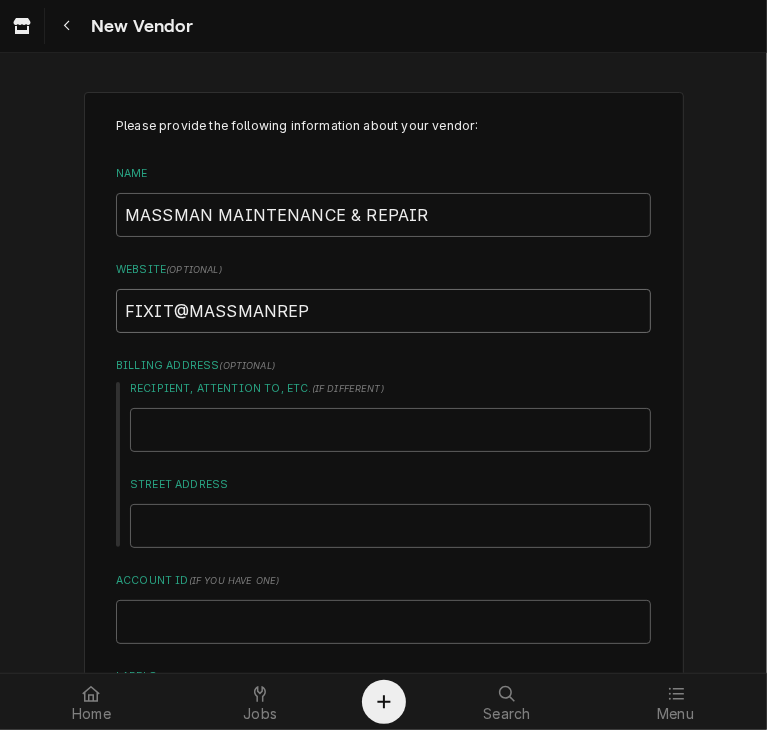 type on "x" 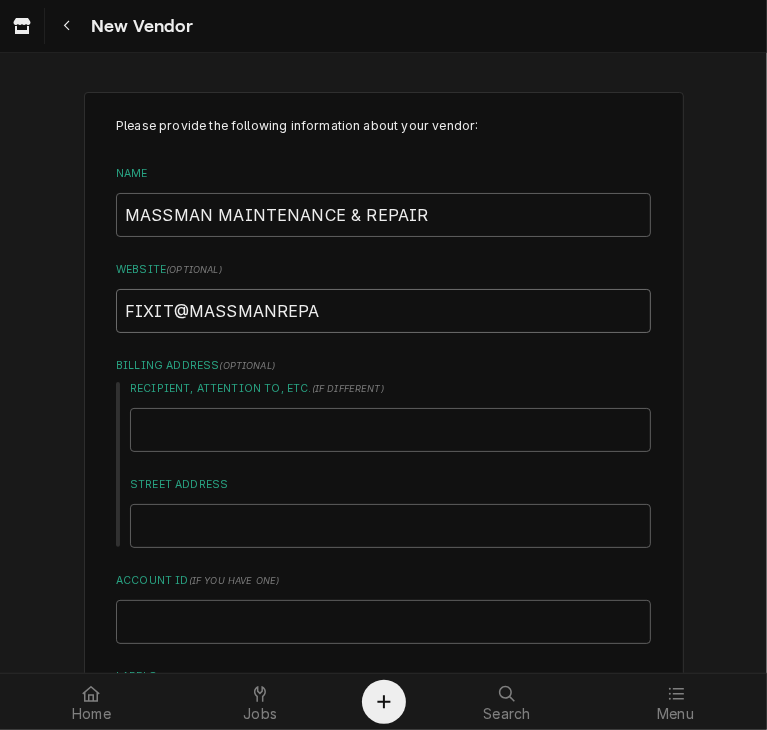 type on "x" 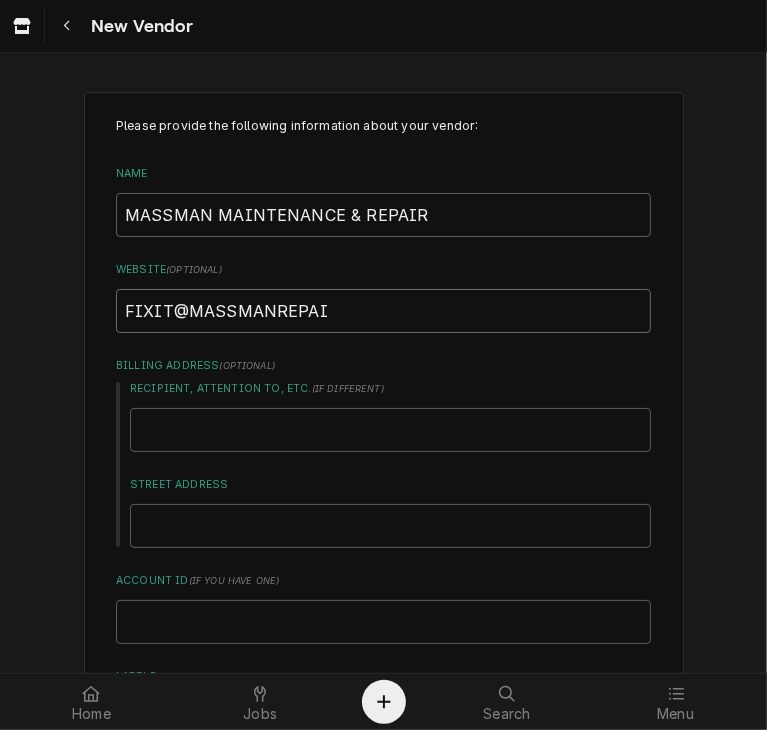 type on "x" 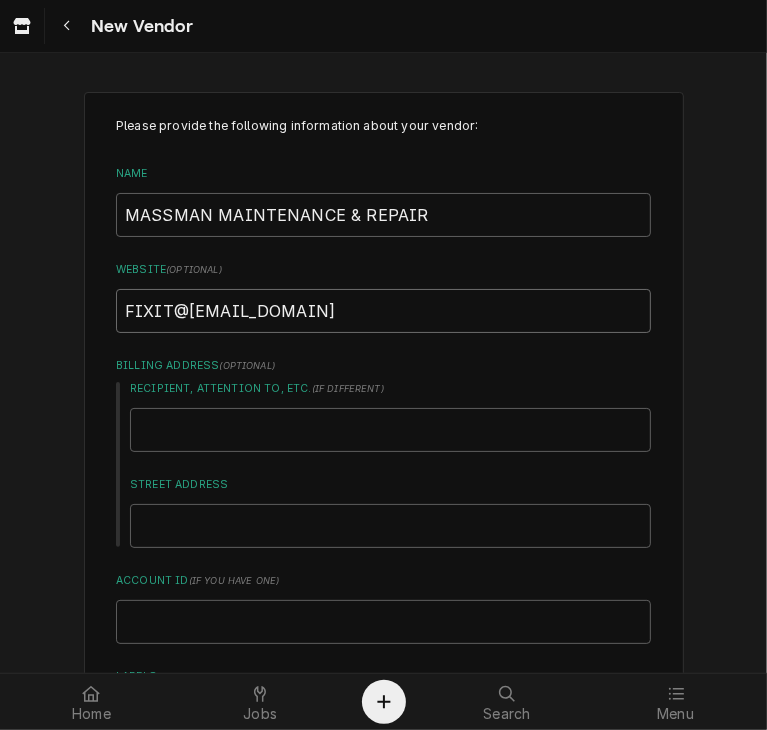 type on "x" 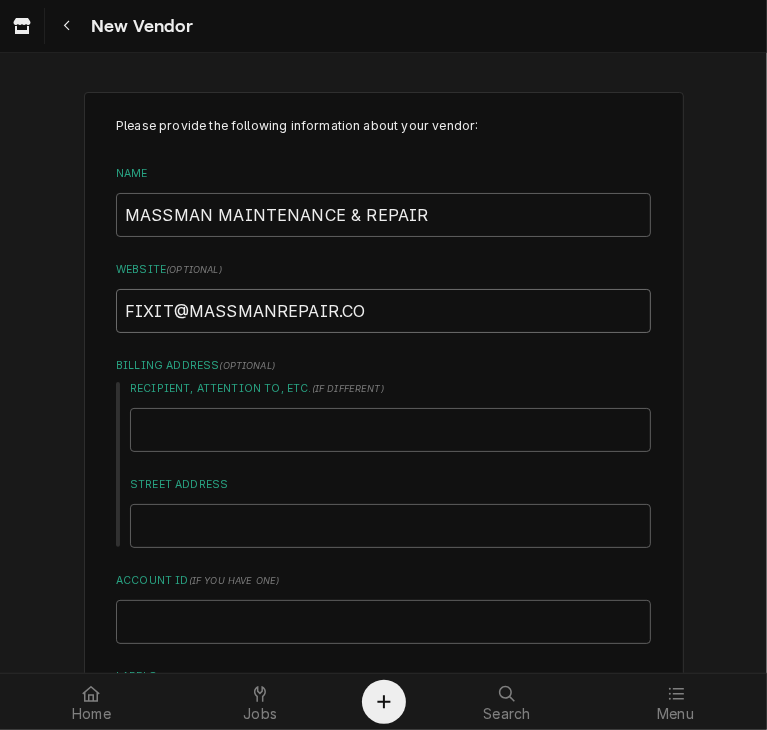 type on "x" 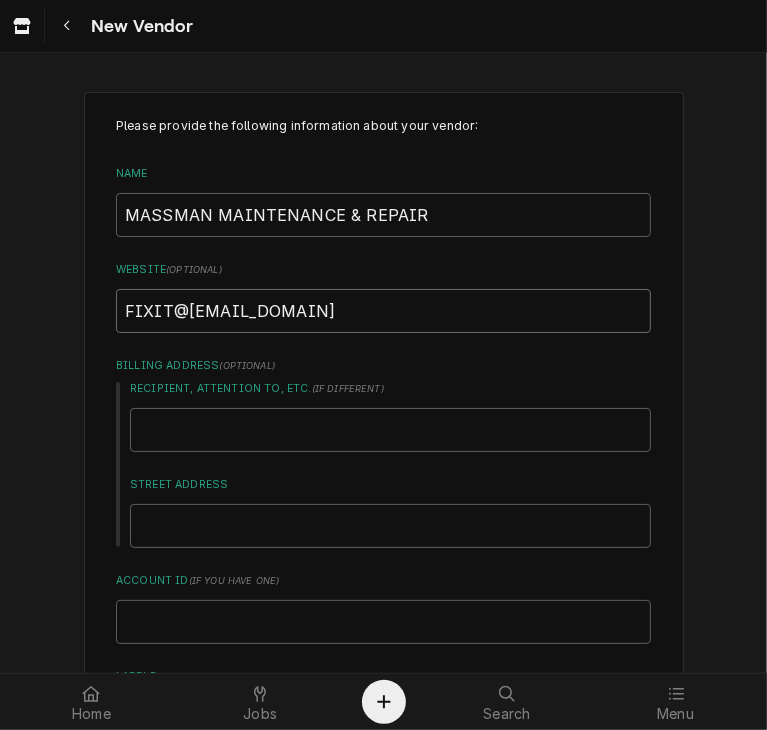 type on "[EMAIL]" 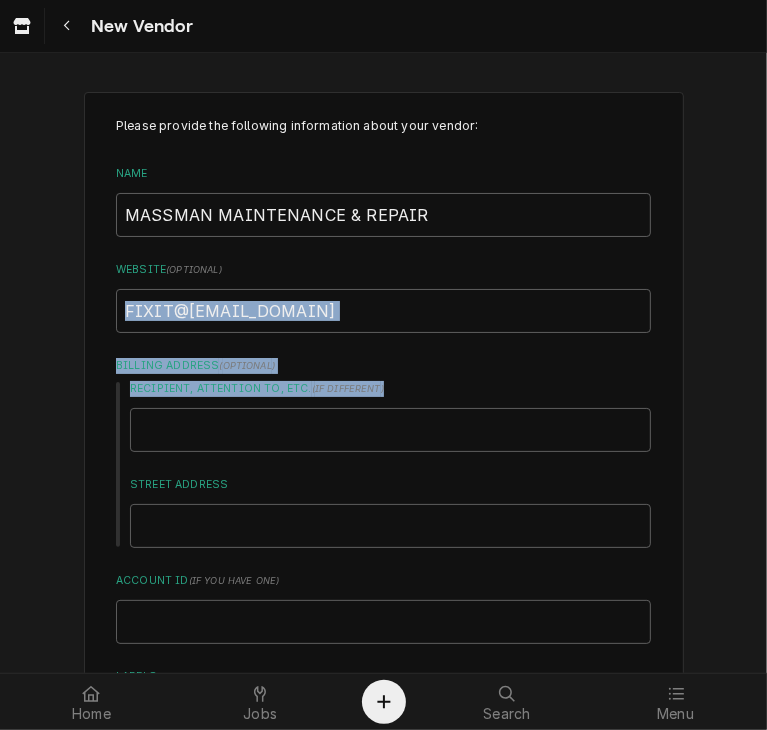 drag, startPoint x: 745, startPoint y: 342, endPoint x: 748, endPoint y: 423, distance: 81.055534 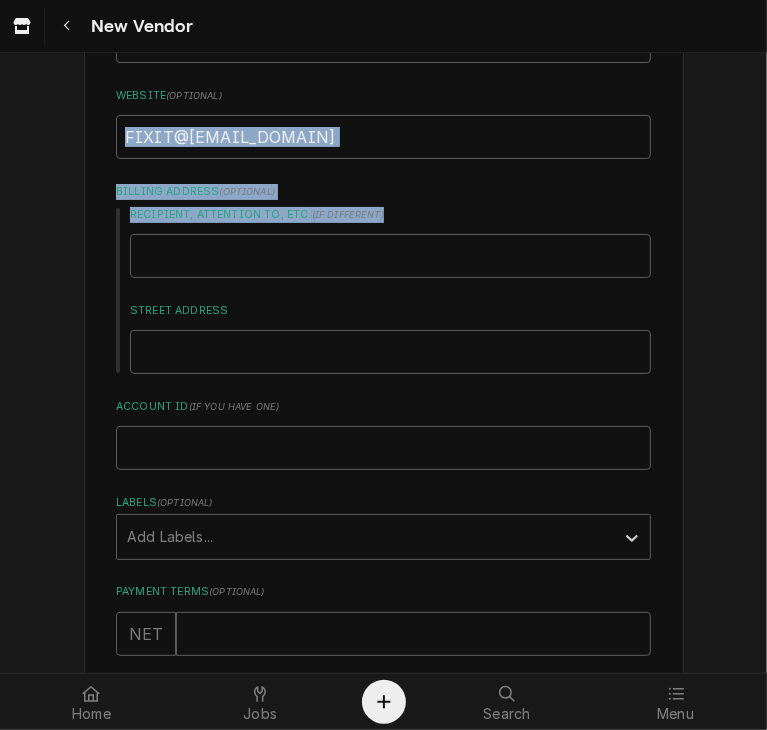 scroll, scrollTop: 176, scrollLeft: 0, axis: vertical 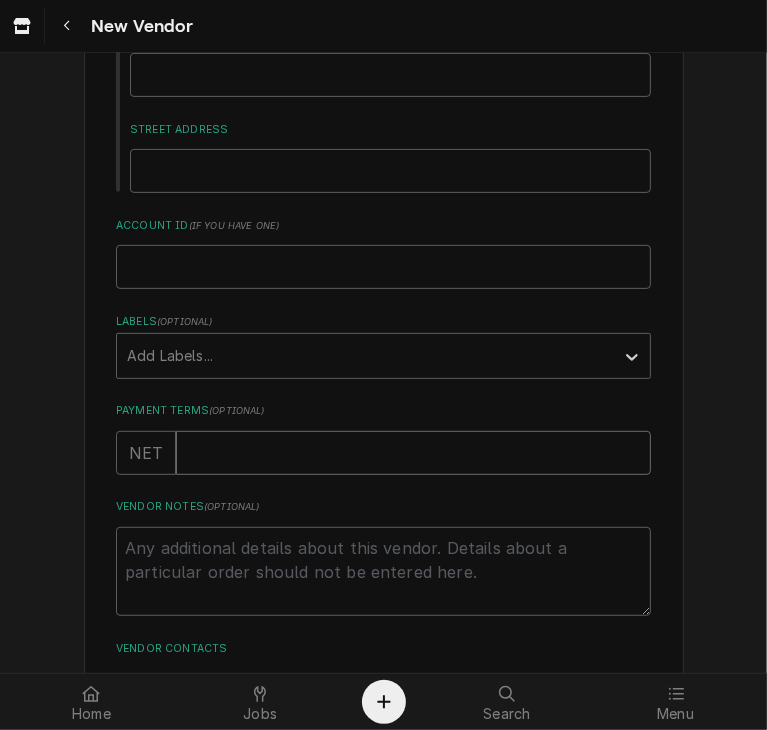 type on "x" 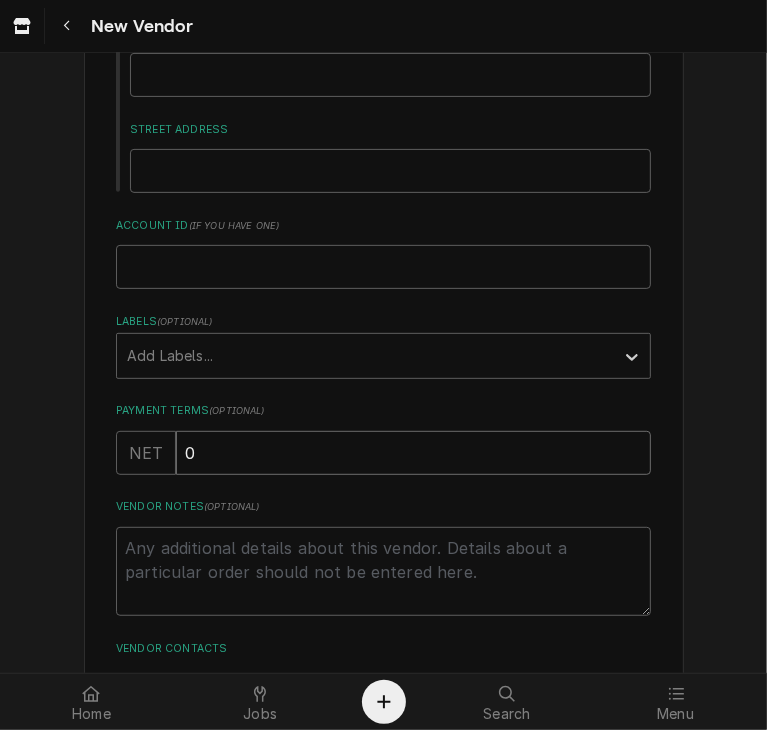 type on "0" 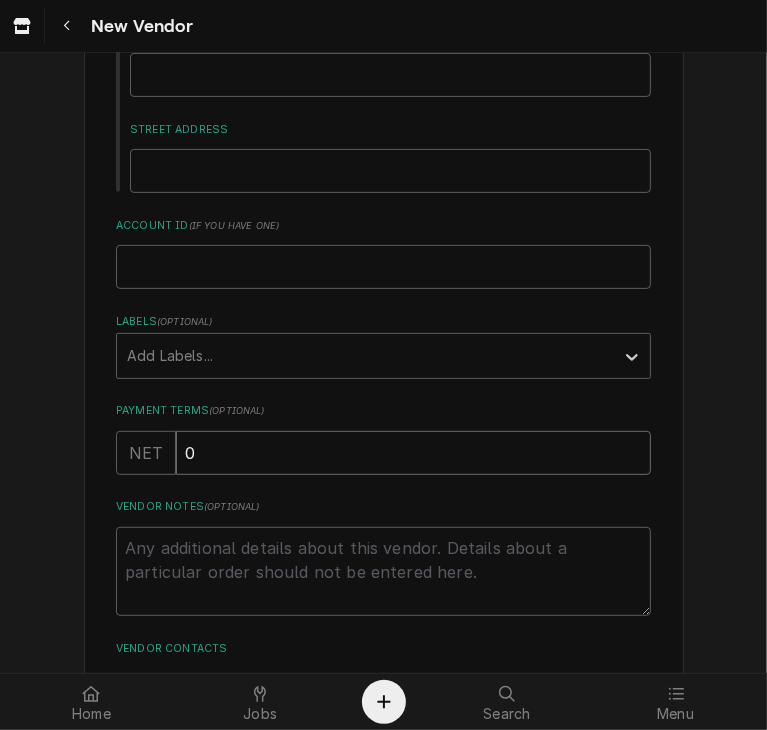 type on "x" 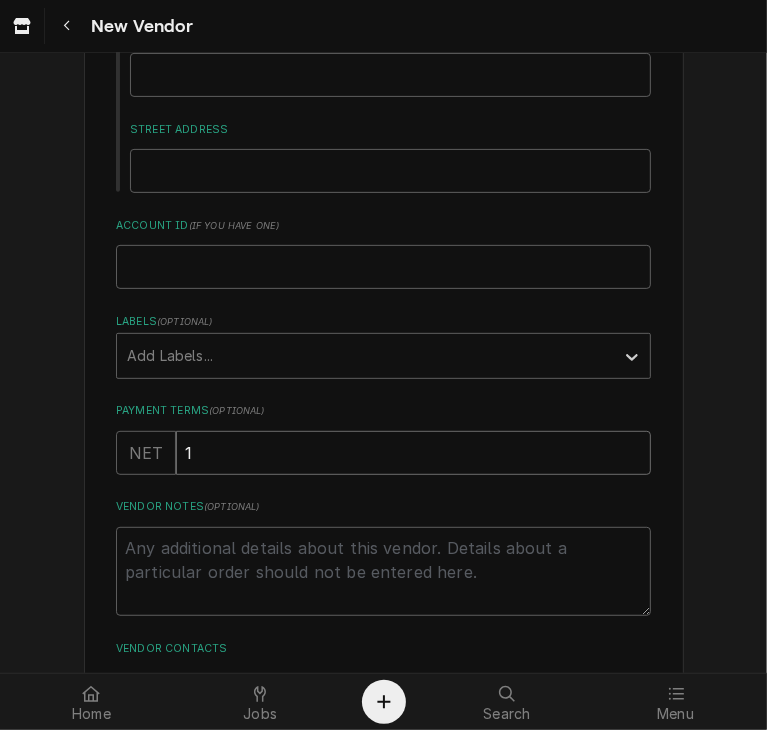 type on "1" 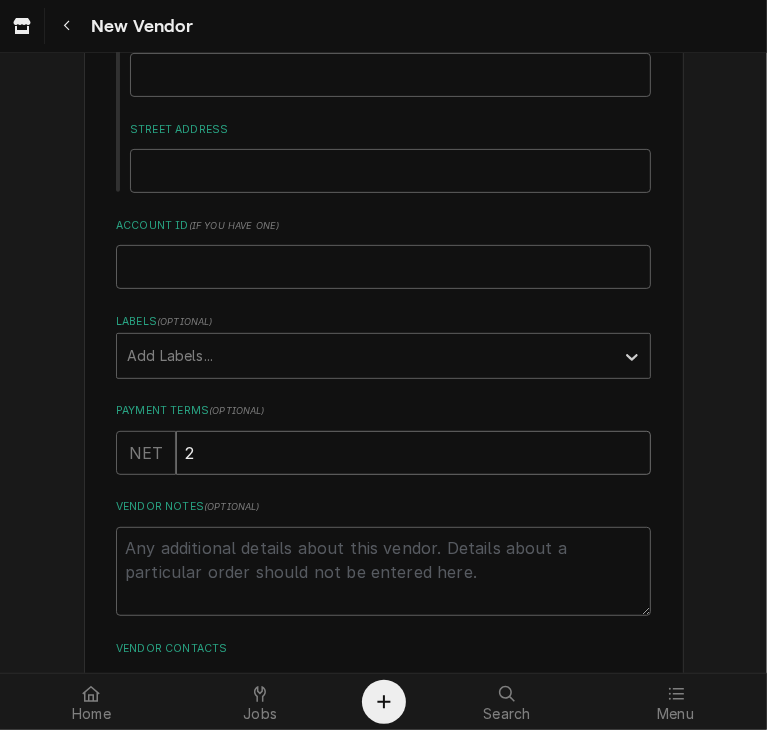 type on "2" 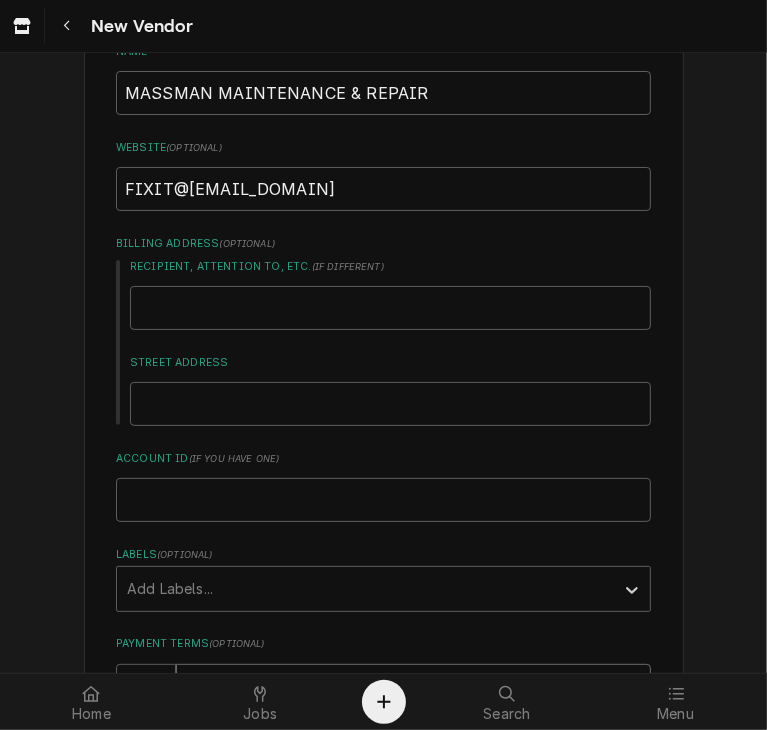 scroll, scrollTop: 87, scrollLeft: 0, axis: vertical 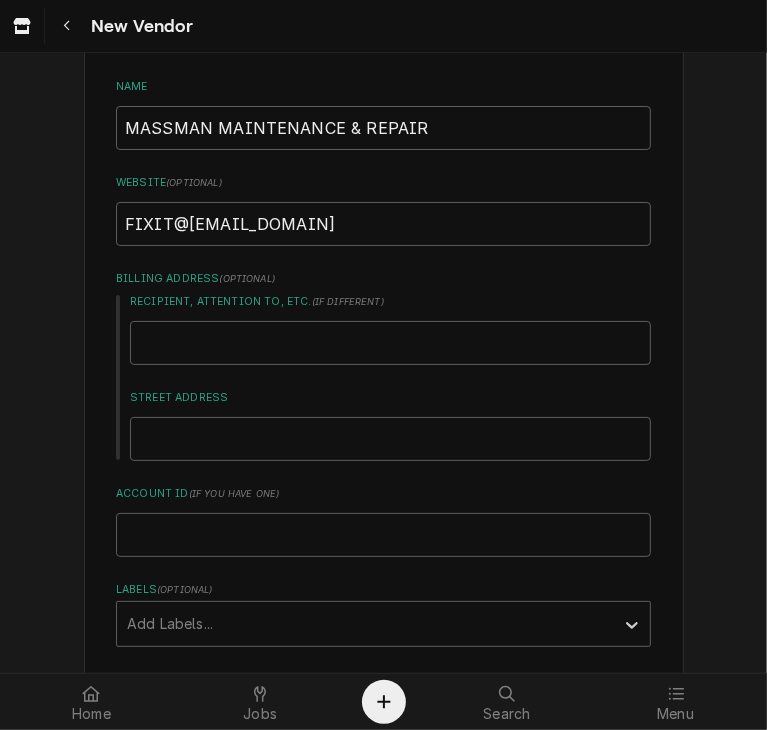 type 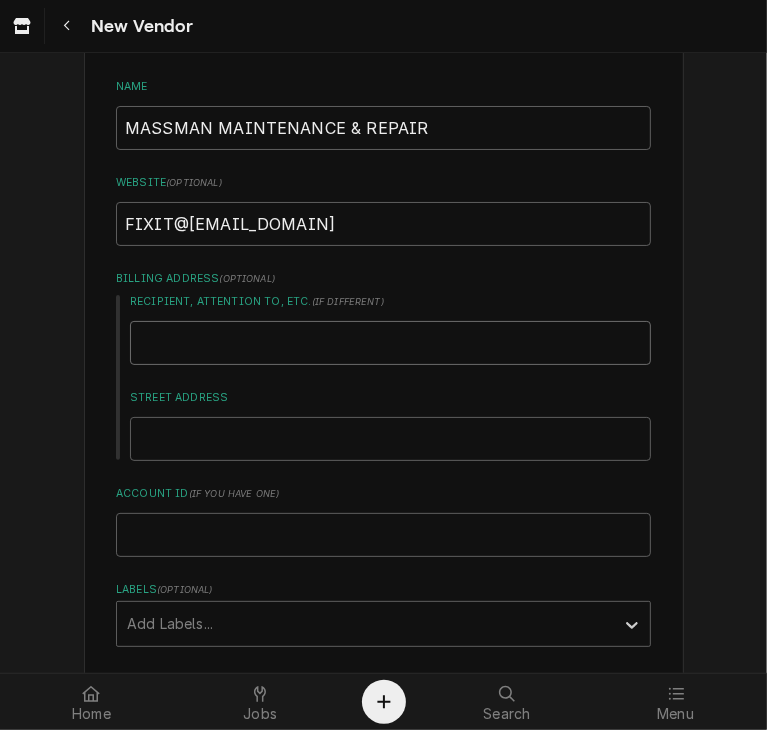click on "Recipient, Attention To, etc.  ( if different )" at bounding box center [390, 343] 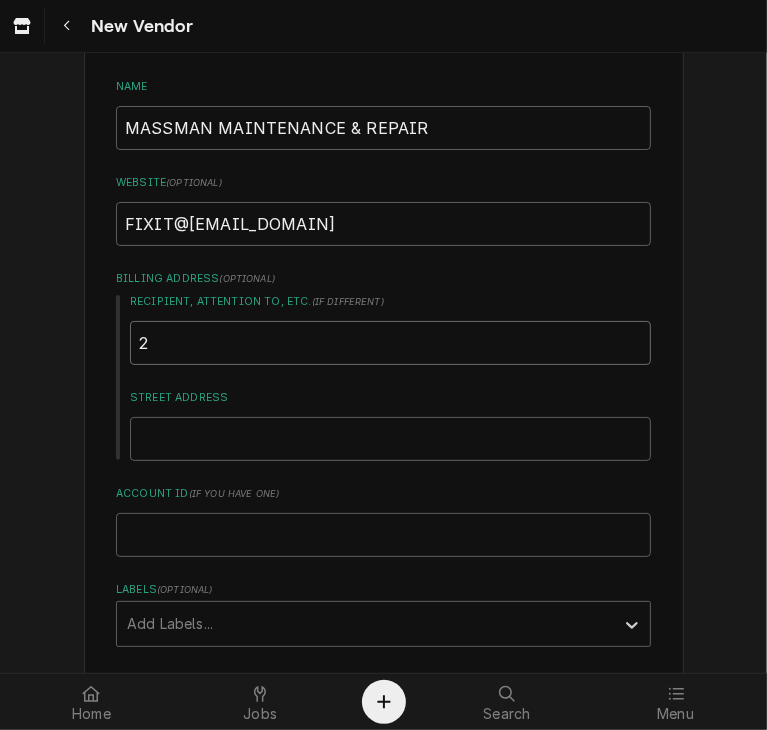 type on "x" 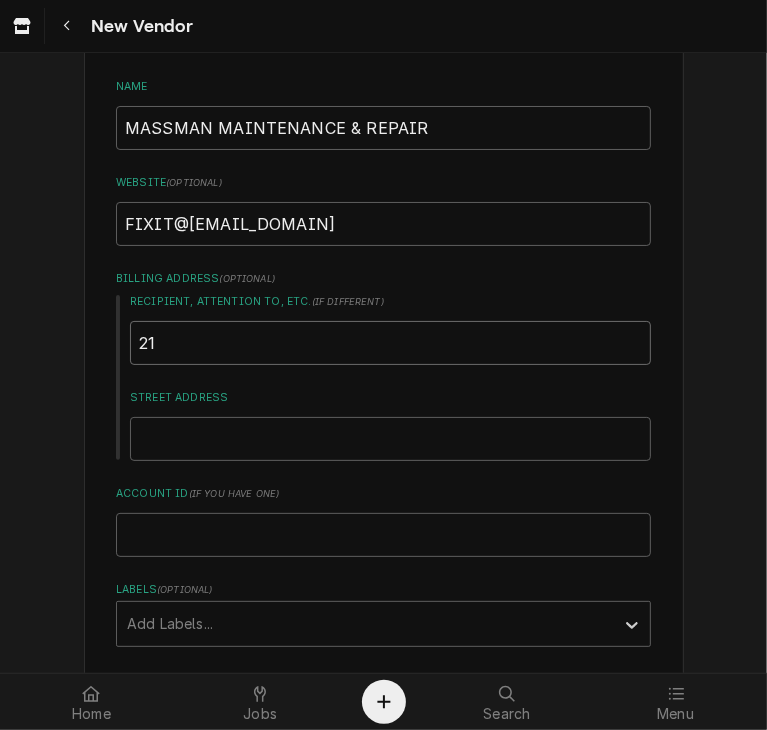 type on "x" 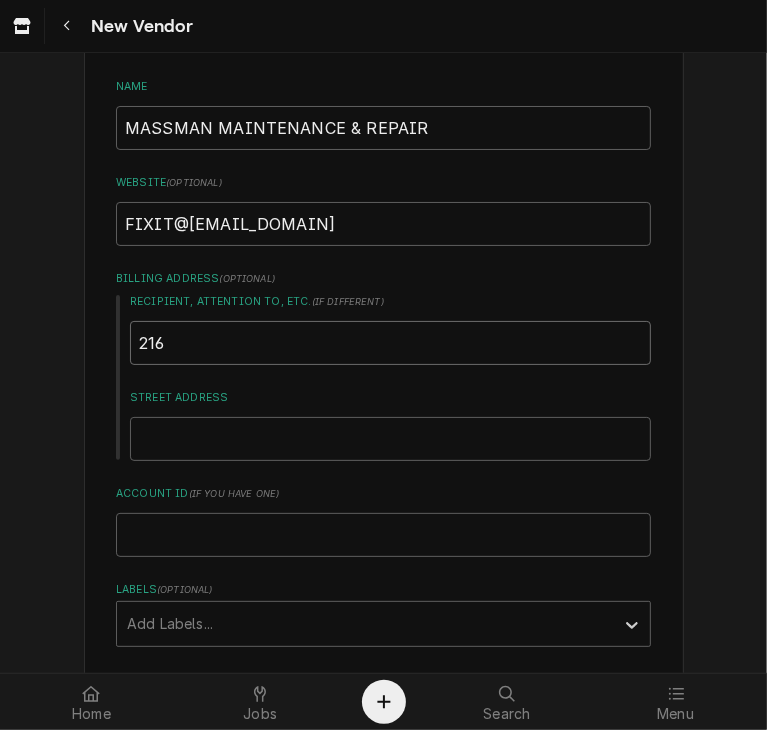 type on "x" 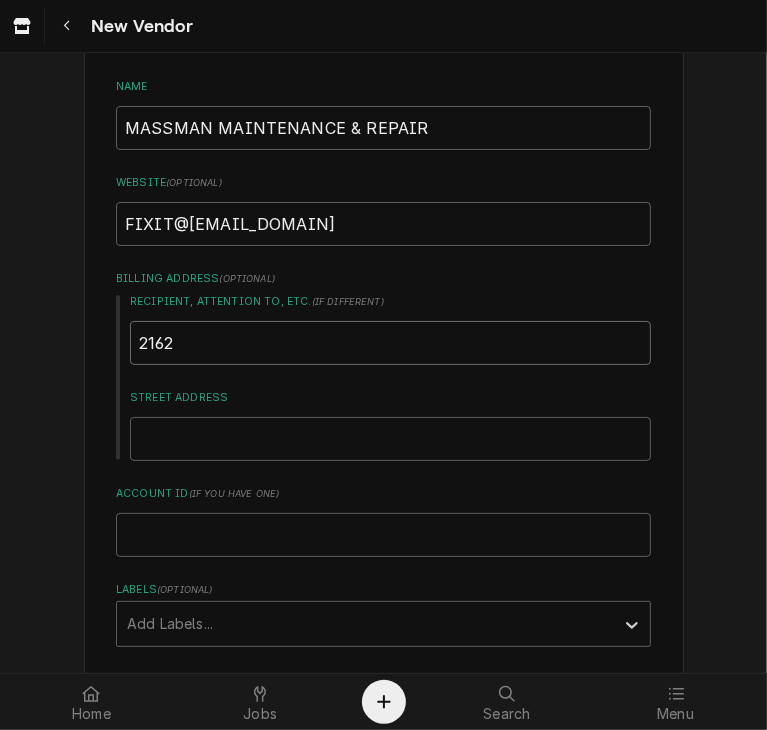 type on "x" 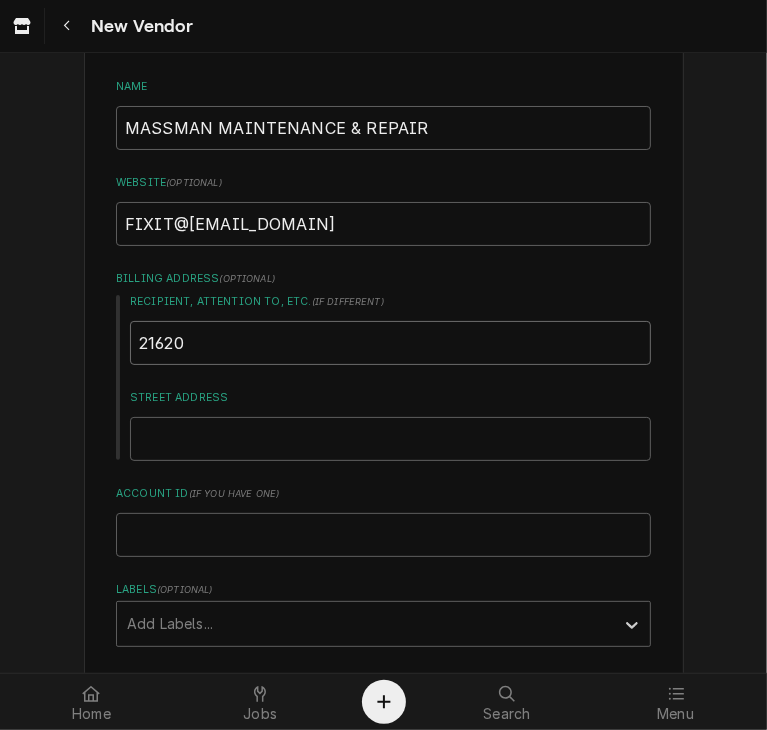 type on "x" 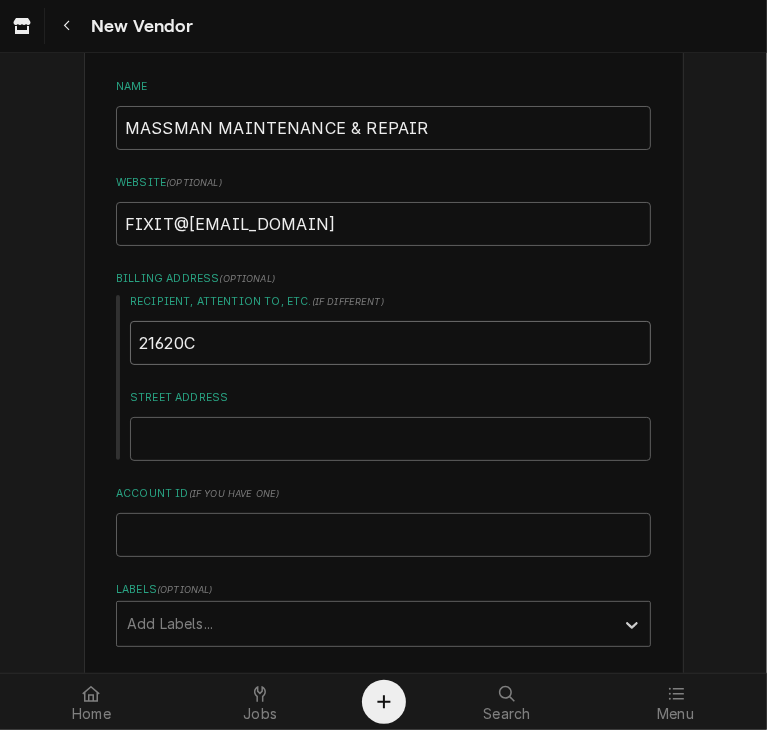 type on "x" 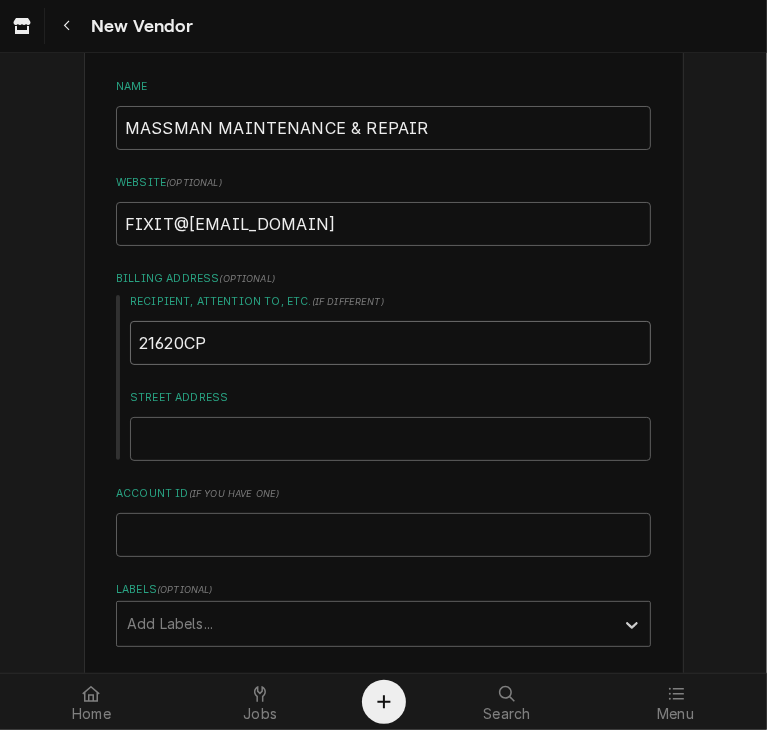 type on "x" 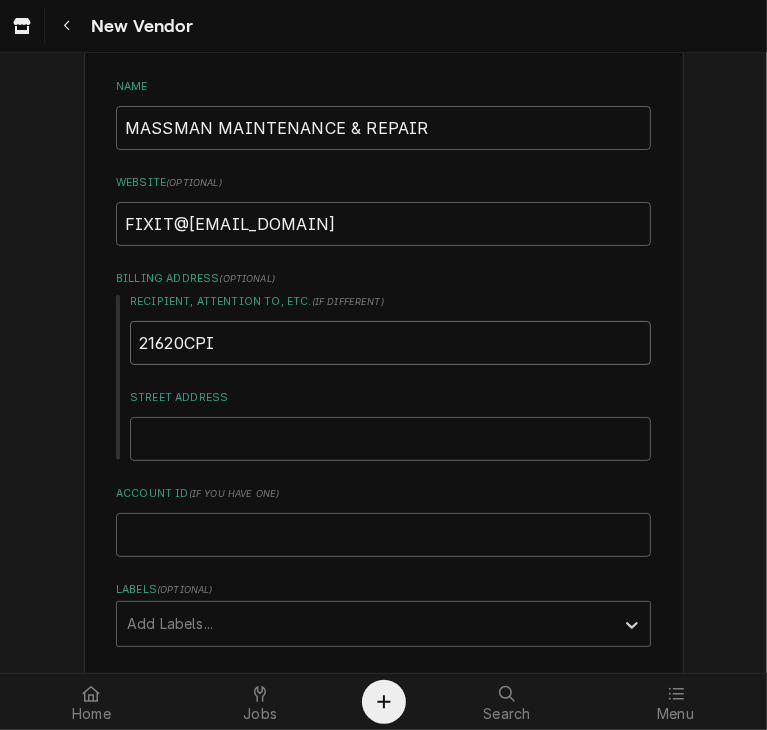 type on "x" 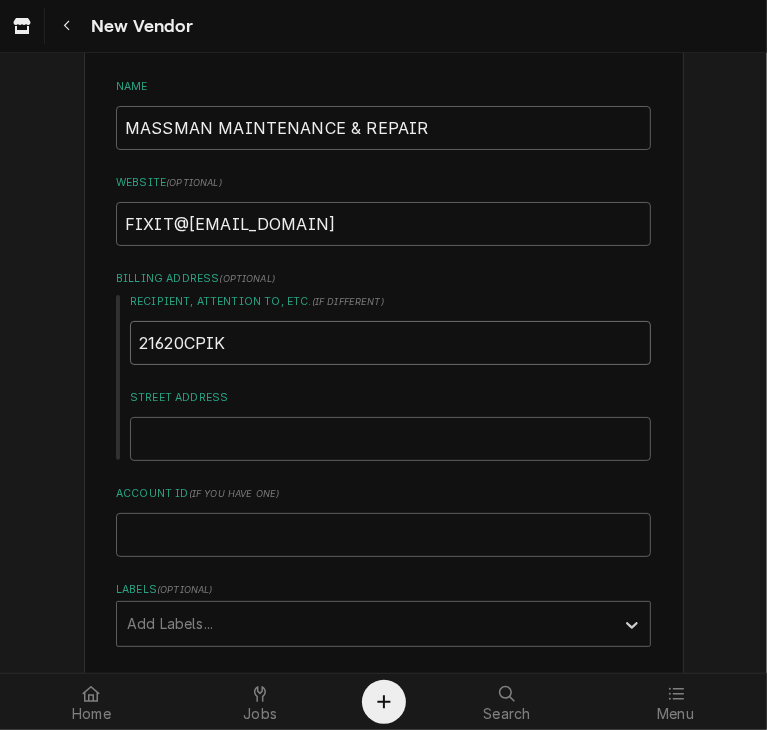 type on "x" 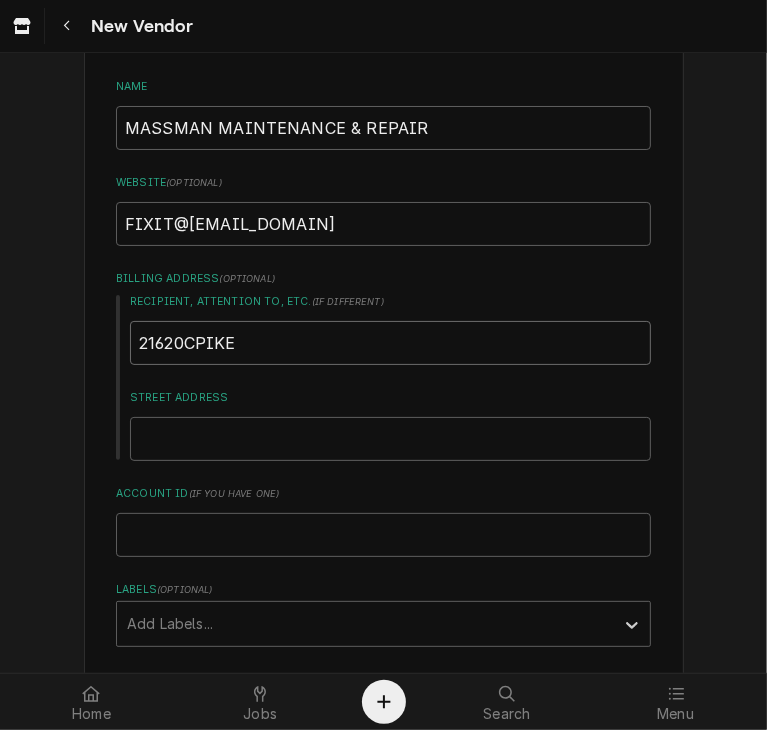type on "x" 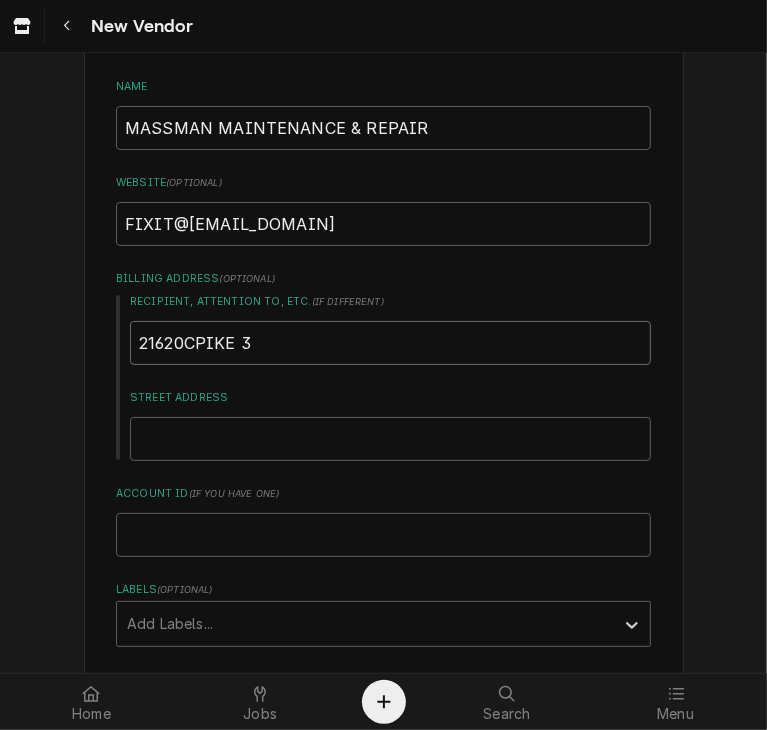 type on "x" 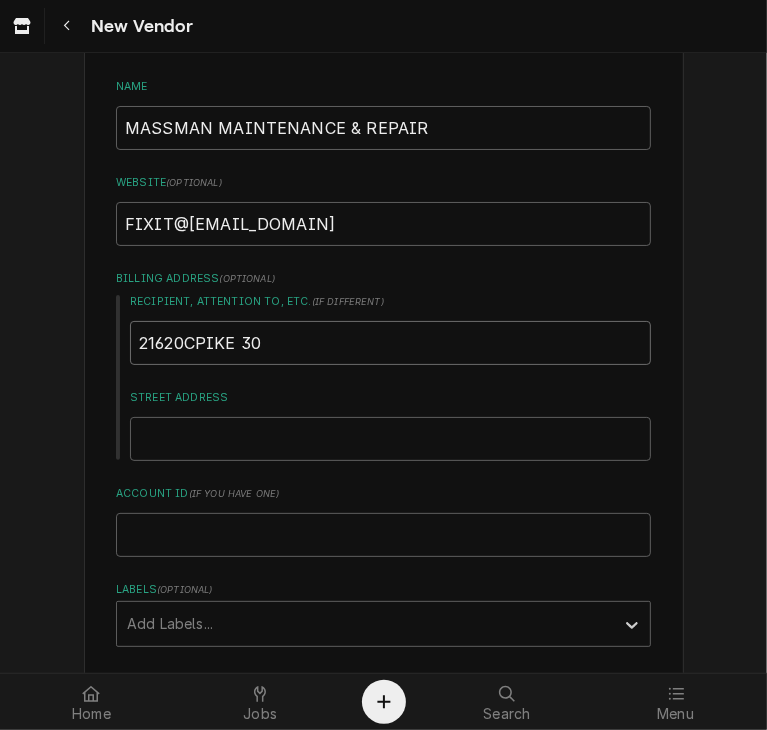 type on "x" 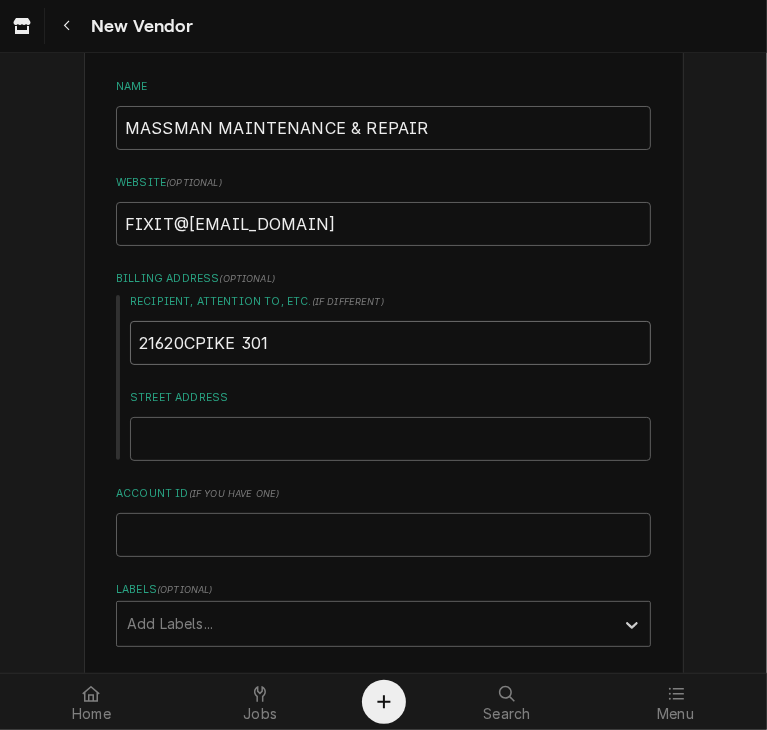 type on "x" 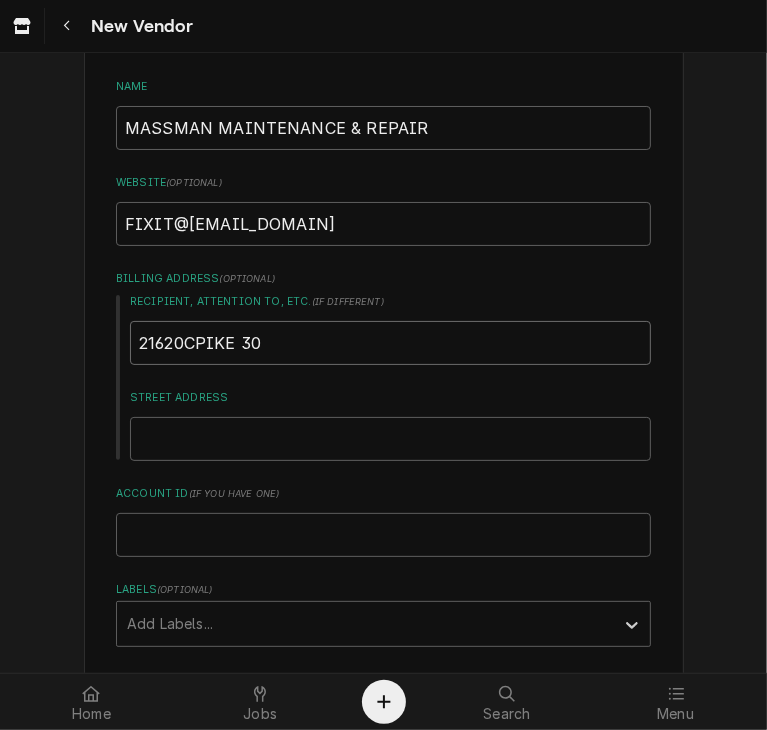 type on "x" 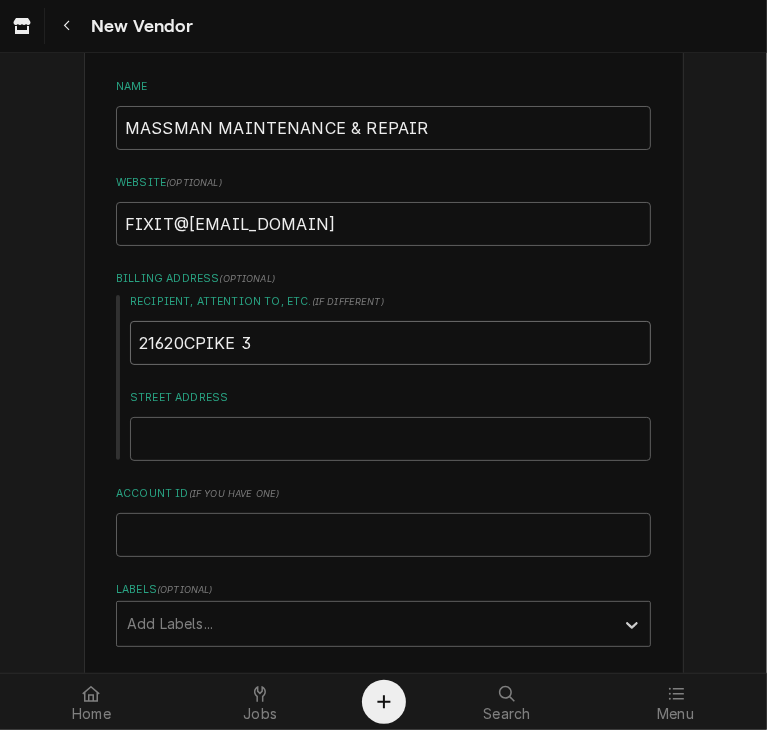 type on "x" 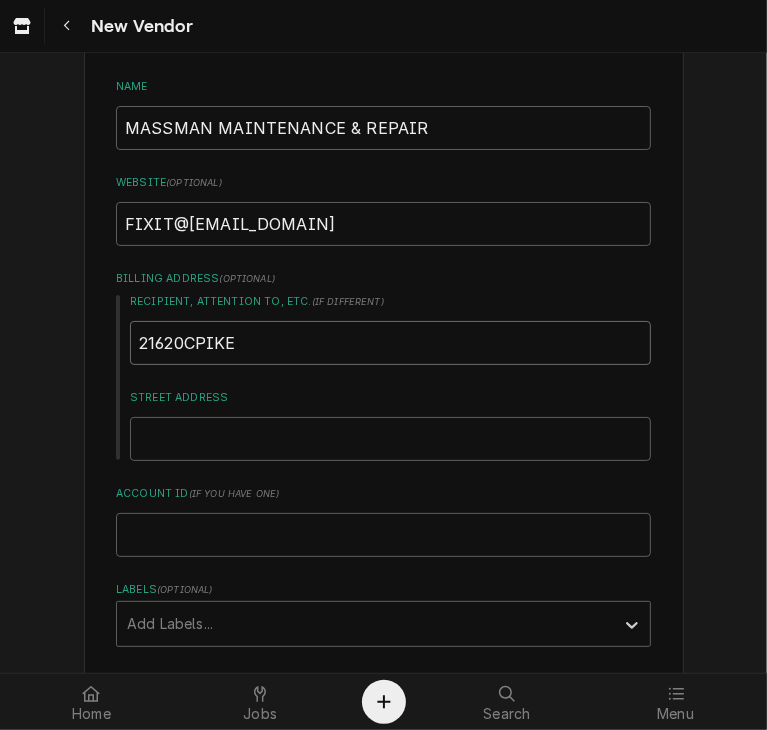 type on "x" 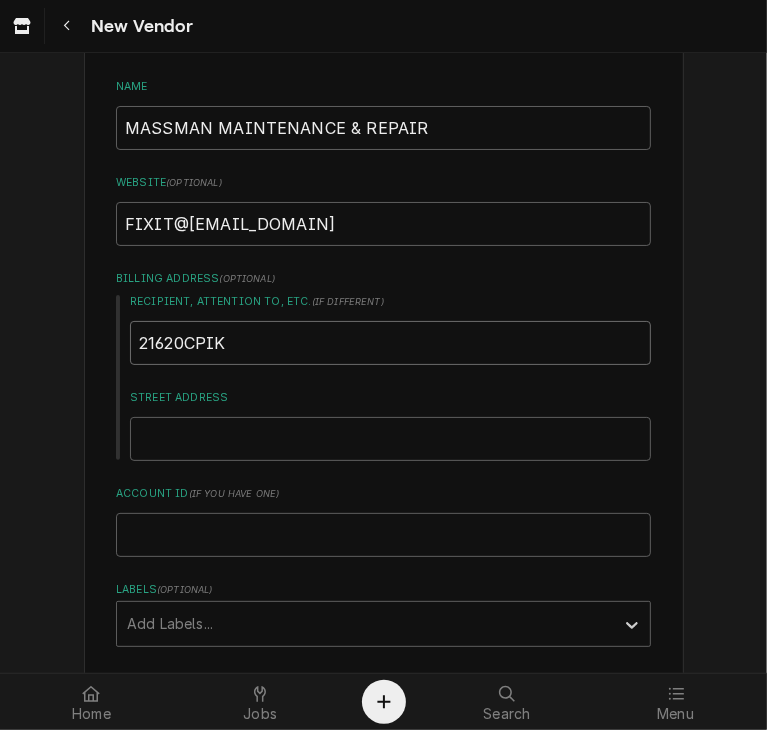 type on "x" 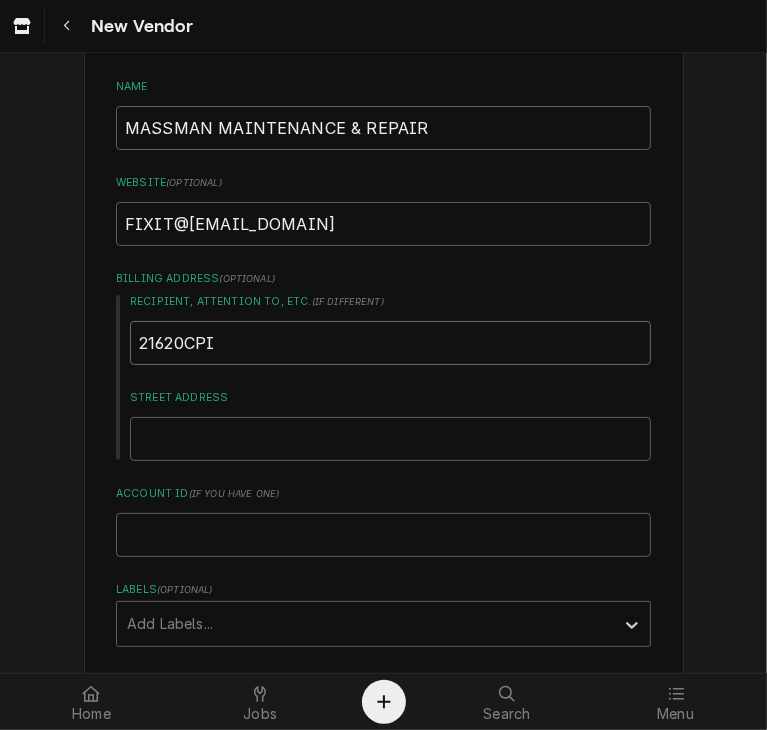 type 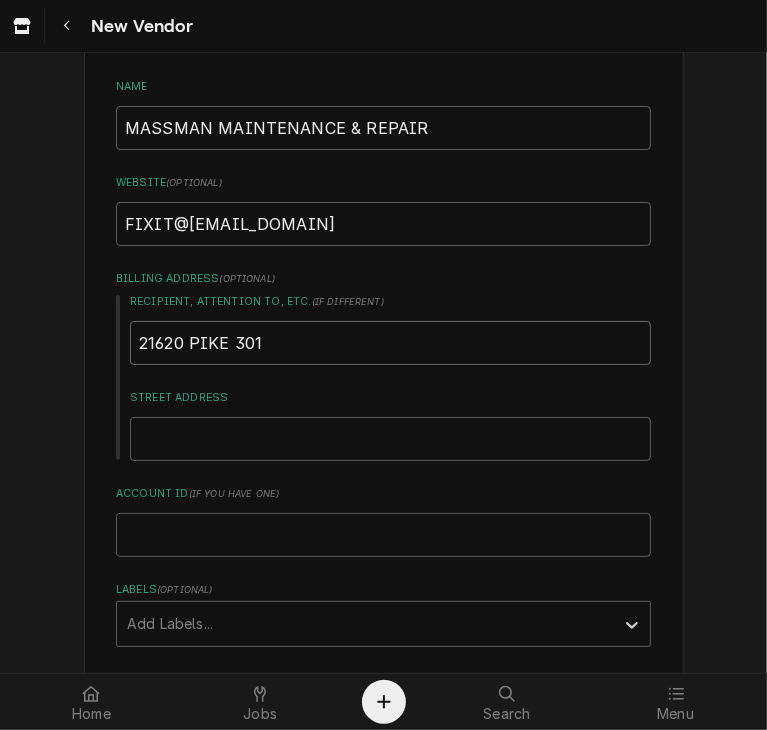 drag, startPoint x: 262, startPoint y: 343, endPoint x: 102, endPoint y: 367, distance: 161.79 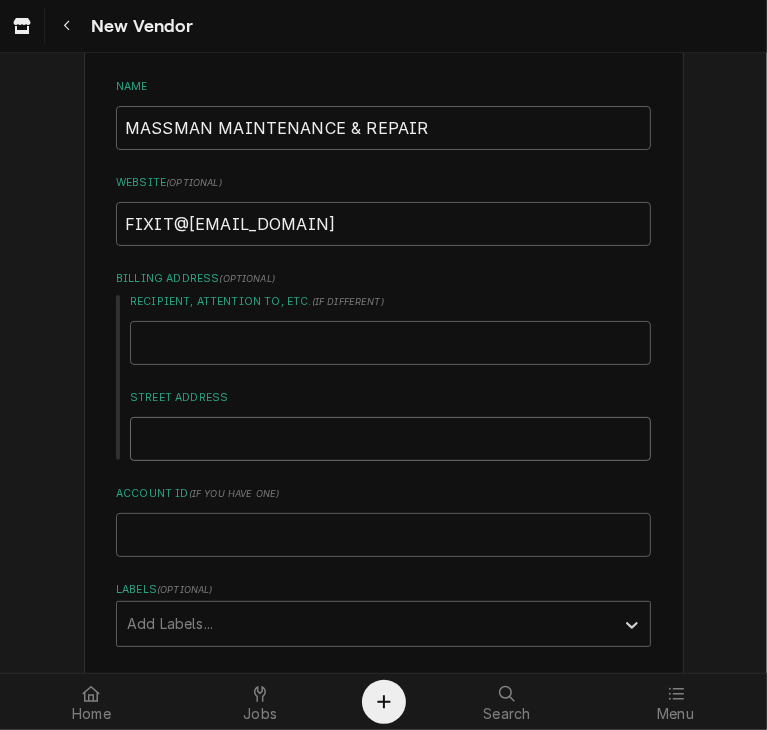click on "Street Address" at bounding box center [390, 439] 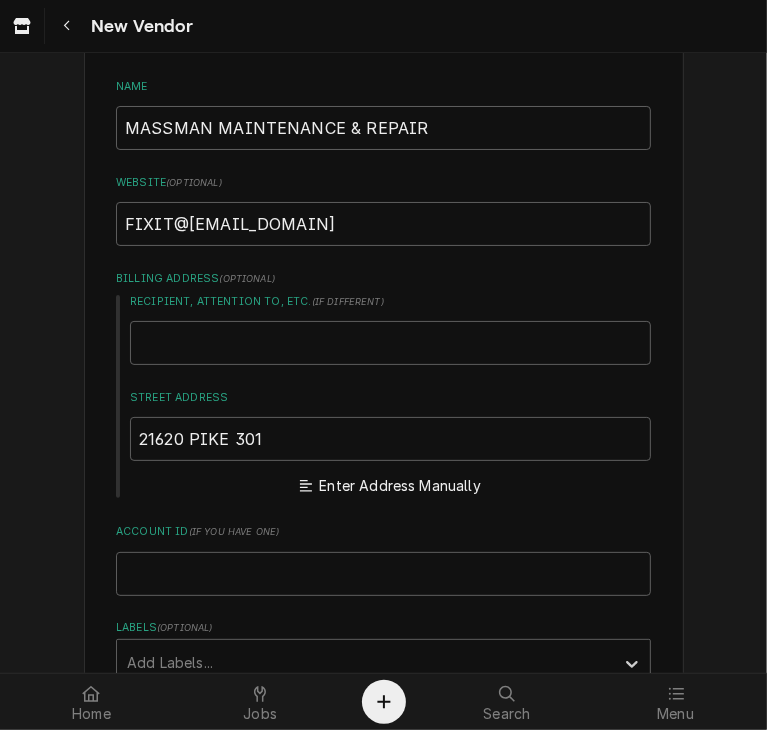click on "Please provide the following information about your vendor: Name MASSMAN MAINTENANCE & REPAIR Website  ( optional ) FIXIT@MASSMANREPAIR.COM Billing Address  ( optional ) Recipient, Attention To, etc.  ( if different ) Street Address 21620 PIKE 301 Enter Address Manually Account ID  ( if you have one ) Labels  ( optional ) Add Labels... Payment Terms  ( optional ) NET Vendor Notes  ( optional ) Vendor Contacts Add Contact Create Cancel" at bounding box center (383, 561) 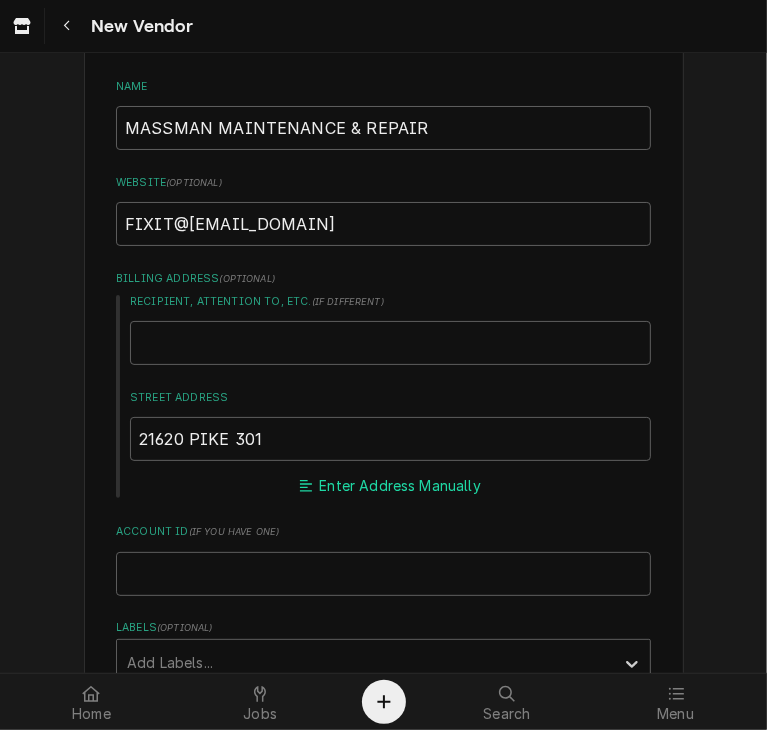 click on "Enter Address Manually" at bounding box center (391, 486) 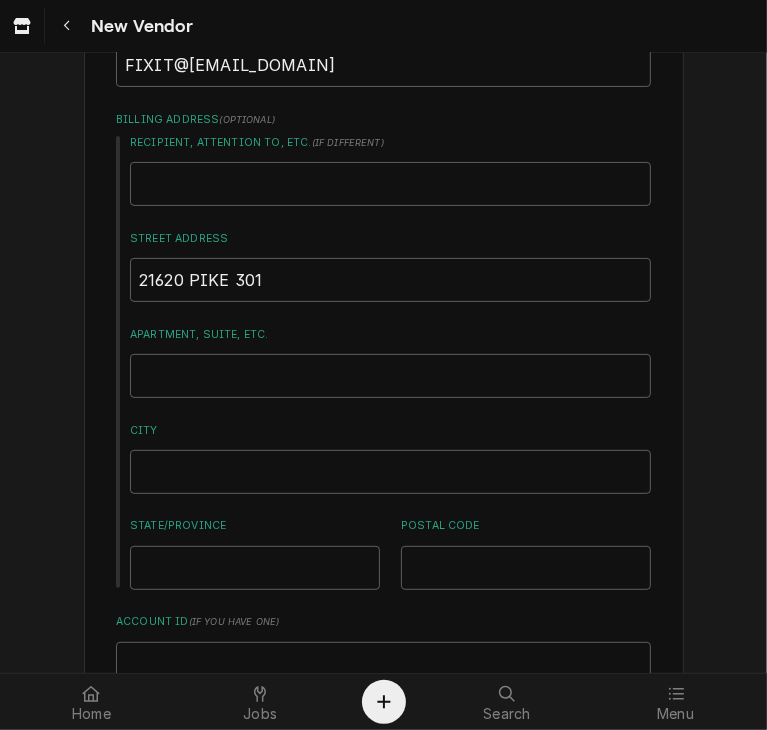 scroll, scrollTop: 253, scrollLeft: 0, axis: vertical 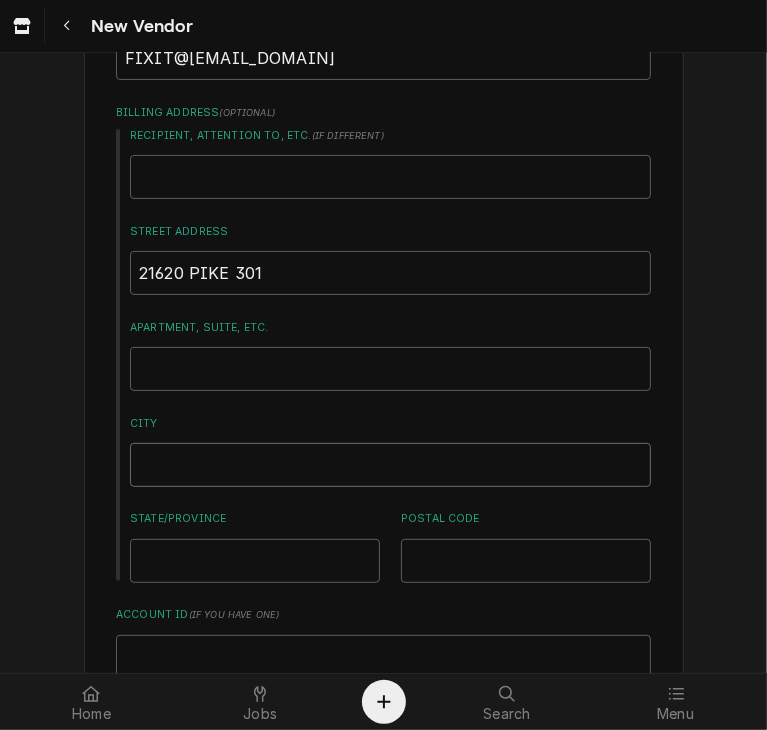 click on "City" at bounding box center (390, 465) 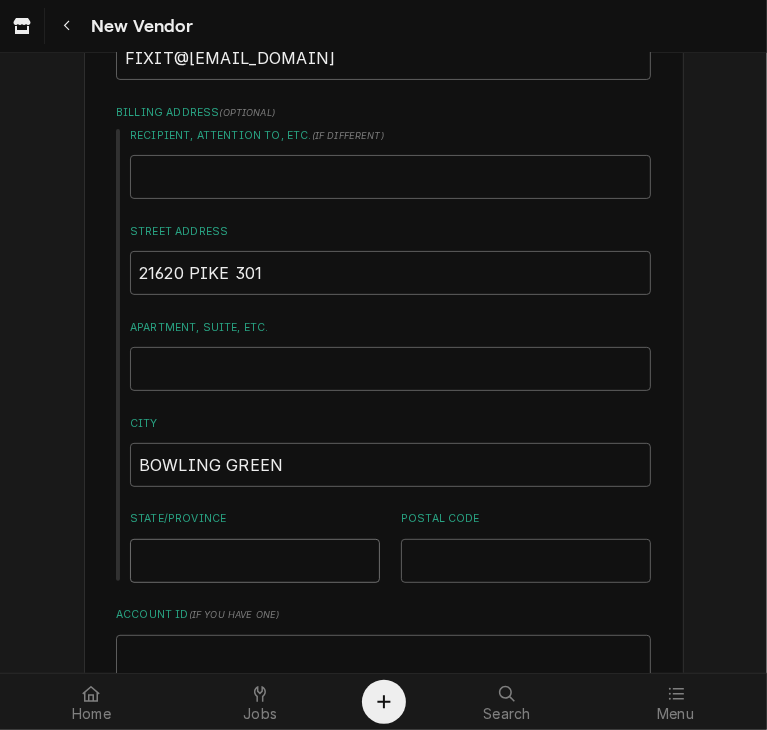 click on "State/Province" at bounding box center [255, 561] 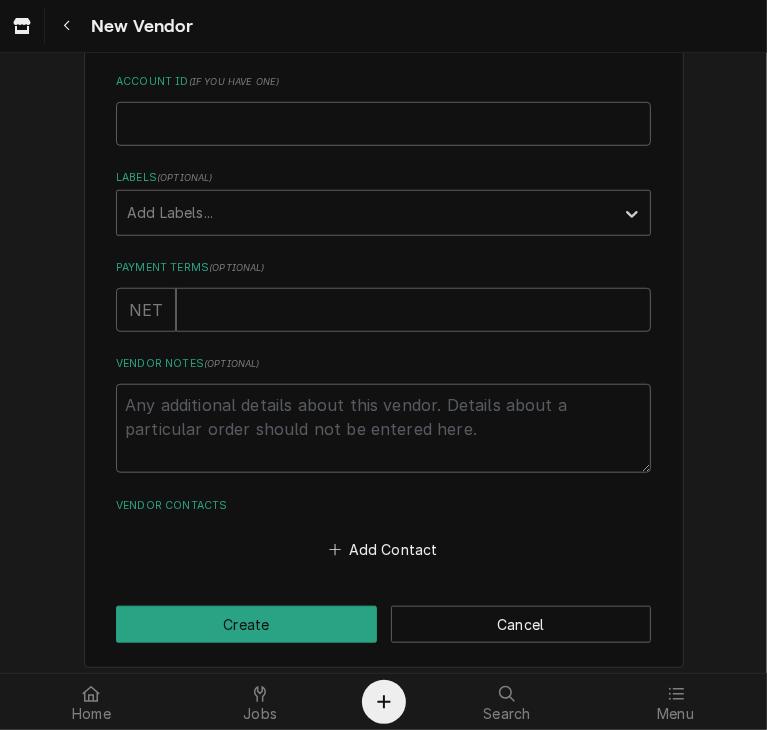 scroll, scrollTop: 797, scrollLeft: 0, axis: vertical 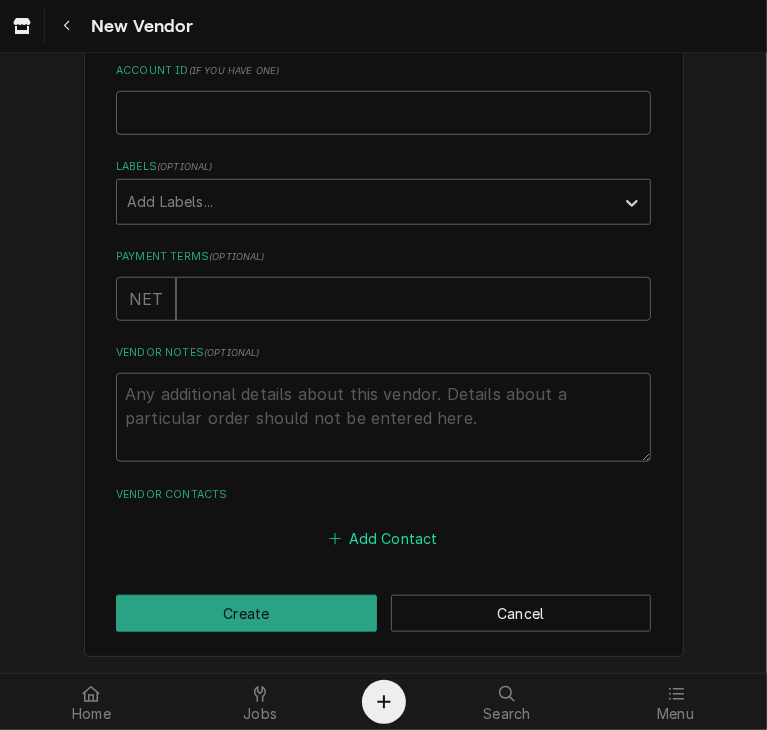 click on "Add Contact" at bounding box center (383, 539) 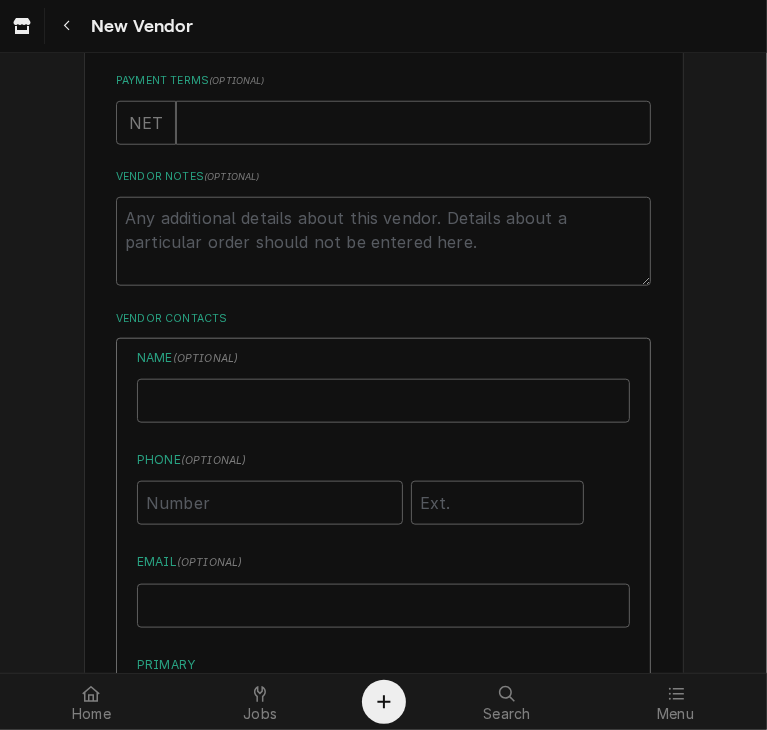 scroll, scrollTop: 1039, scrollLeft: 0, axis: vertical 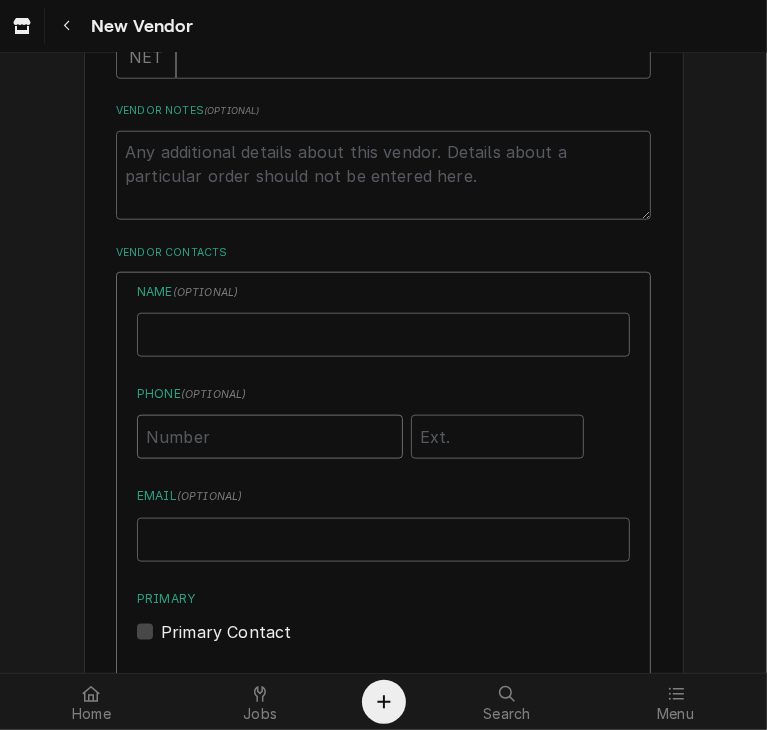 click on "Phone  ( optional )" at bounding box center (270, 437) 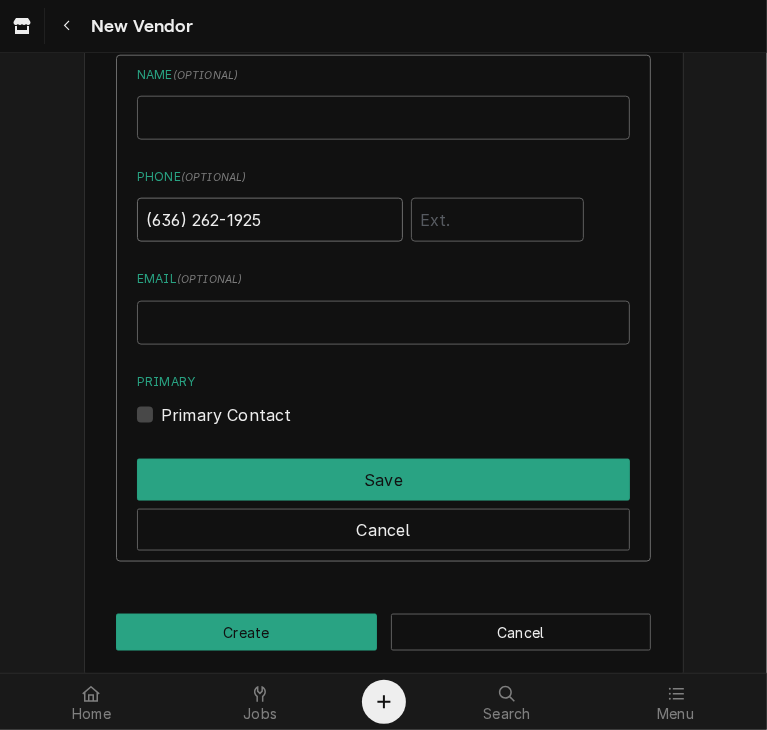 scroll, scrollTop: 1267, scrollLeft: 0, axis: vertical 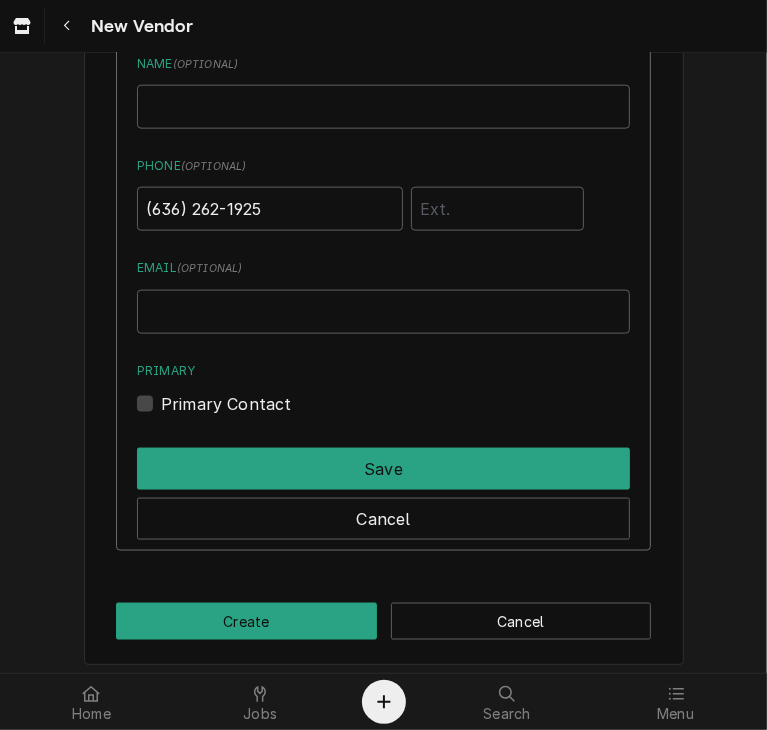 click on "Primary Contact" at bounding box center [226, 404] 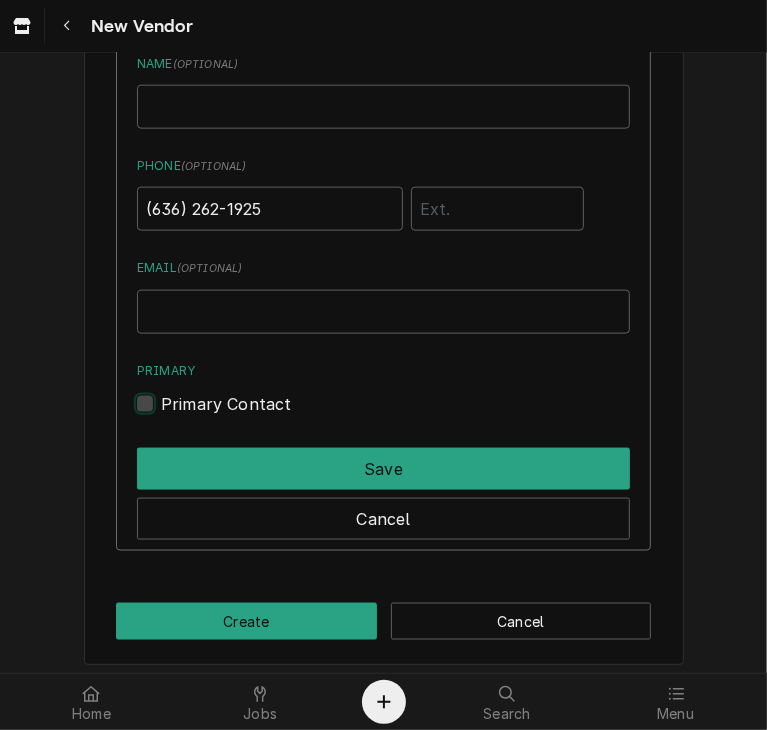click on "Primary" at bounding box center (407, 414) 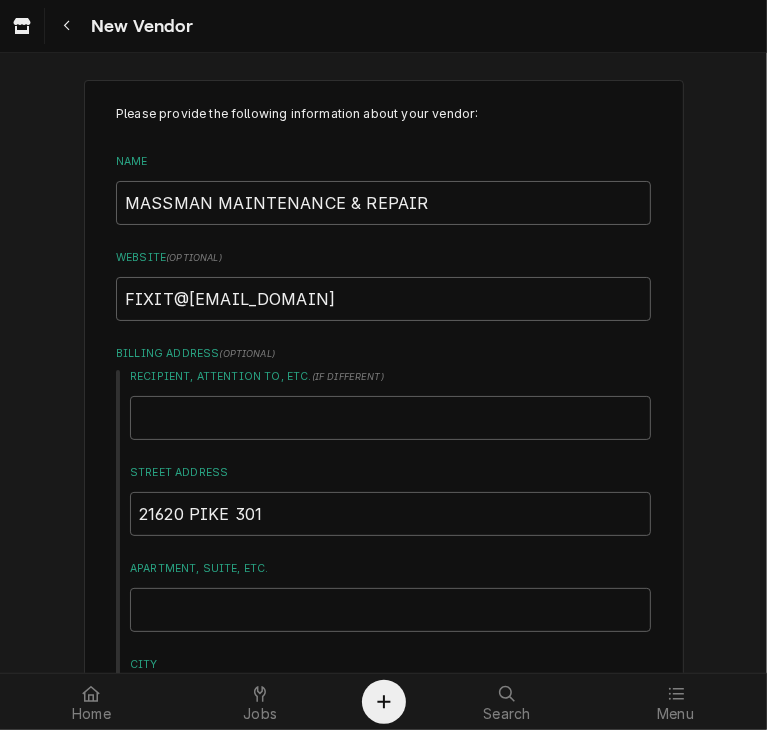 scroll, scrollTop: 0, scrollLeft: 0, axis: both 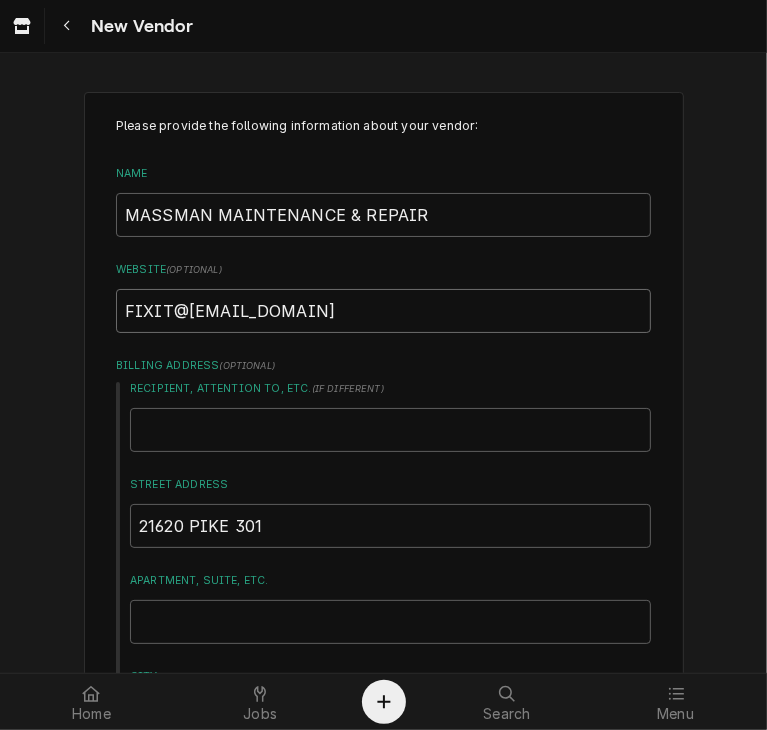 drag, startPoint x: 388, startPoint y: 320, endPoint x: 103, endPoint y: 321, distance: 285.00174 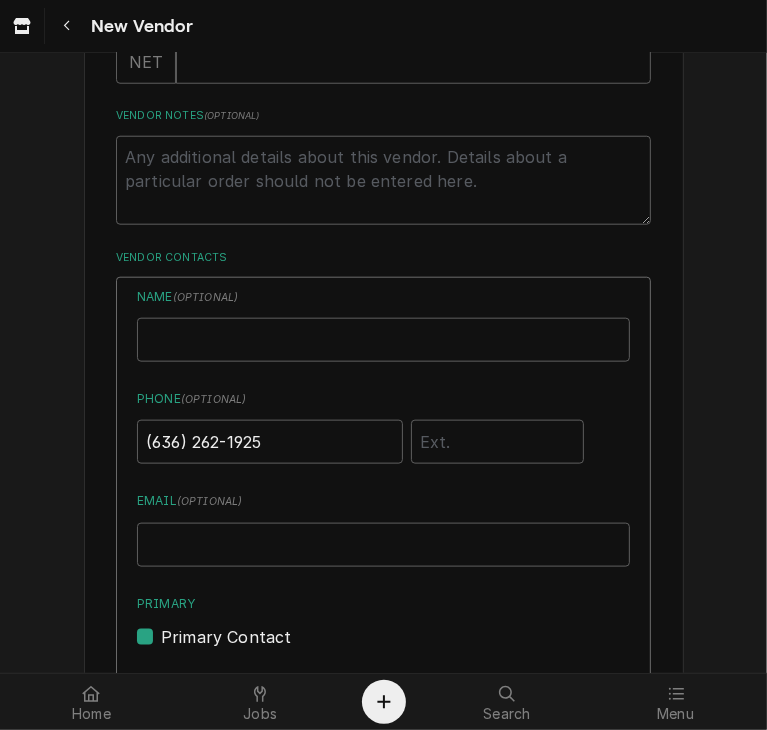 scroll, scrollTop: 1057, scrollLeft: 0, axis: vertical 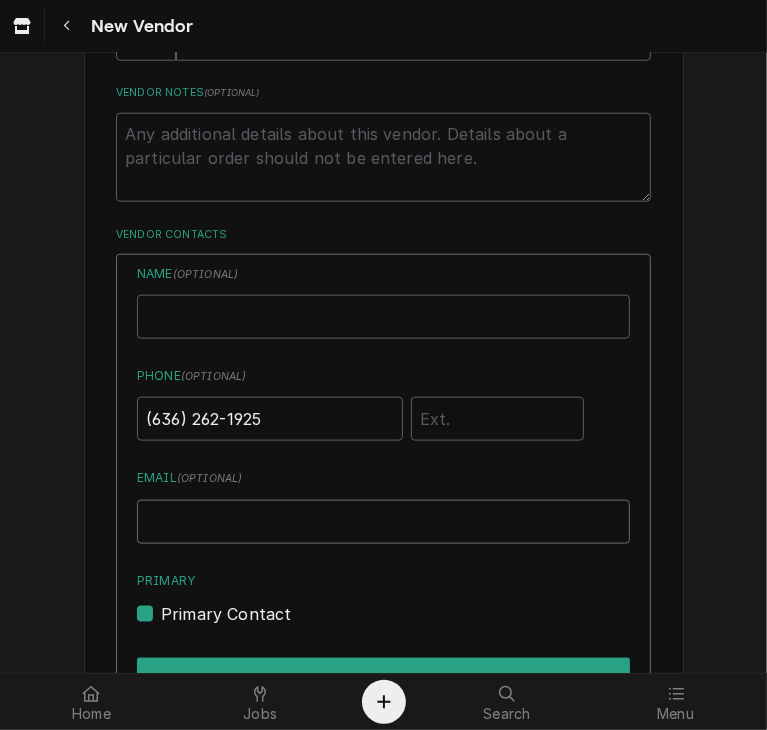 click on "Email  ( optional )" at bounding box center (383, 522) 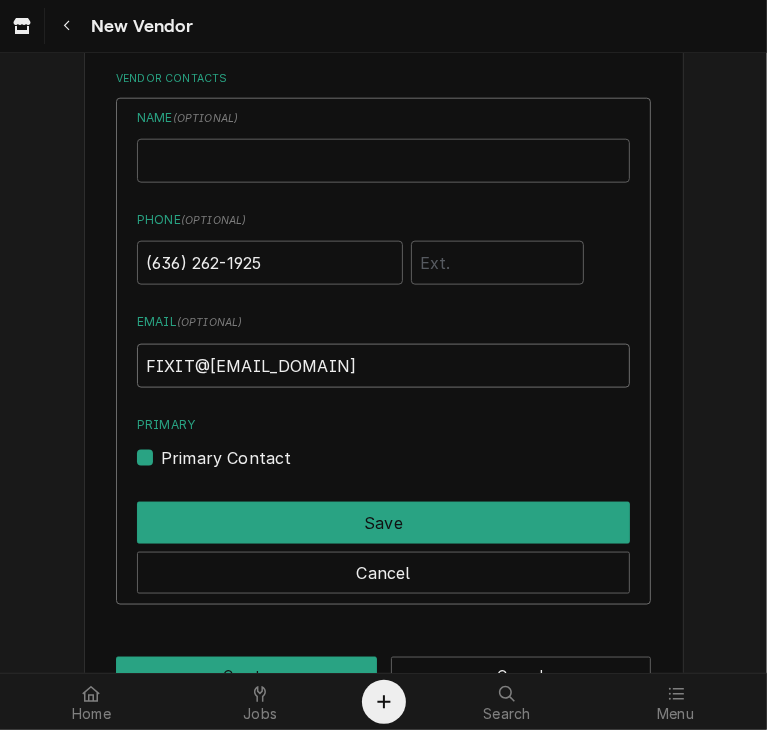 scroll, scrollTop: 1274, scrollLeft: 0, axis: vertical 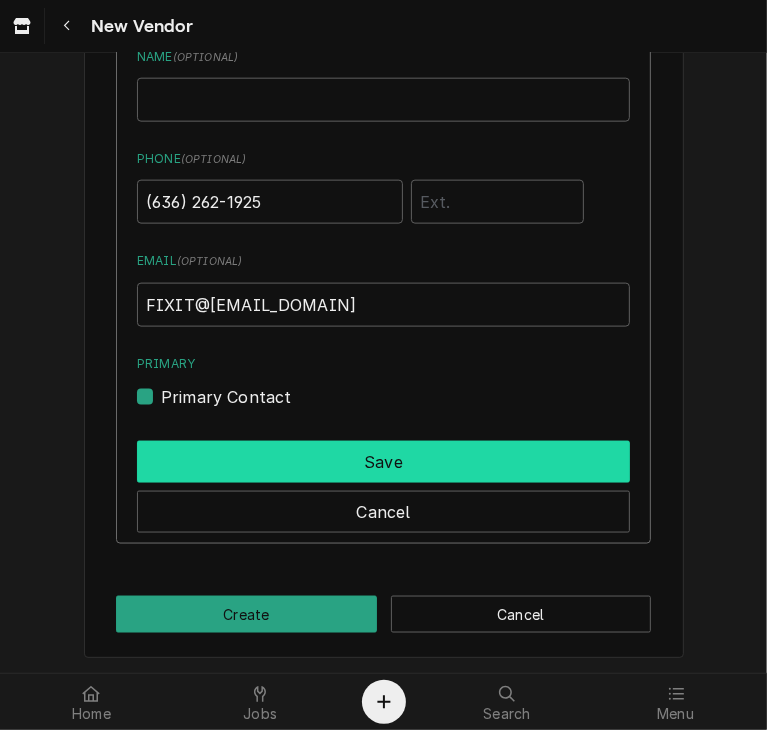 click on "Save" at bounding box center [383, 462] 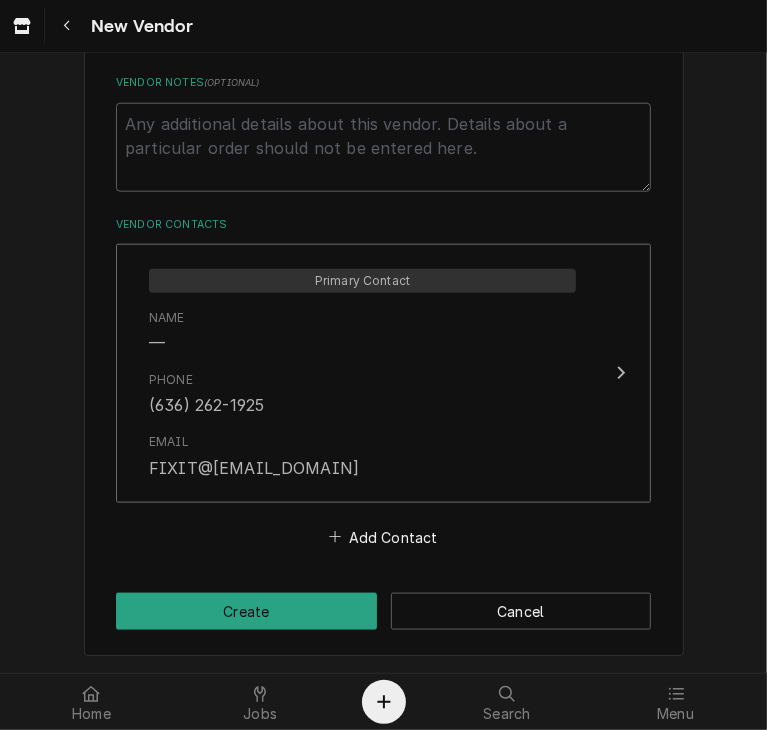 scroll, scrollTop: 1065, scrollLeft: 0, axis: vertical 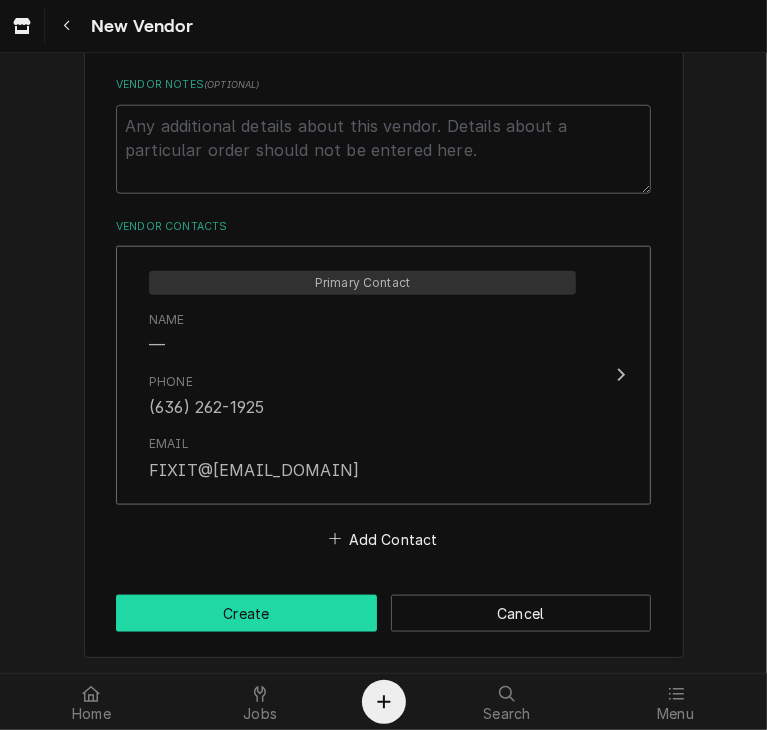 click on "Create" at bounding box center (246, 613) 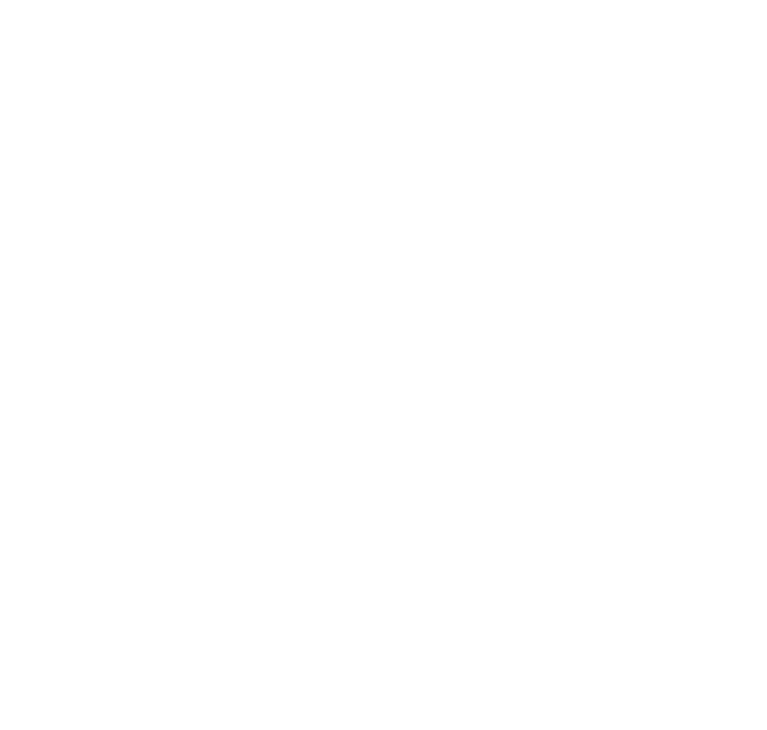scroll, scrollTop: 0, scrollLeft: 0, axis: both 